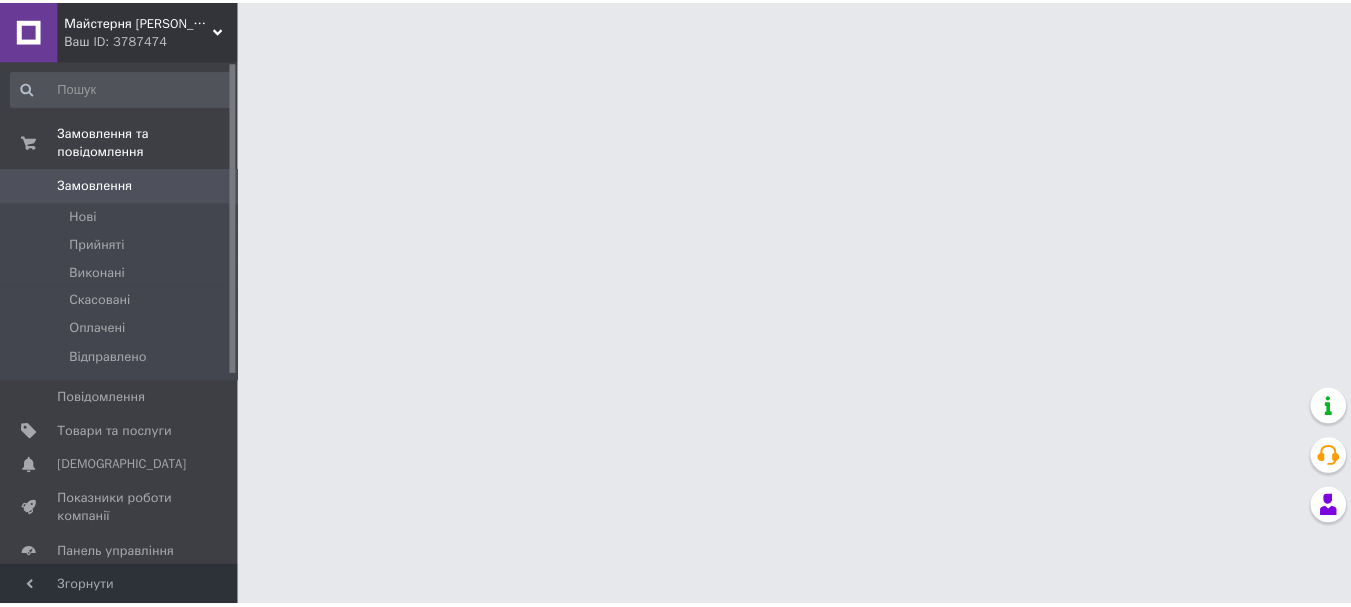 scroll, scrollTop: 0, scrollLeft: 0, axis: both 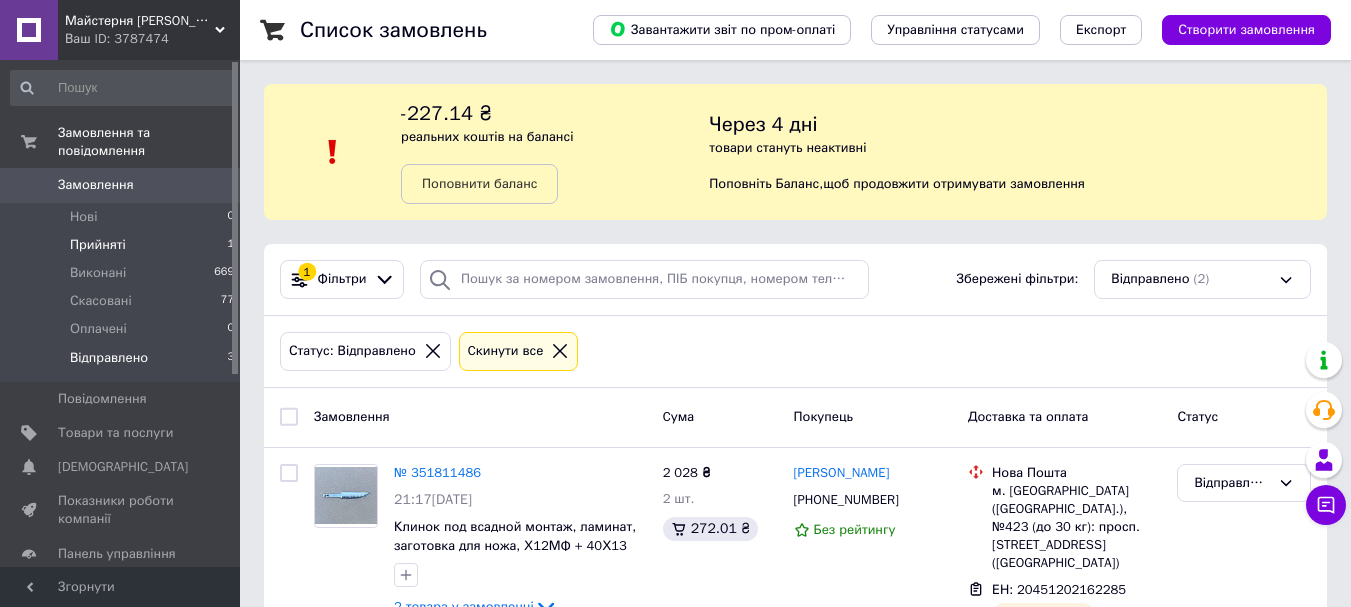 click on "Прийняті 1" at bounding box center [123, 245] 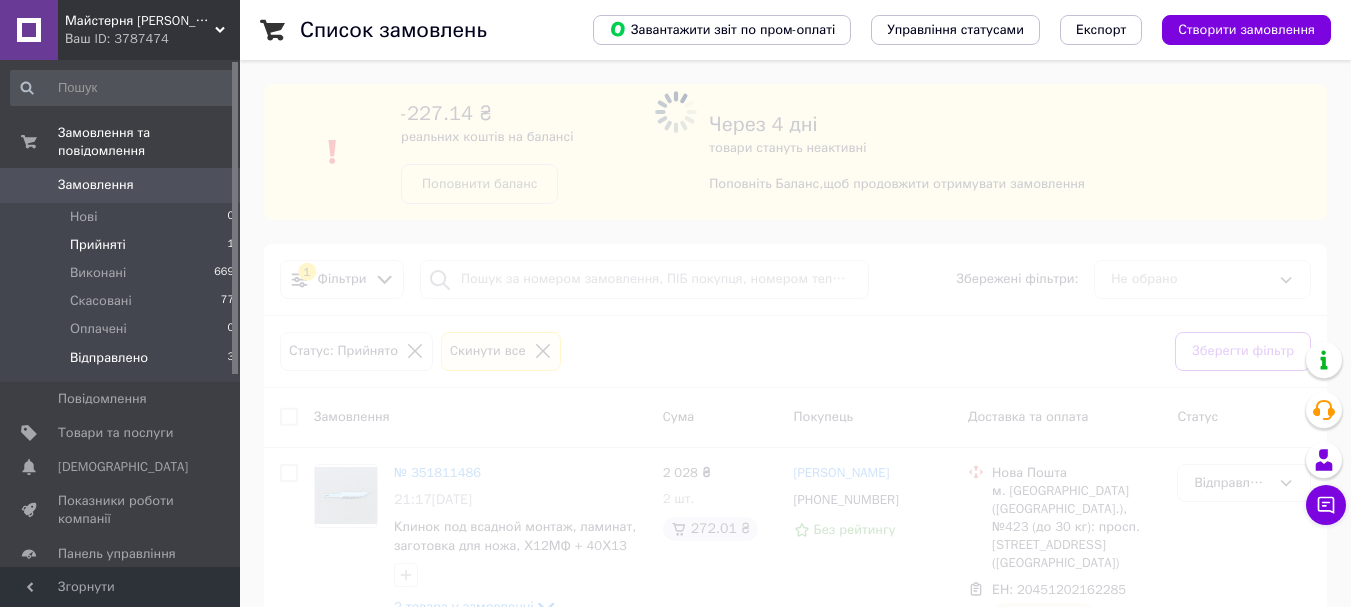 click on "Відправлено" at bounding box center (109, 358) 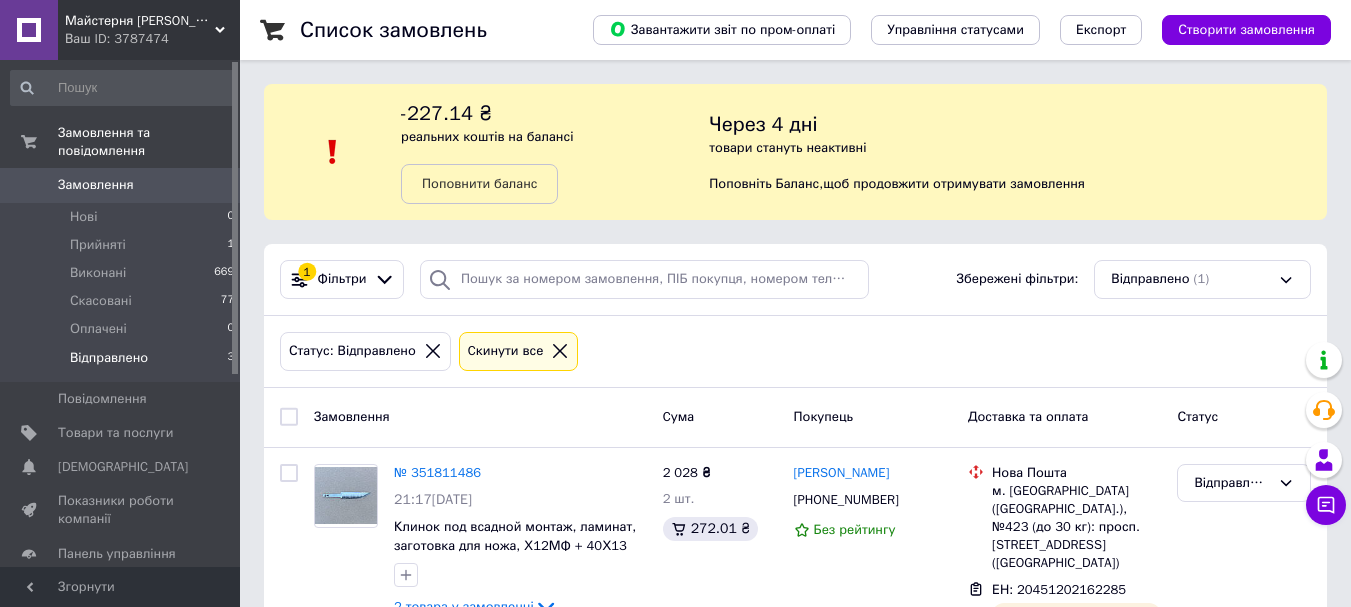 scroll, scrollTop: 84, scrollLeft: 0, axis: vertical 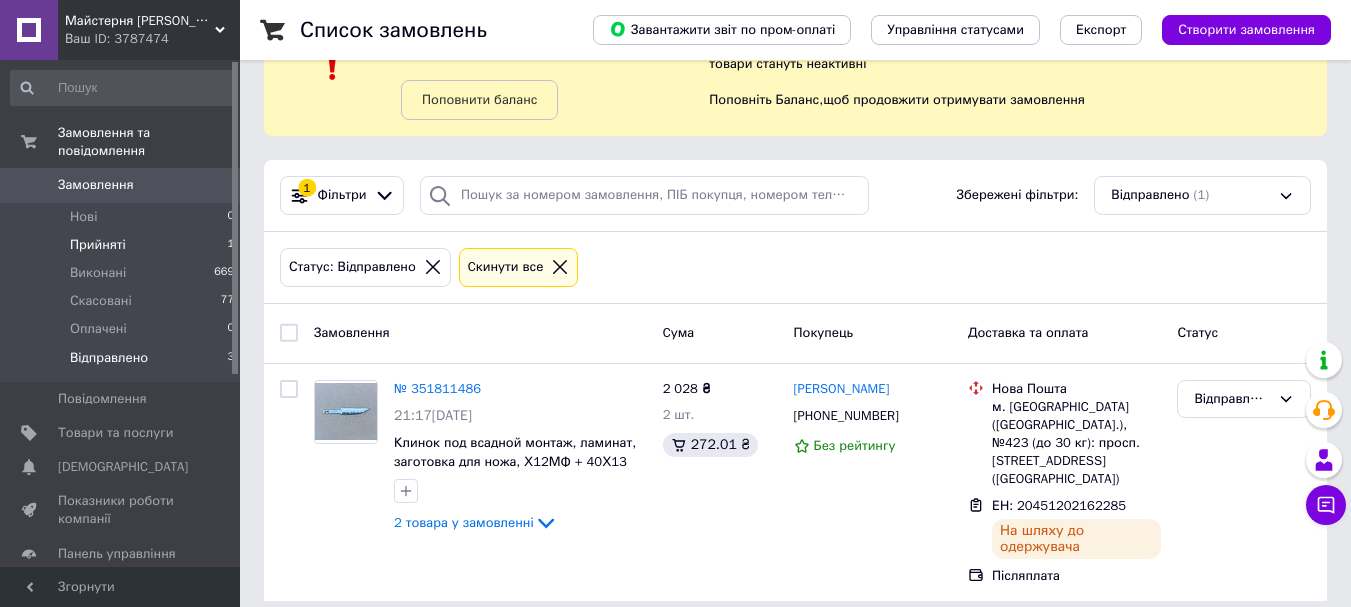 click on "Прийняті 1" at bounding box center (123, 245) 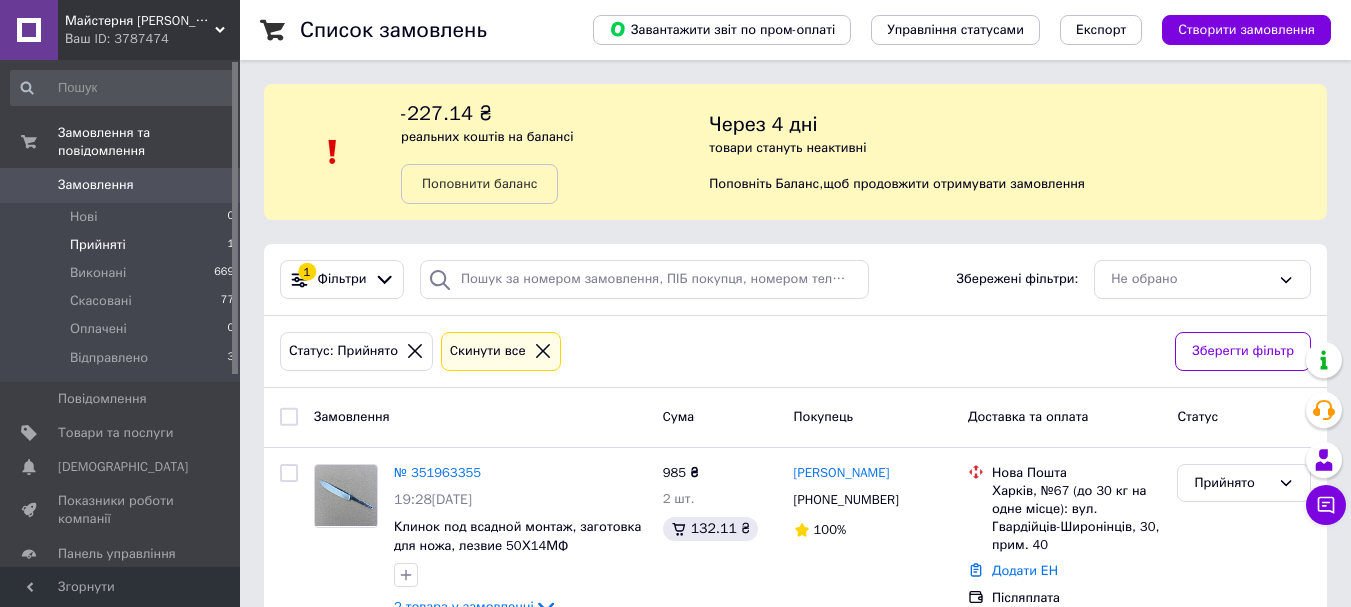 scroll, scrollTop: 52, scrollLeft: 0, axis: vertical 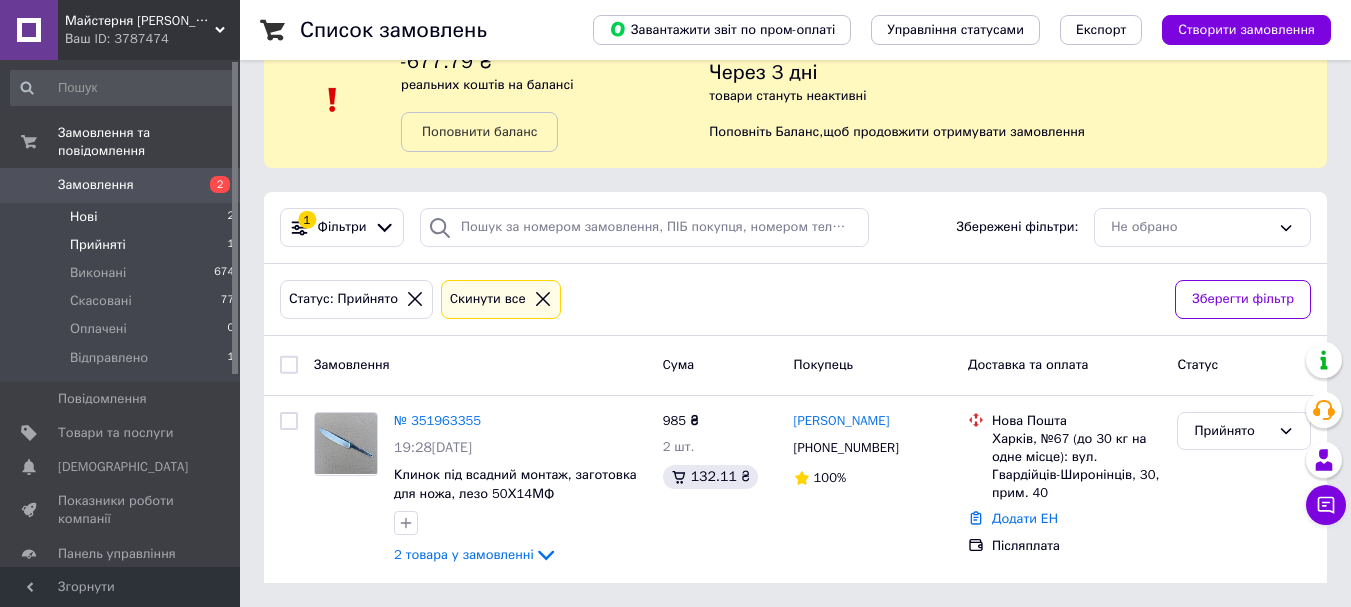click on "Нові 2" at bounding box center [123, 217] 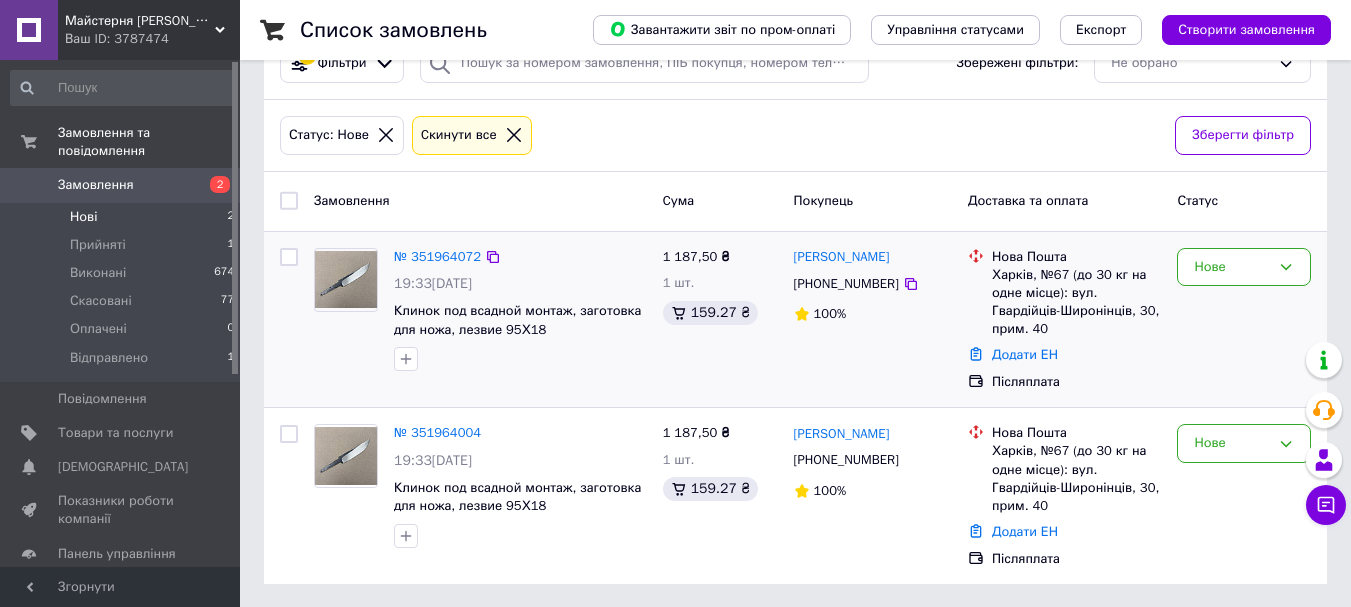 scroll, scrollTop: 217, scrollLeft: 0, axis: vertical 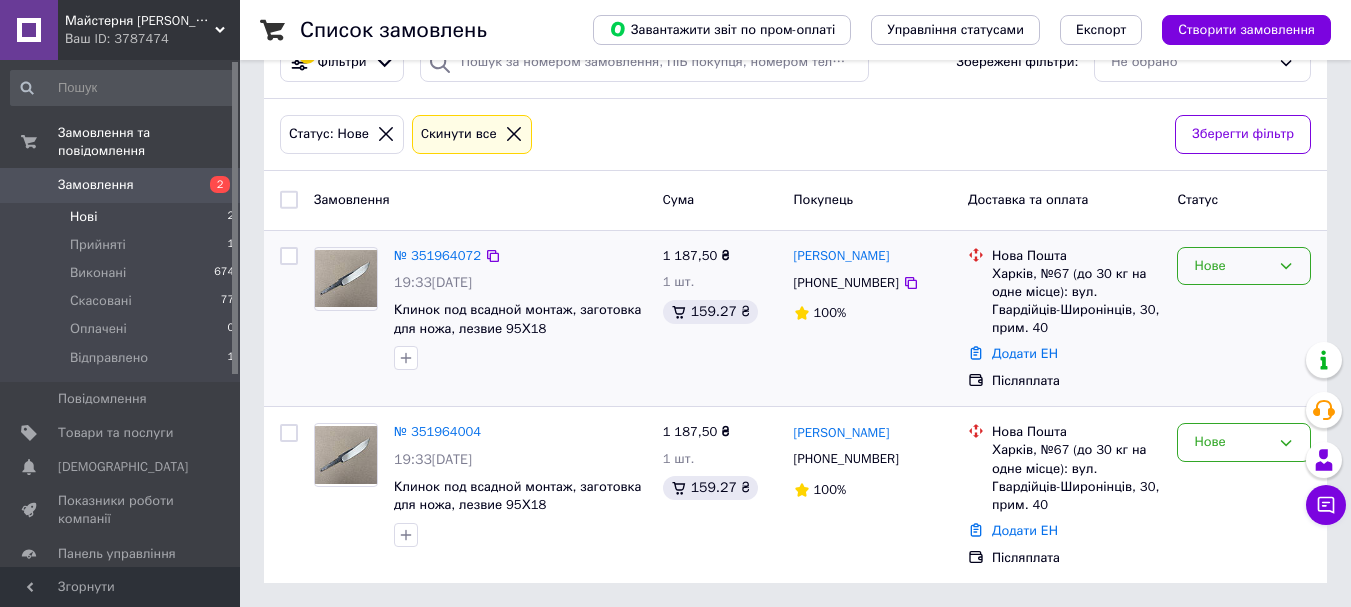 click on "Нове" at bounding box center [1232, 266] 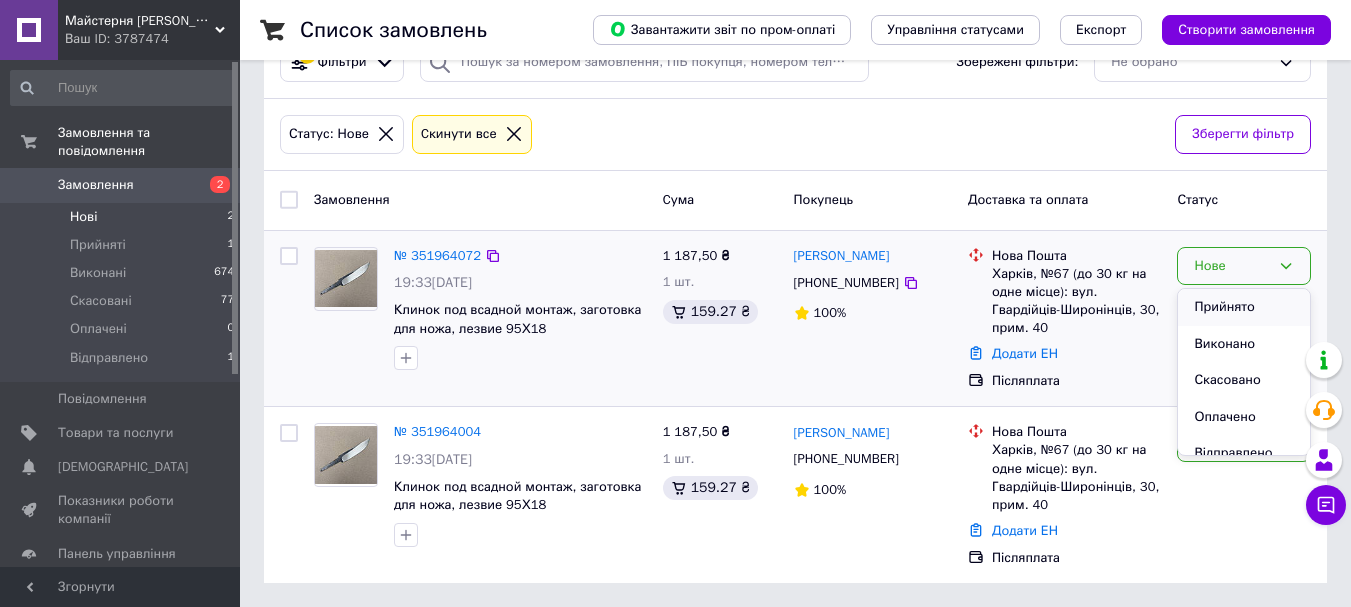 click on "Прийнято" at bounding box center [1244, 307] 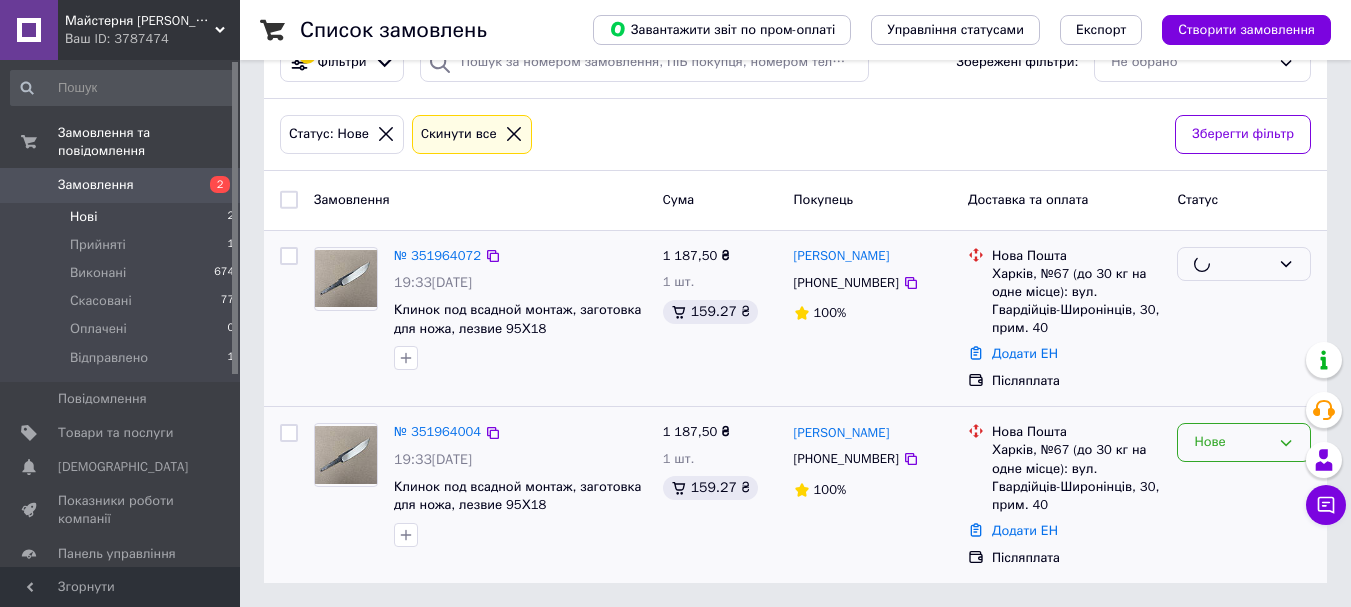 click on "Нове" at bounding box center (1244, 442) 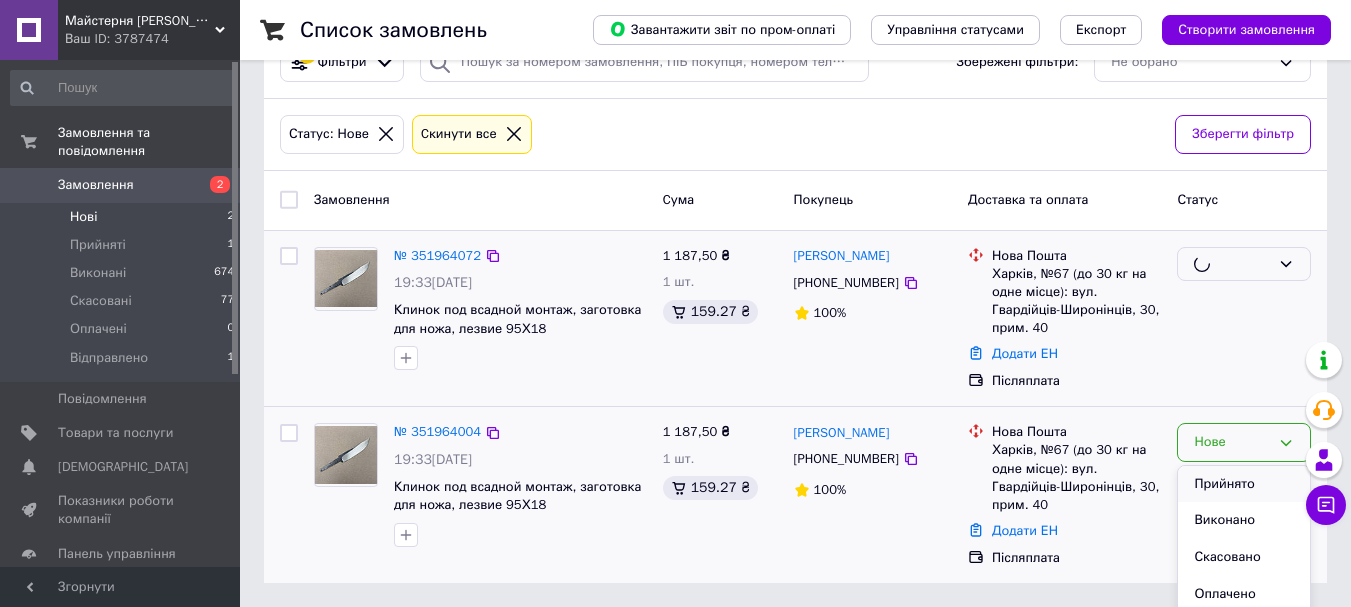 click on "Прийнято" at bounding box center (1244, 484) 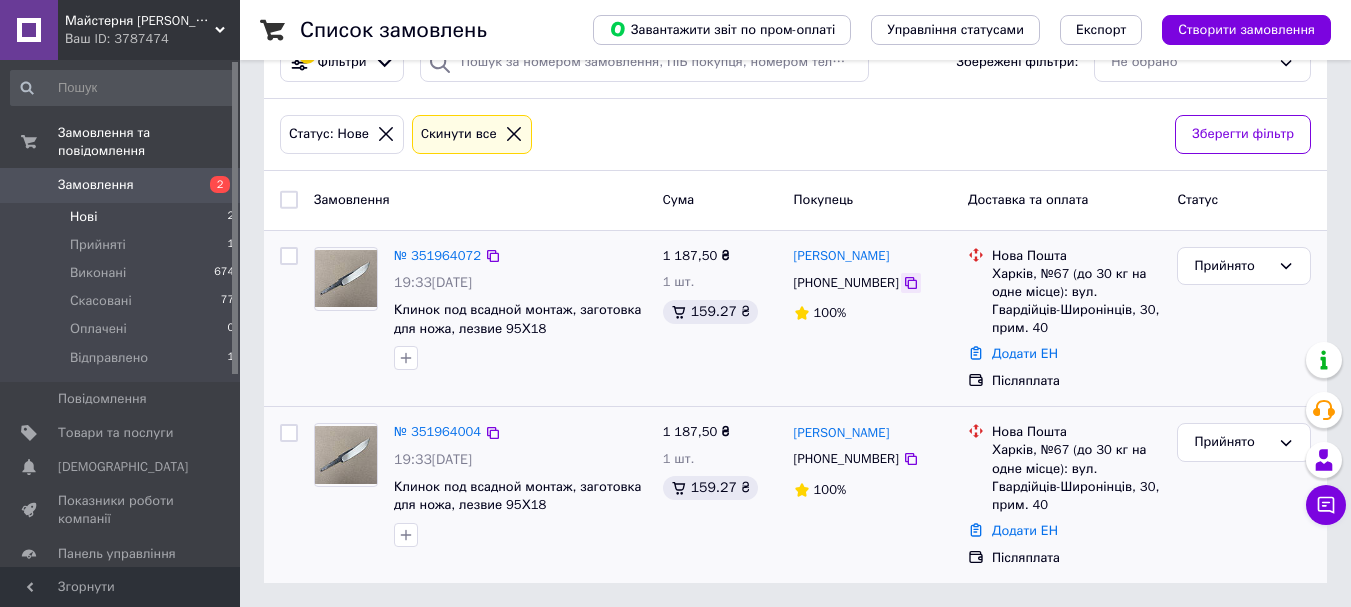 click 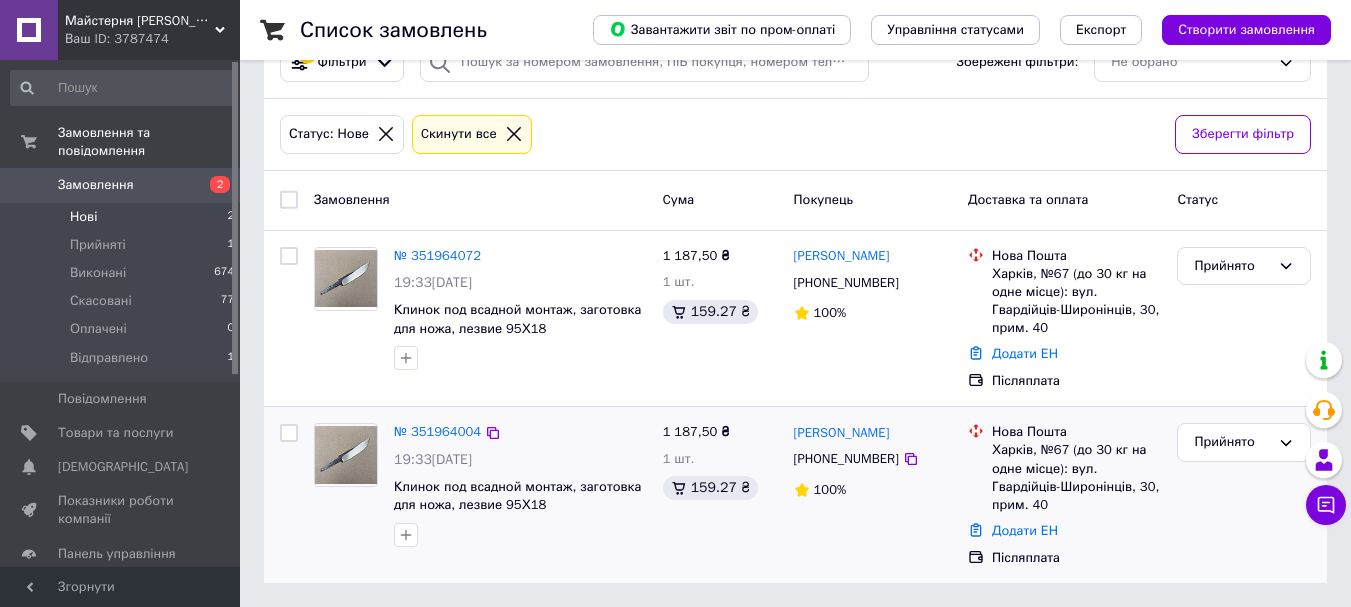 click on "Нові 2" at bounding box center [123, 217] 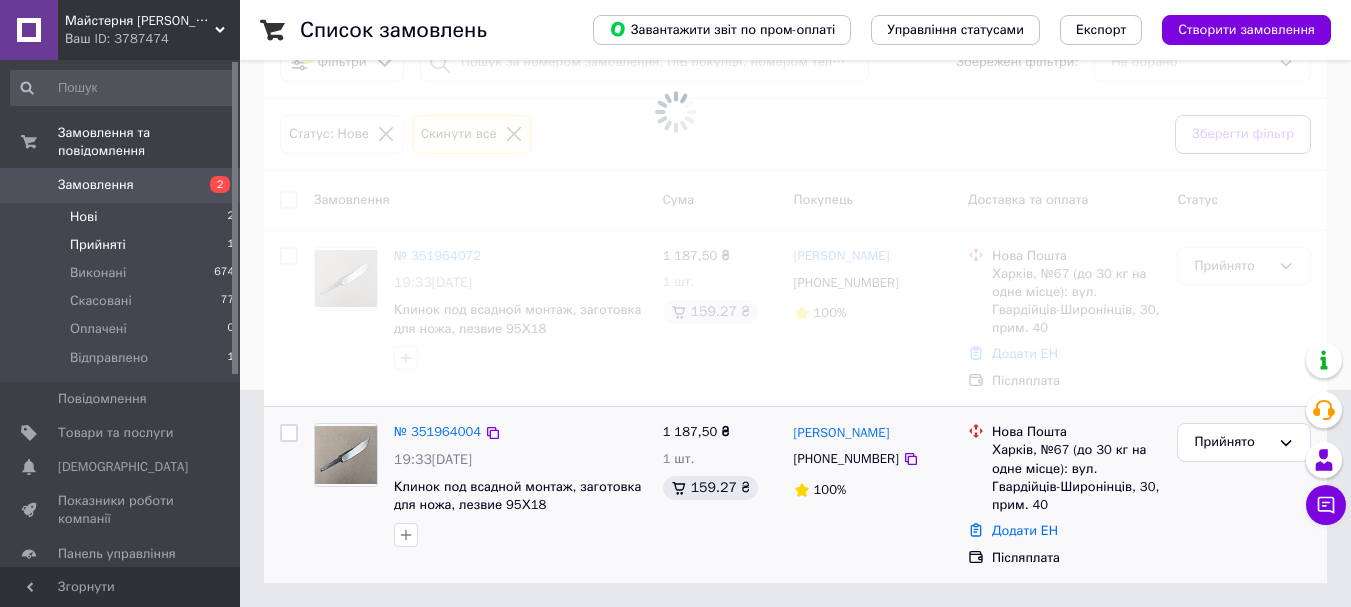 scroll, scrollTop: 0, scrollLeft: 0, axis: both 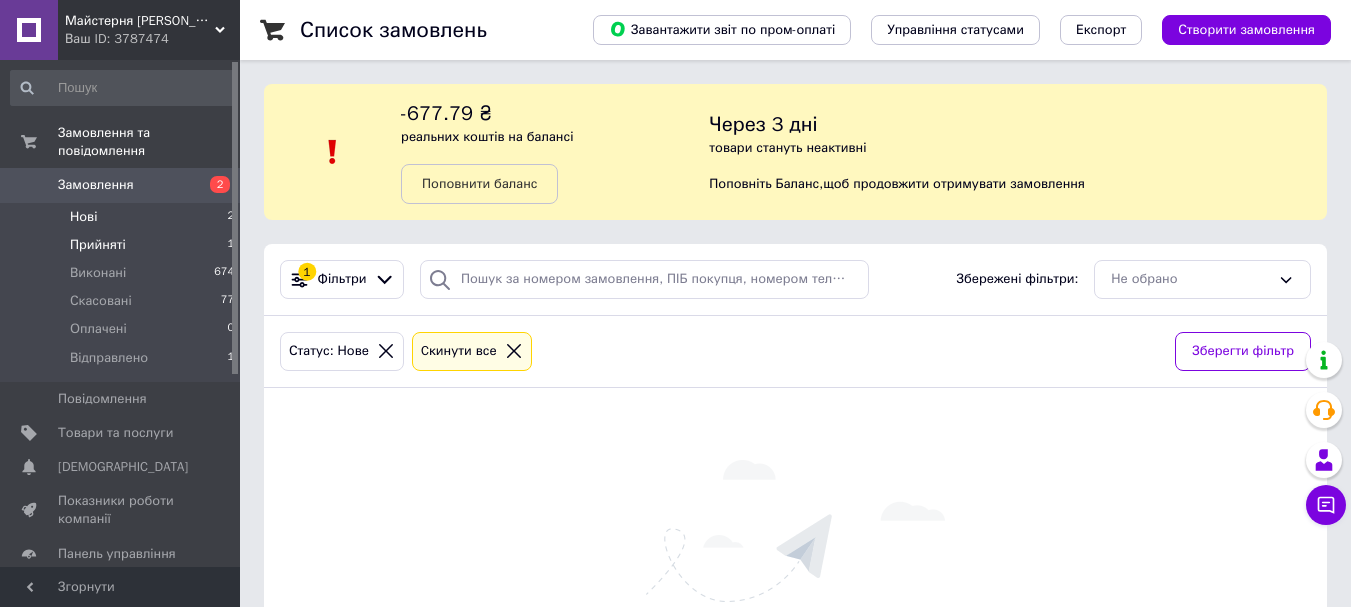 click on "Прийняті 1" at bounding box center (123, 245) 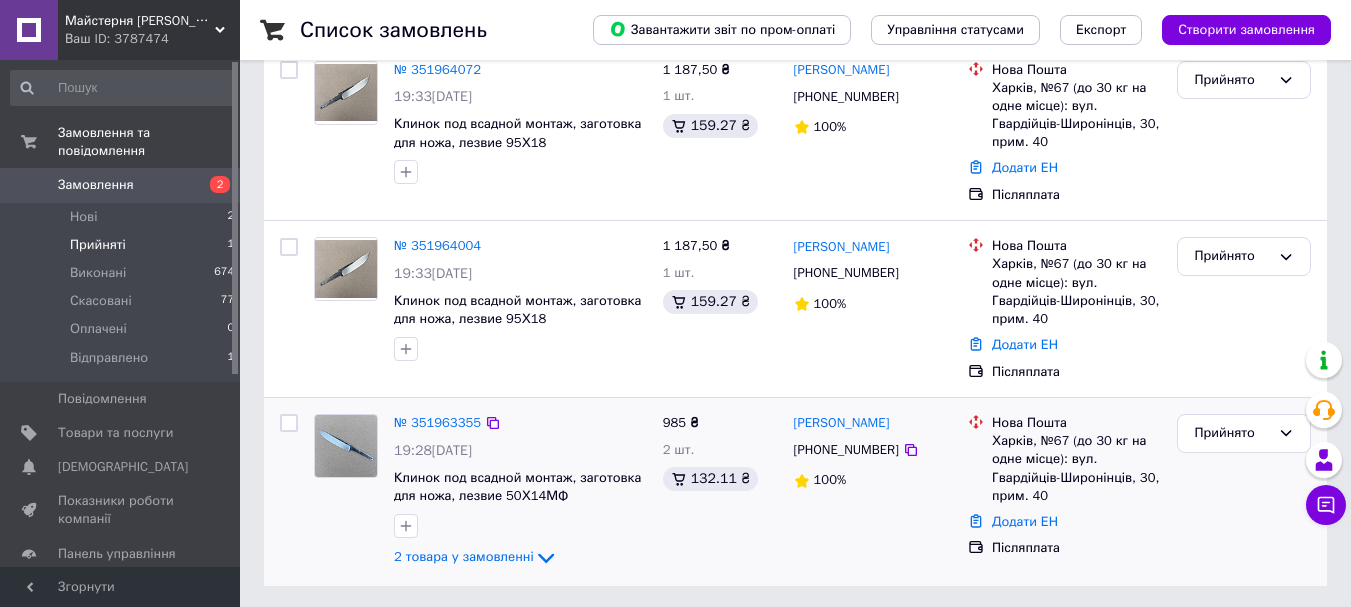scroll, scrollTop: 406, scrollLeft: 0, axis: vertical 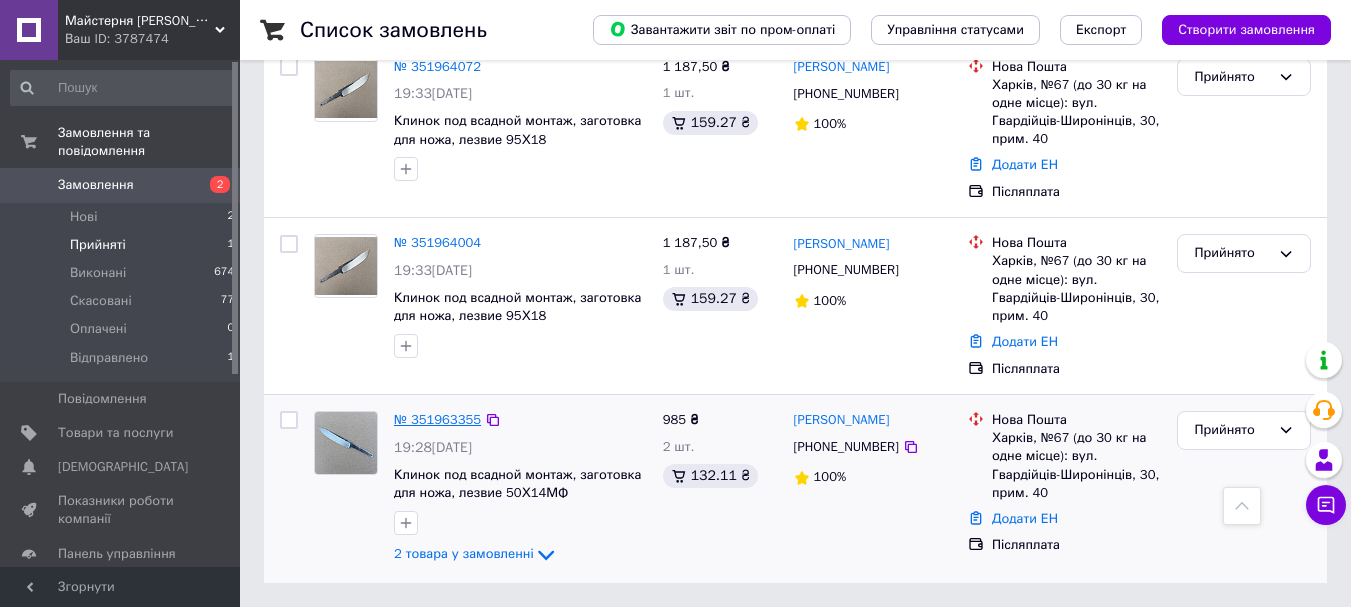 click on "№ 351963355" at bounding box center (437, 419) 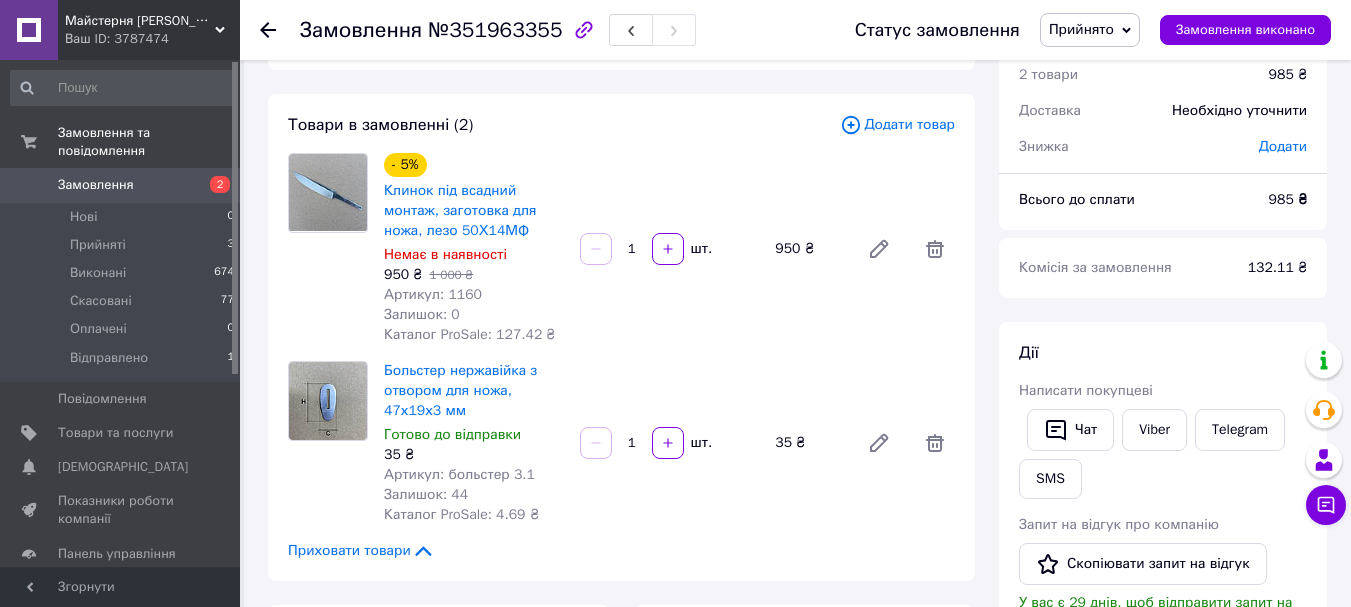 scroll, scrollTop: 0, scrollLeft: 0, axis: both 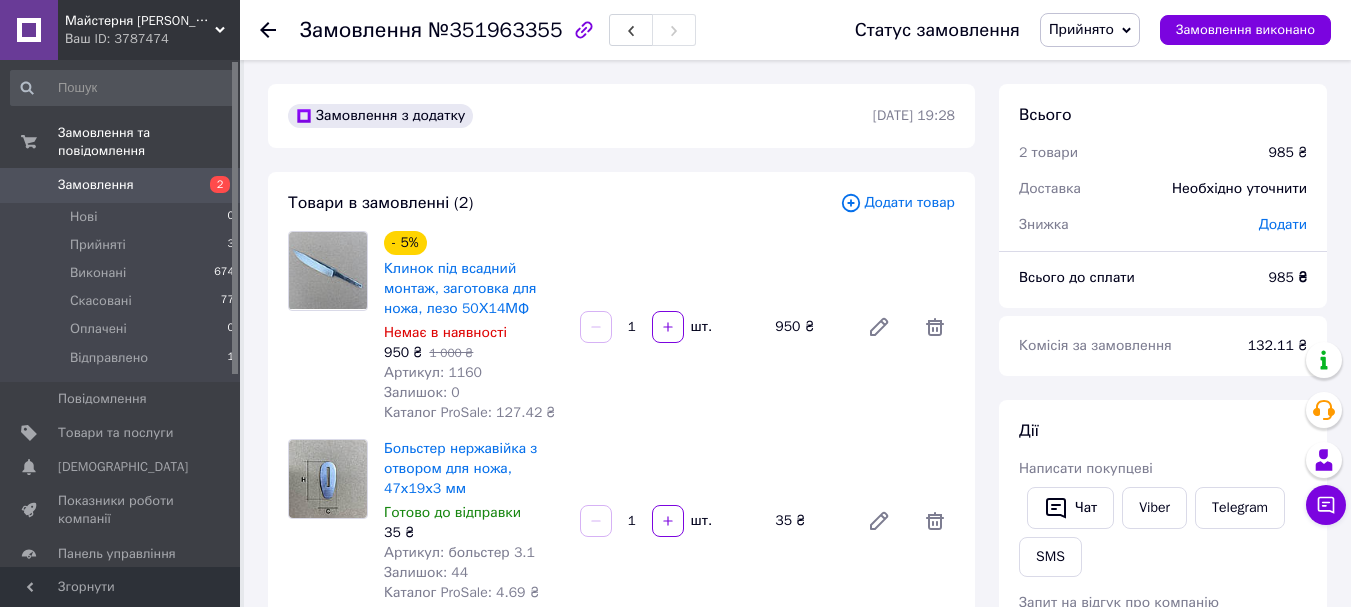 click 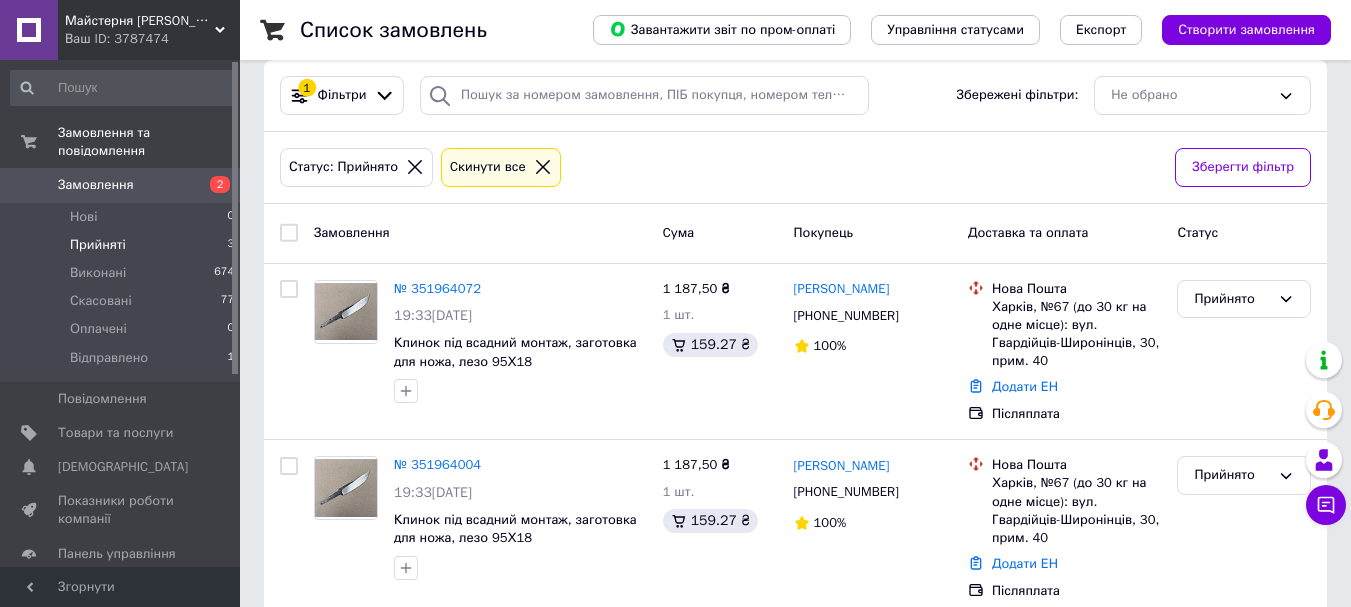 scroll, scrollTop: 333, scrollLeft: 0, axis: vertical 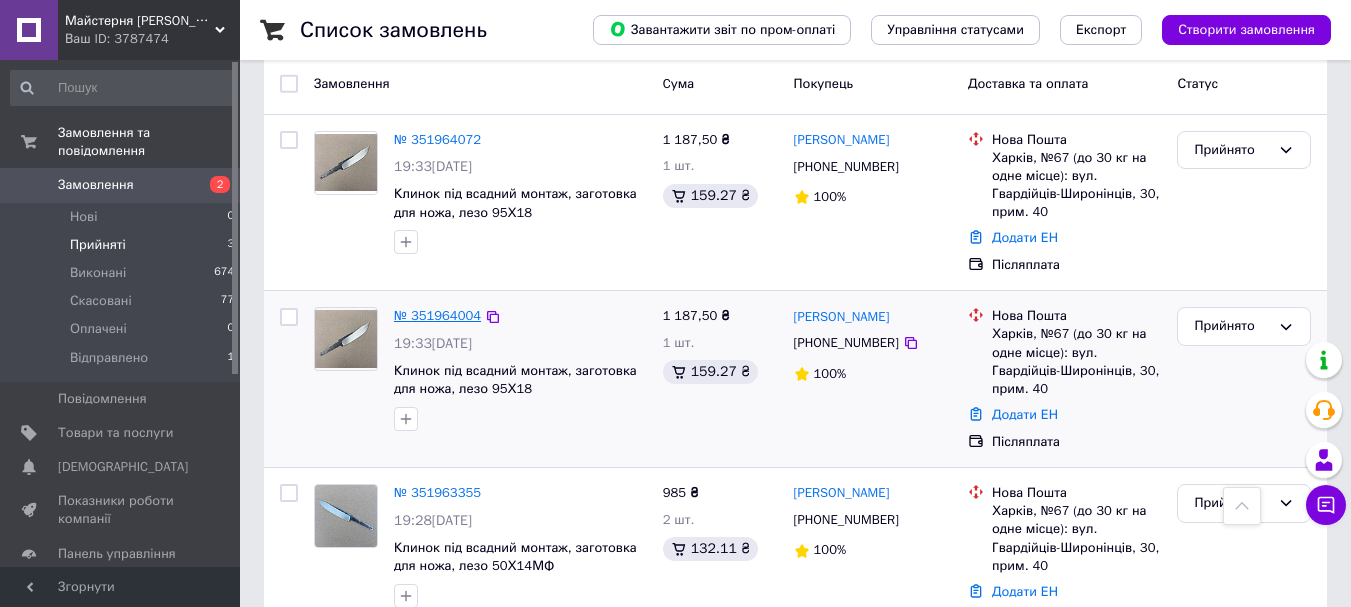 click on "№ 351964004" at bounding box center (437, 315) 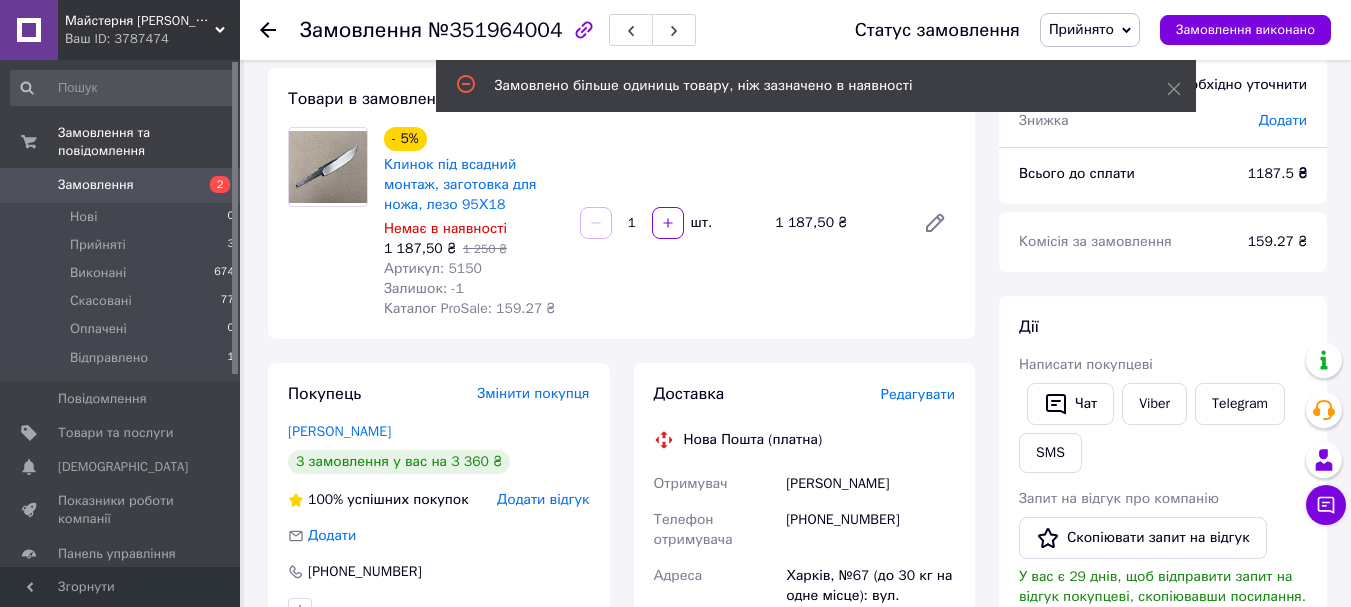 scroll, scrollTop: 0, scrollLeft: 0, axis: both 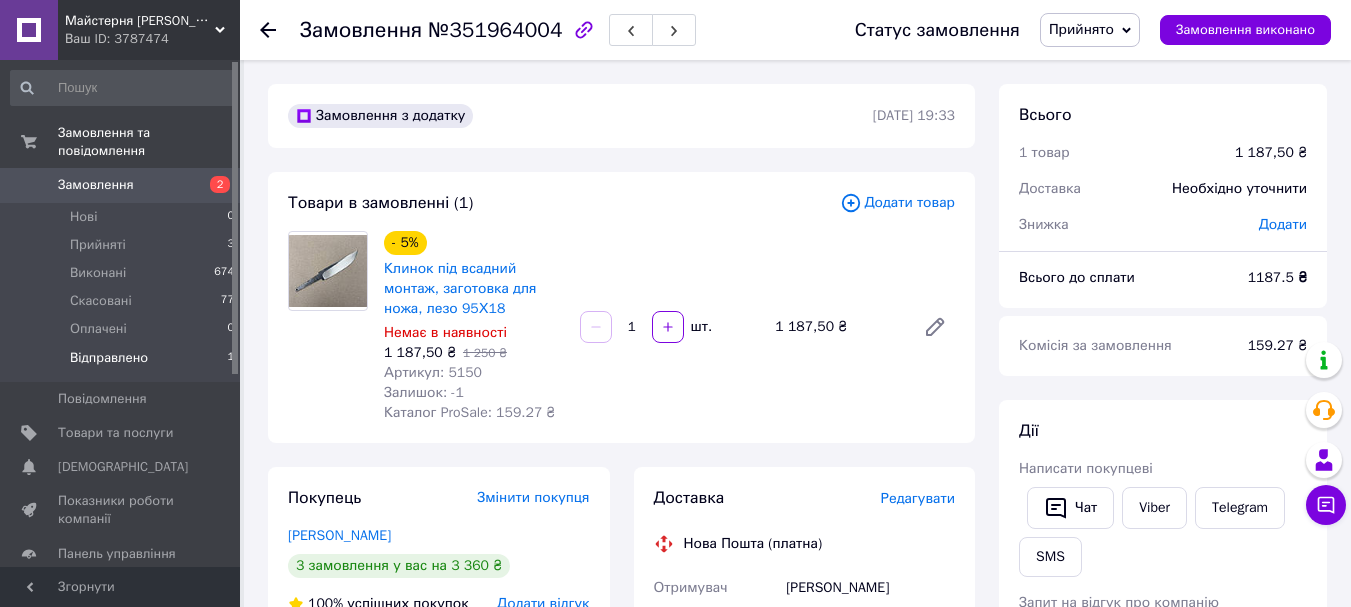 click on "Відправлено" at bounding box center (109, 358) 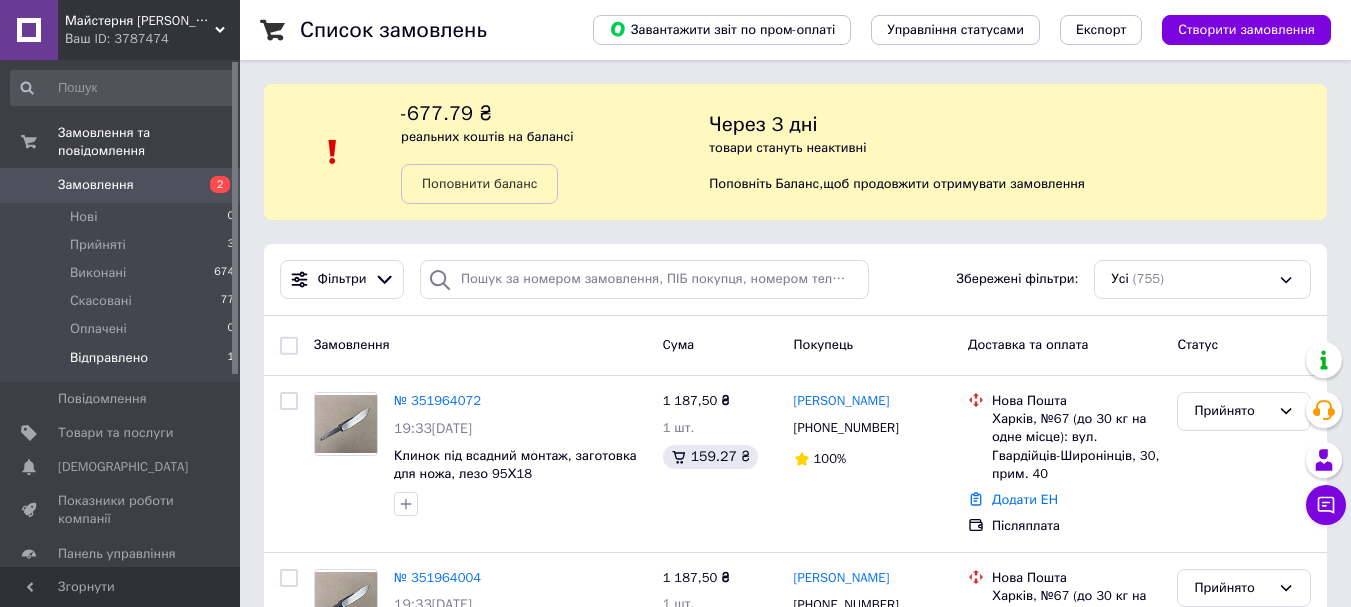 click on "Відправлено  1" at bounding box center [123, 363] 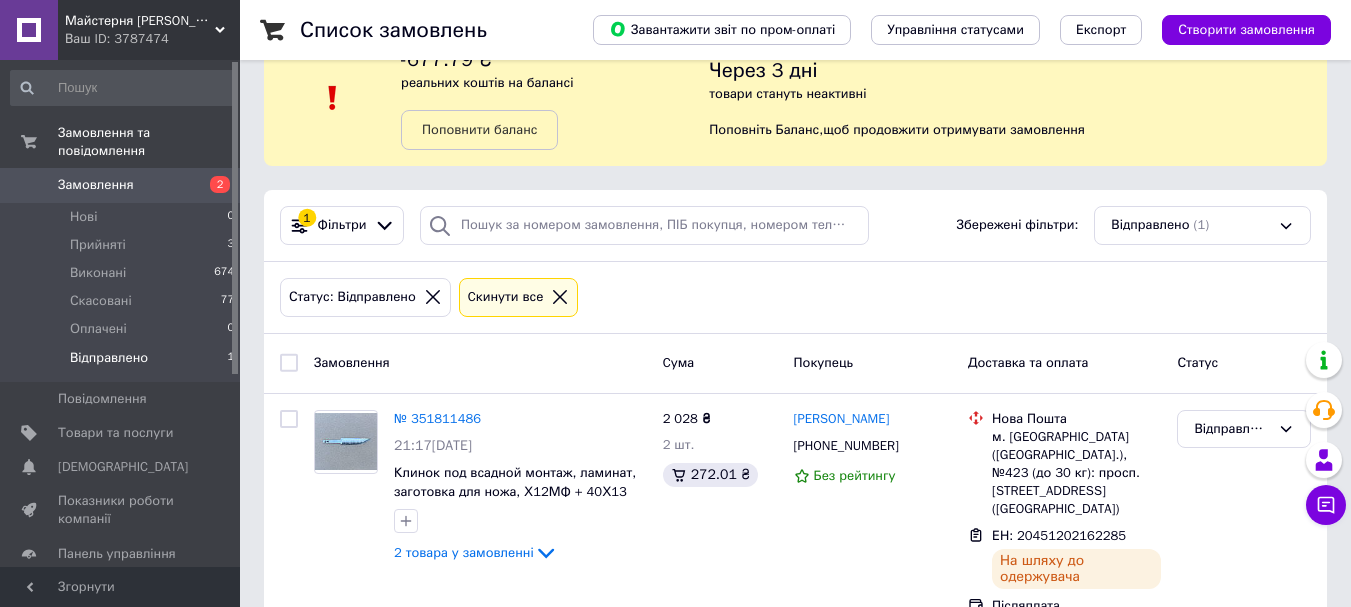 scroll, scrollTop: 84, scrollLeft: 0, axis: vertical 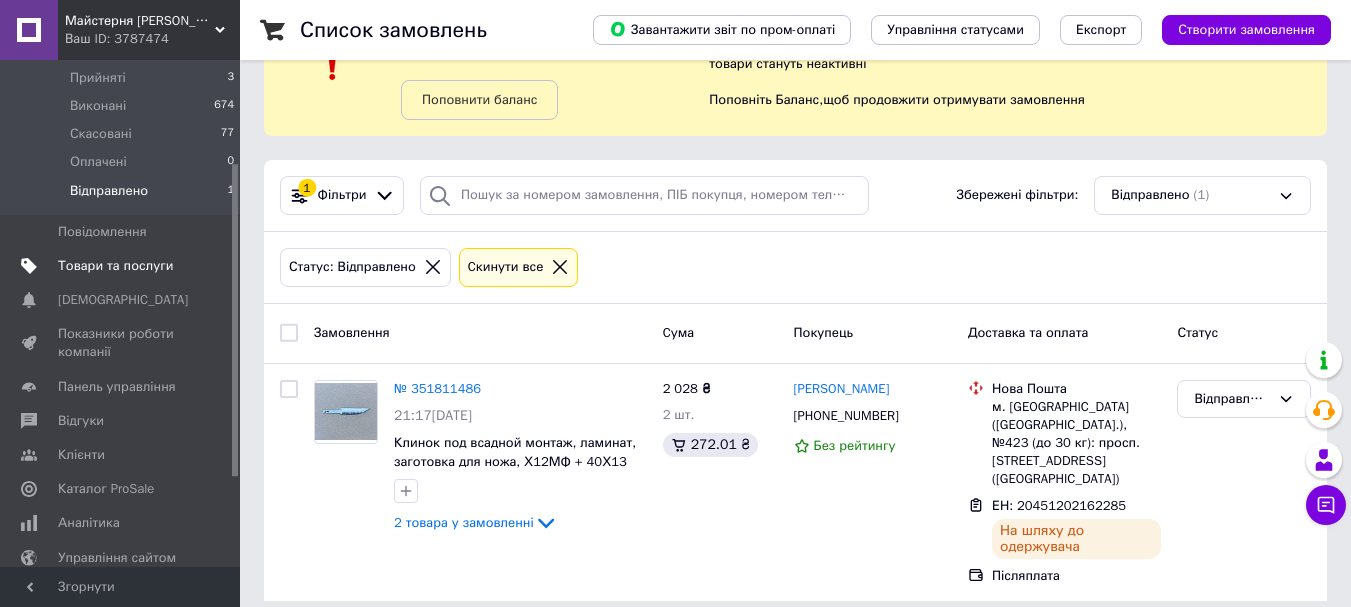 click on "Товари та послуги" at bounding box center [123, 266] 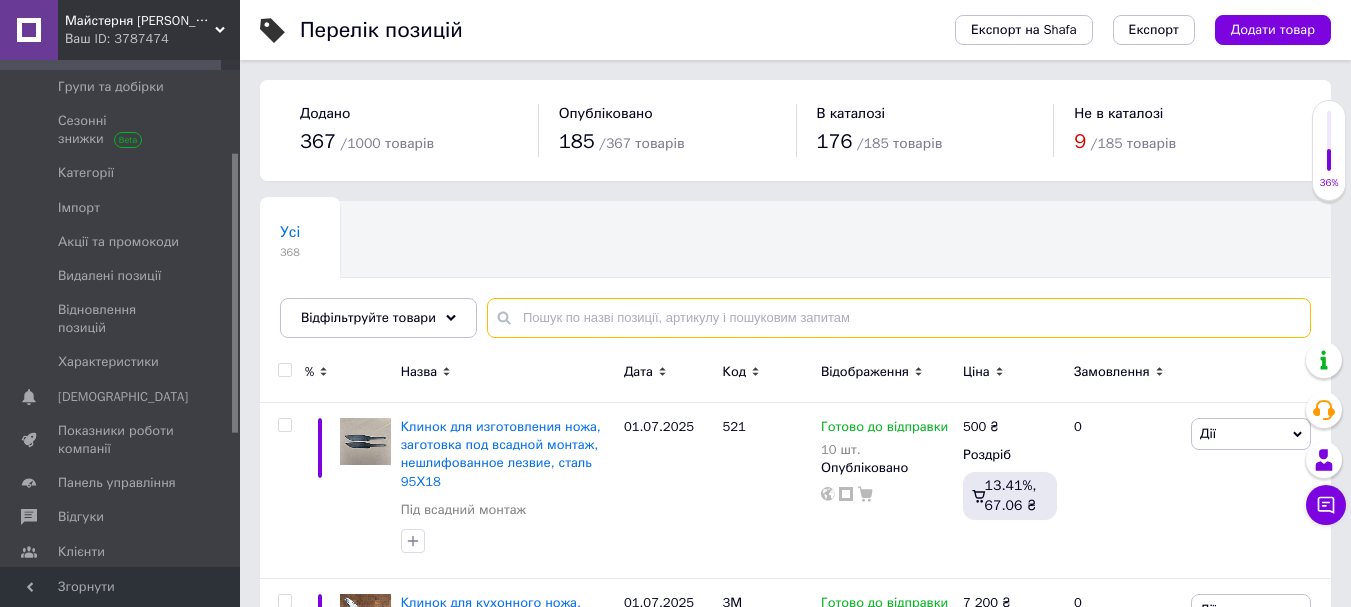 click at bounding box center [899, 318] 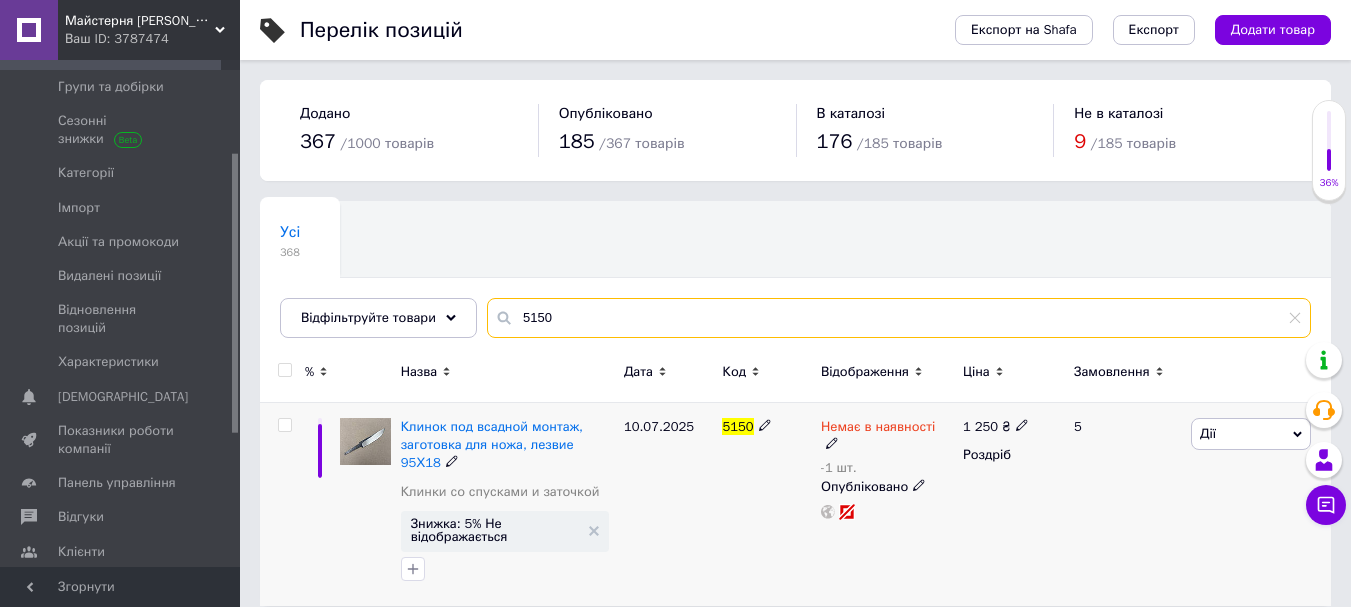 type on "5150" 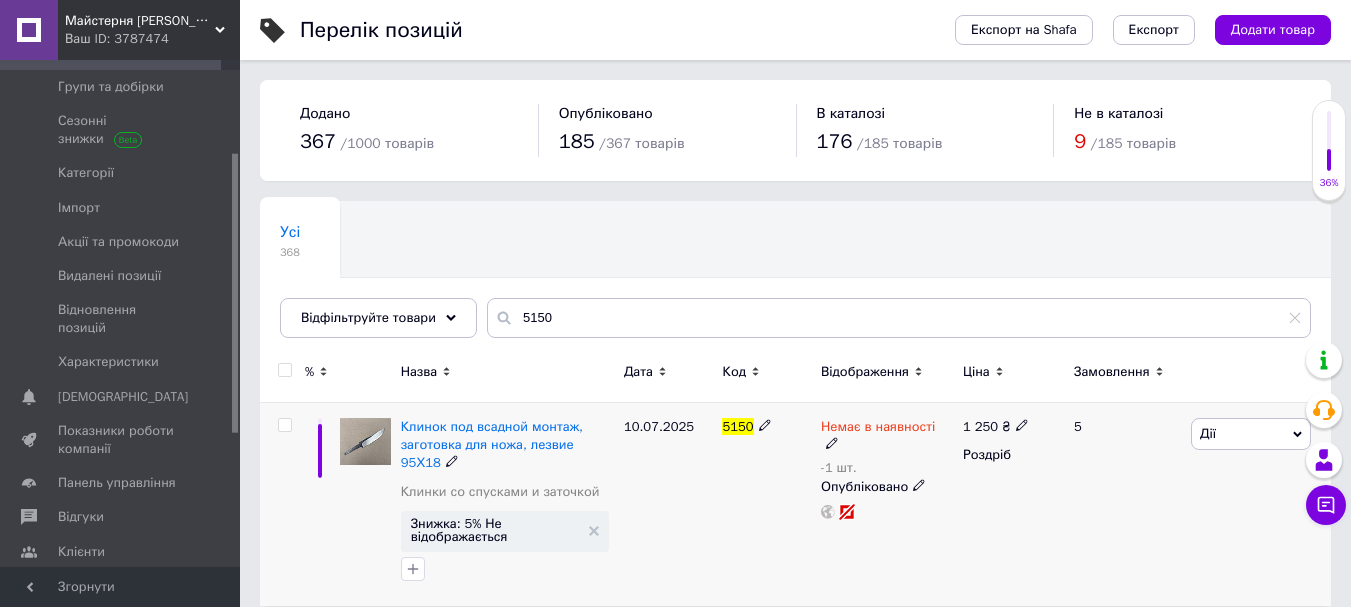 click on "5150" at bounding box center (766, 504) 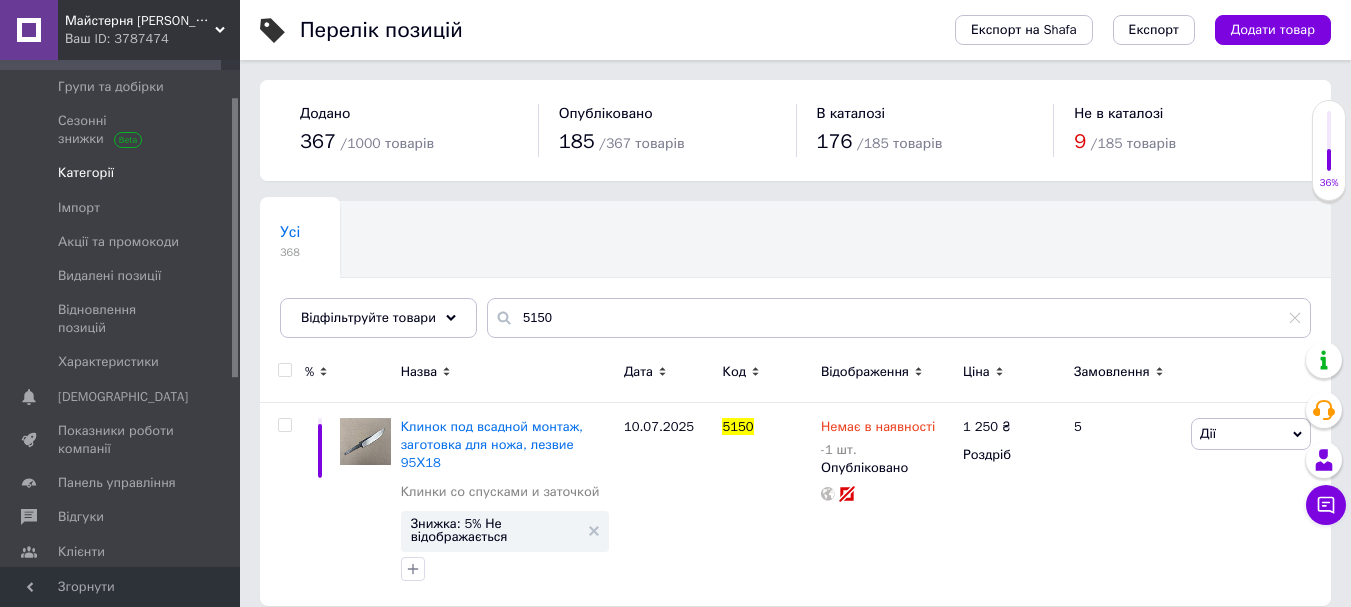 scroll, scrollTop: 0, scrollLeft: 0, axis: both 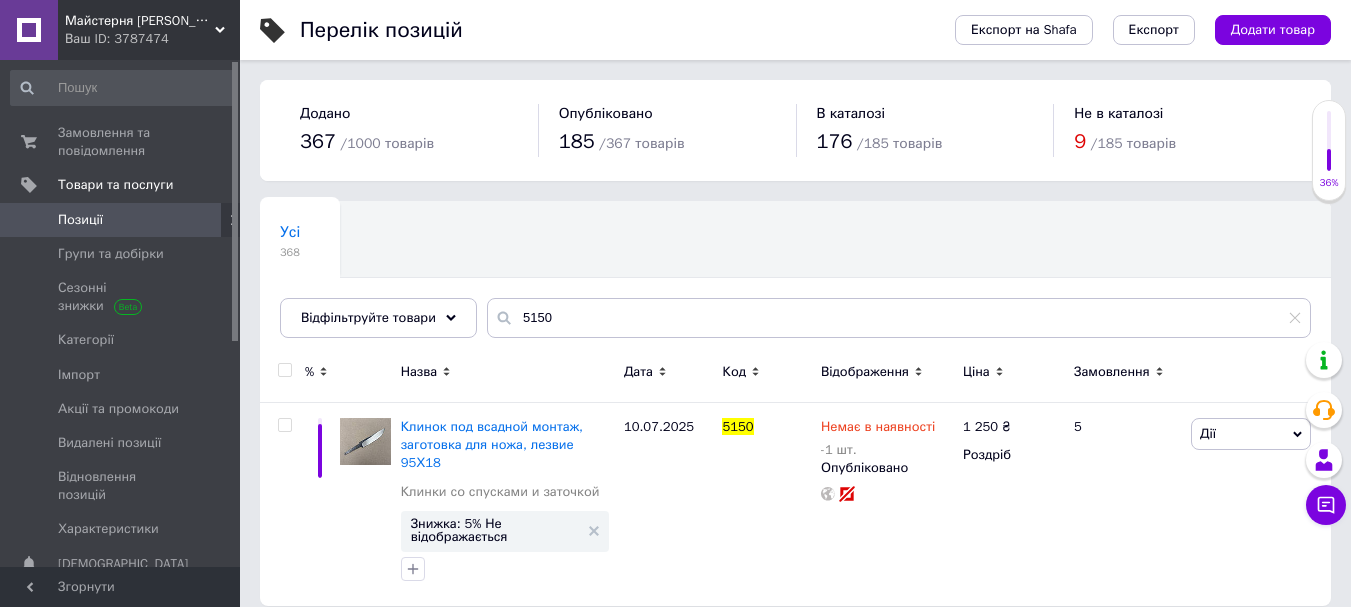 click on "Позиції" at bounding box center (121, 220) 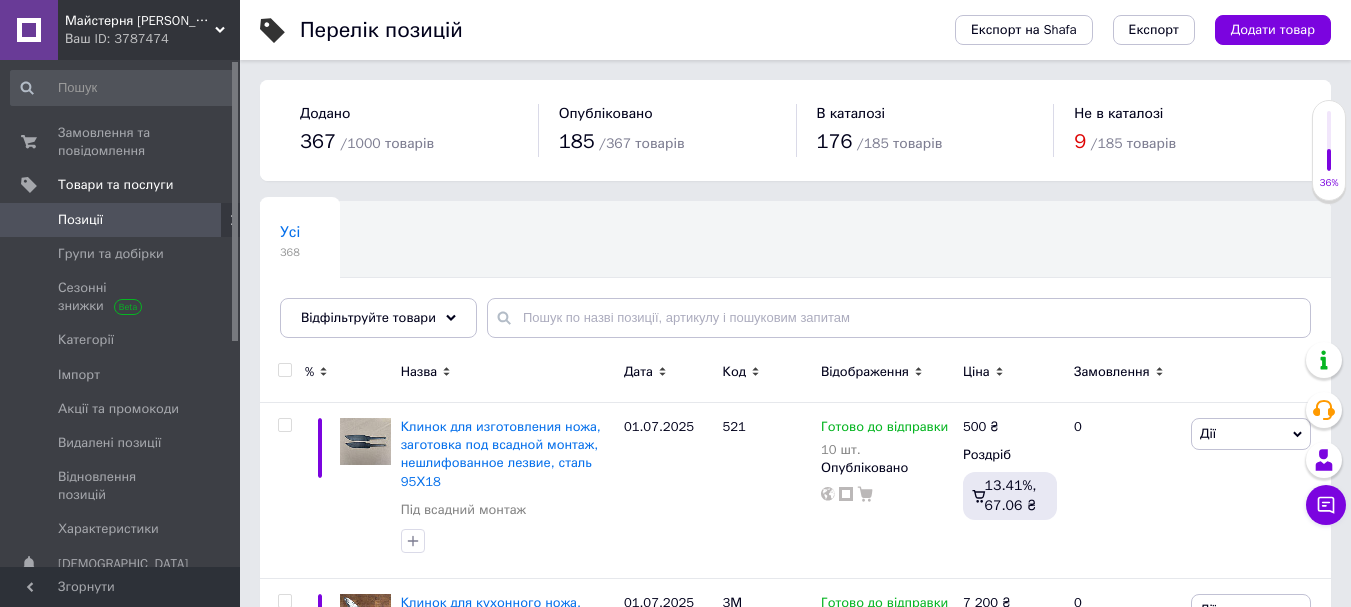 click on "Усі 368" at bounding box center [300, 240] 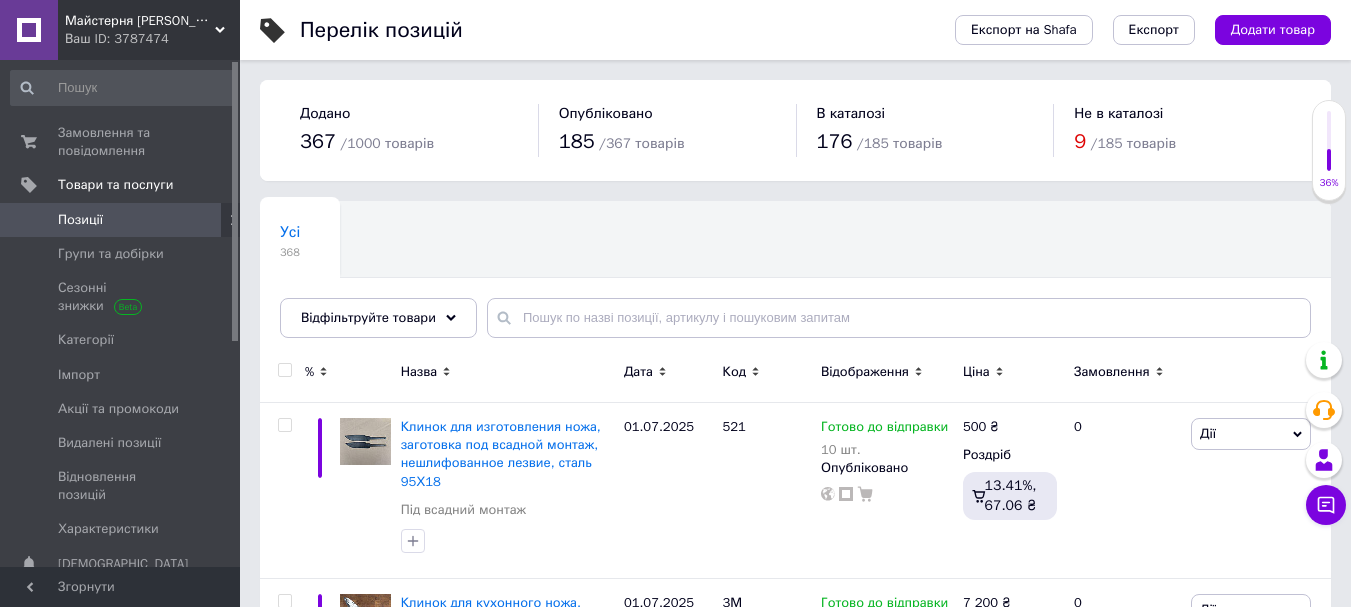 click on "Усі 368 Ok Відфільтровано...  Зберегти" at bounding box center [389, 240] 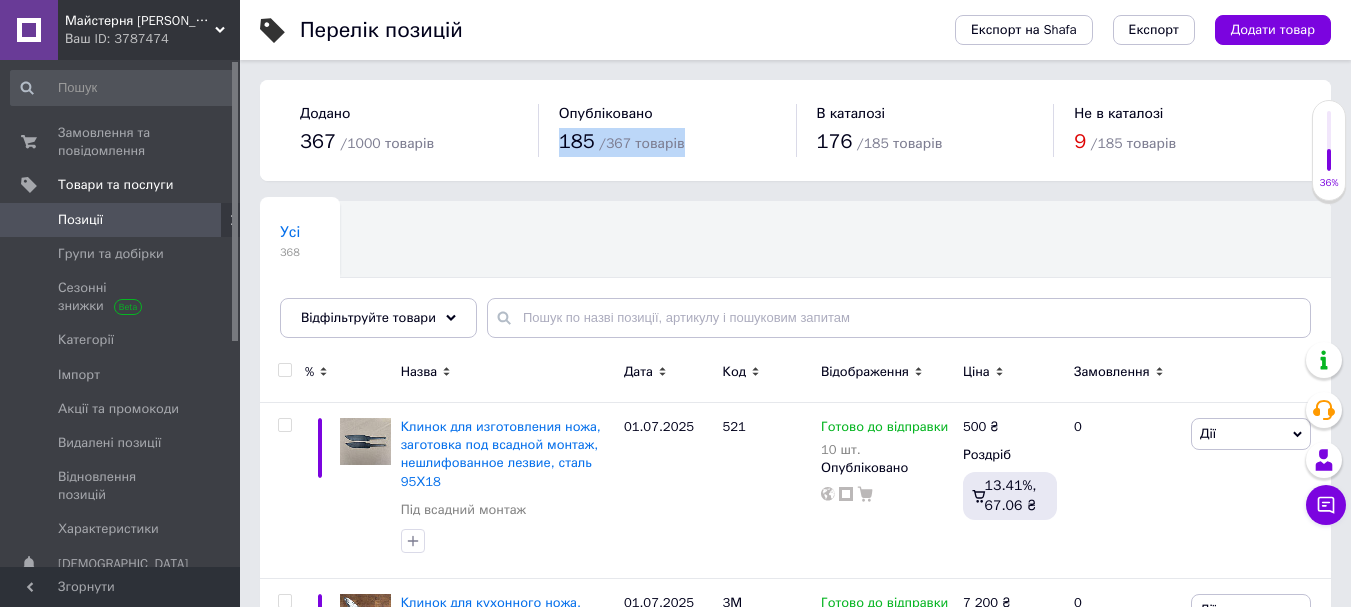 drag, startPoint x: 553, startPoint y: 141, endPoint x: 669, endPoint y: 140, distance: 116.00431 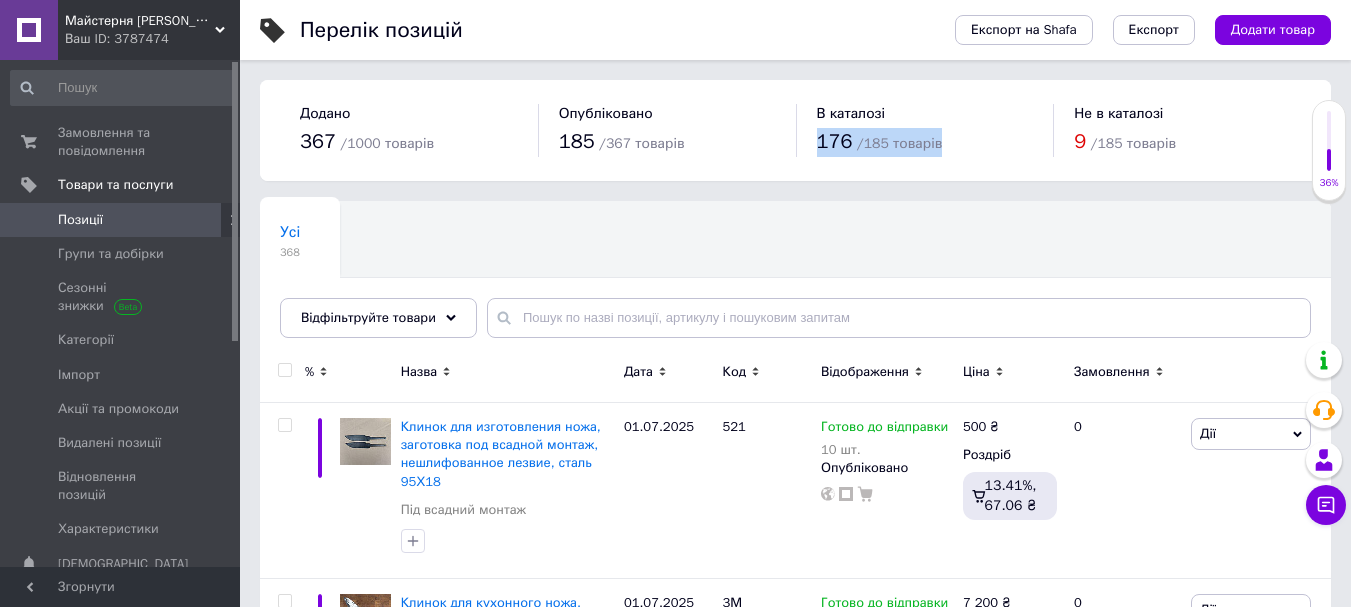 drag, startPoint x: 799, startPoint y: 143, endPoint x: 927, endPoint y: 145, distance: 128.01562 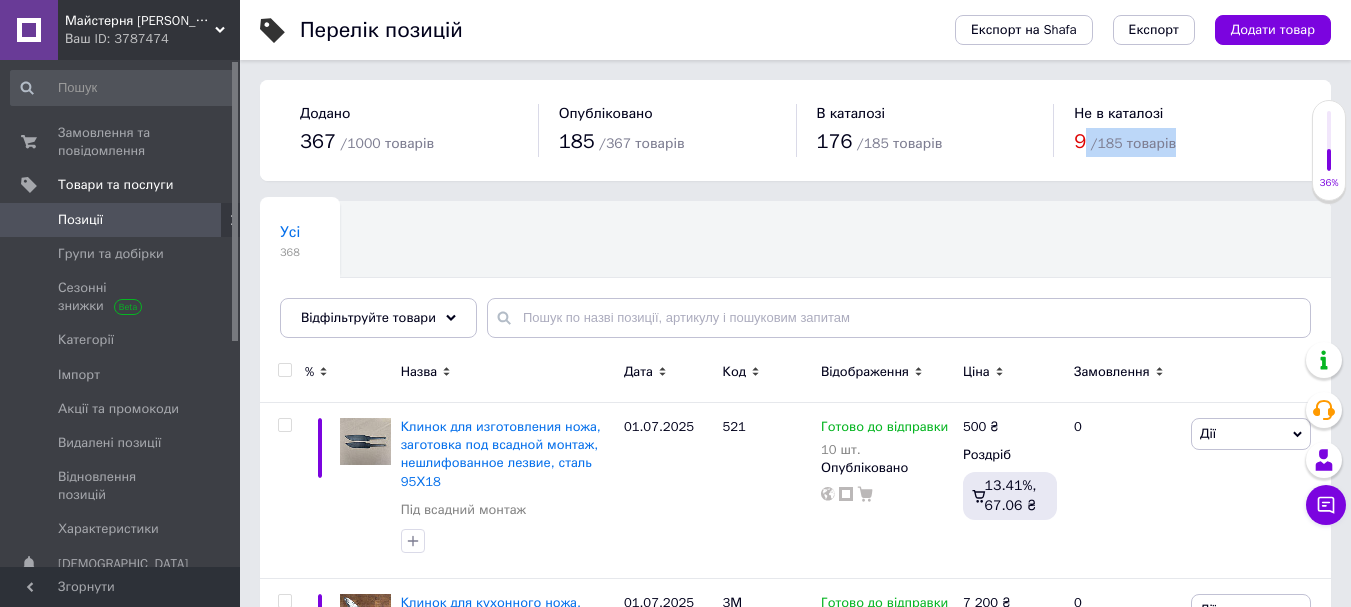 drag, startPoint x: 1082, startPoint y: 142, endPoint x: 1185, endPoint y: 151, distance: 103.392456 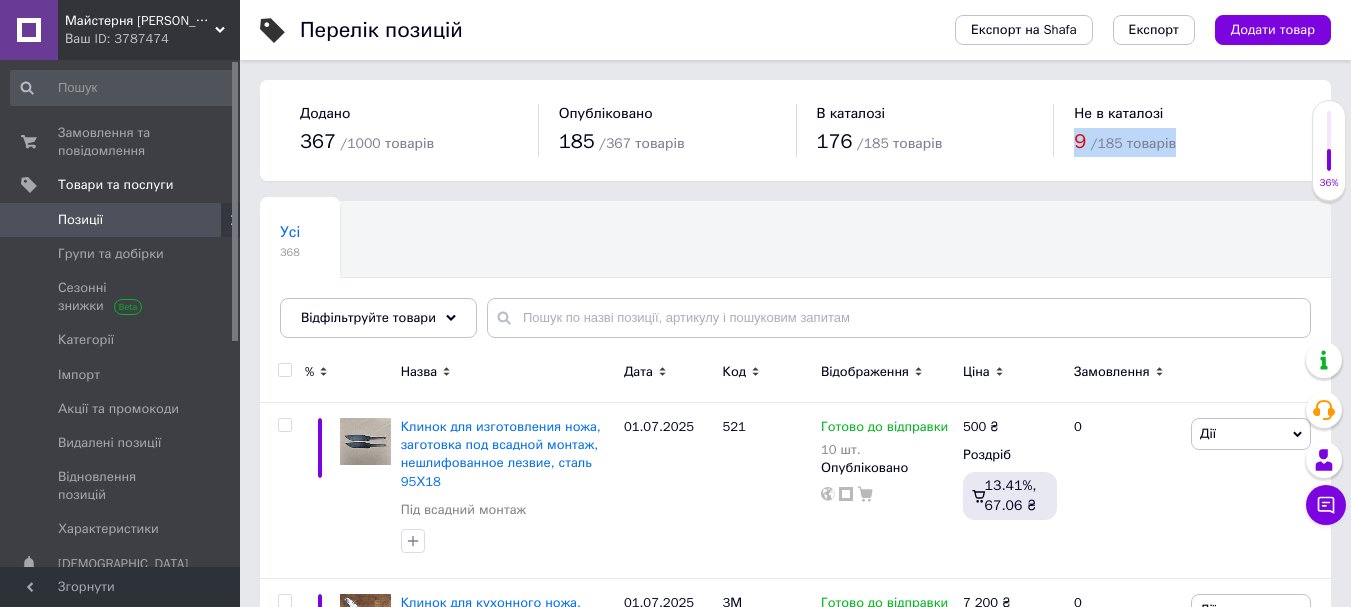 drag, startPoint x: 1067, startPoint y: 147, endPoint x: 1193, endPoint y: 146, distance: 126.00397 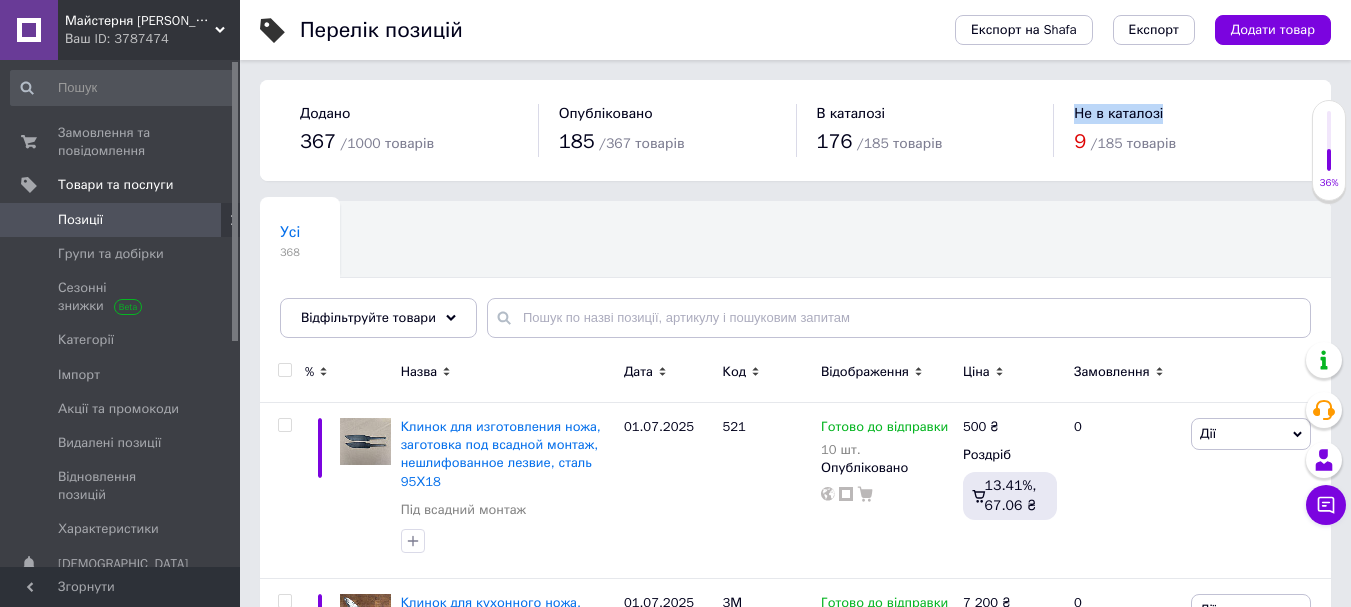 drag, startPoint x: 1170, startPoint y: 117, endPoint x: 1053, endPoint y: 117, distance: 117 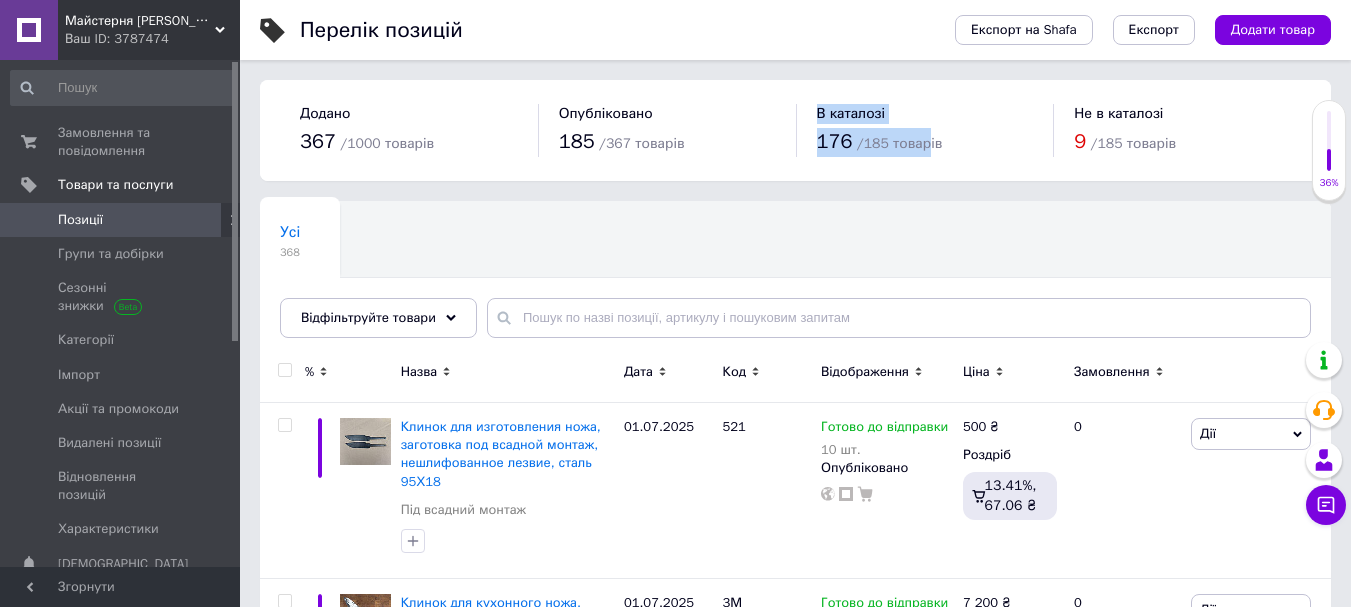 drag, startPoint x: 806, startPoint y: 101, endPoint x: 918, endPoint y: 128, distance: 115.2085 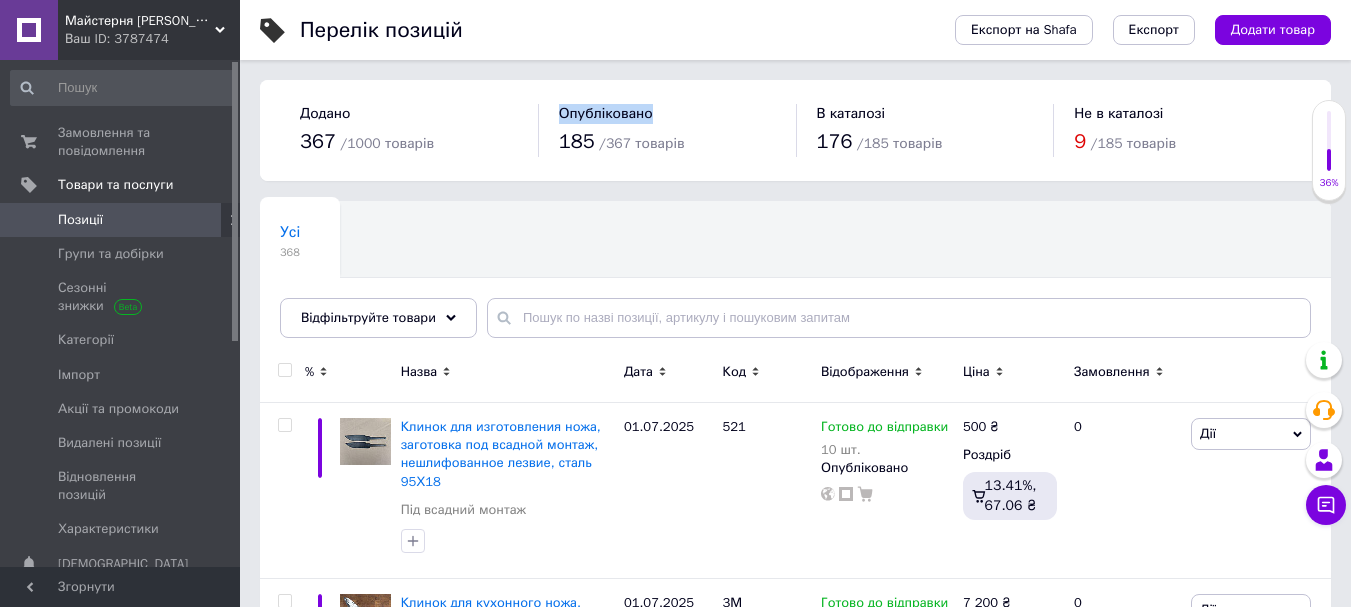 drag, startPoint x: 555, startPoint y: 108, endPoint x: 686, endPoint y: 124, distance: 131.97348 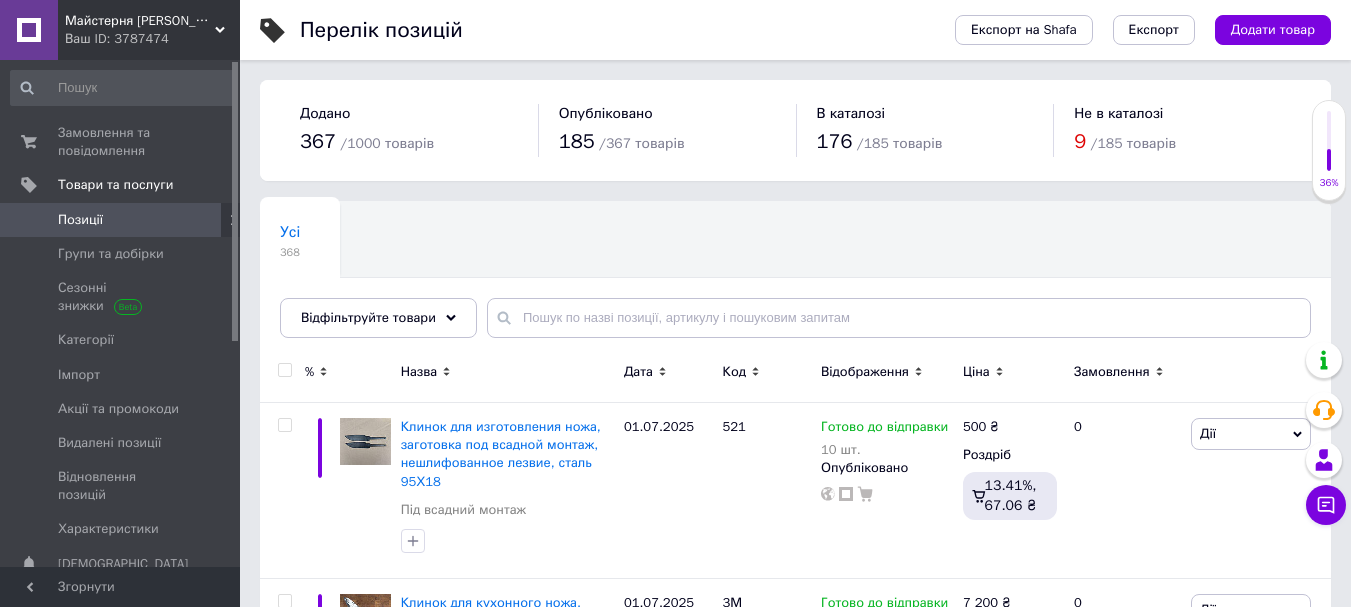 click on "185   / 367   товарів" at bounding box center (667, 142) 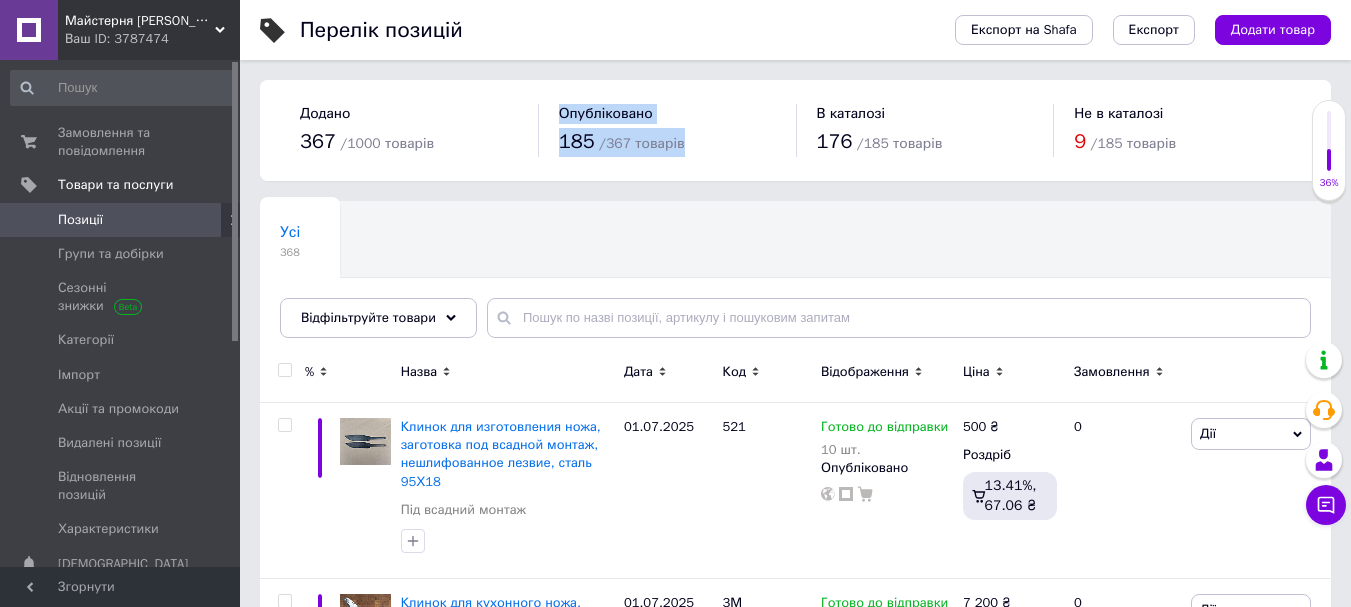 drag, startPoint x: 687, startPoint y: 148, endPoint x: 448, endPoint y: 143, distance: 239.05229 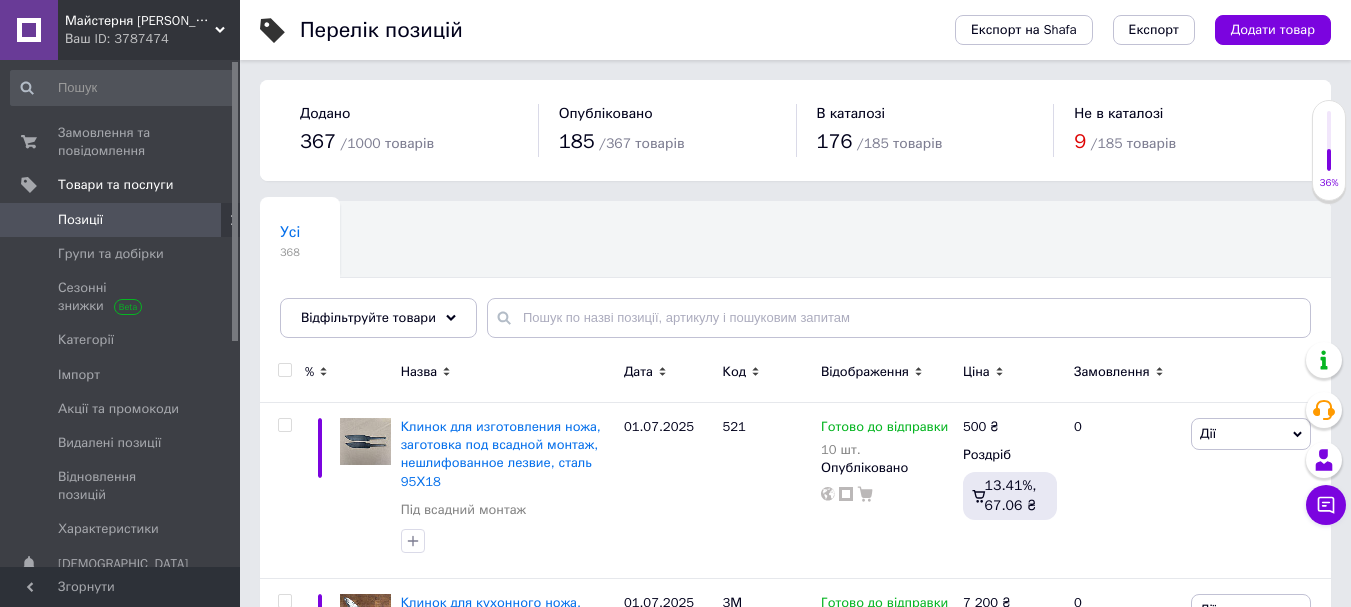 click on "/ 1000   товарів" at bounding box center [387, 143] 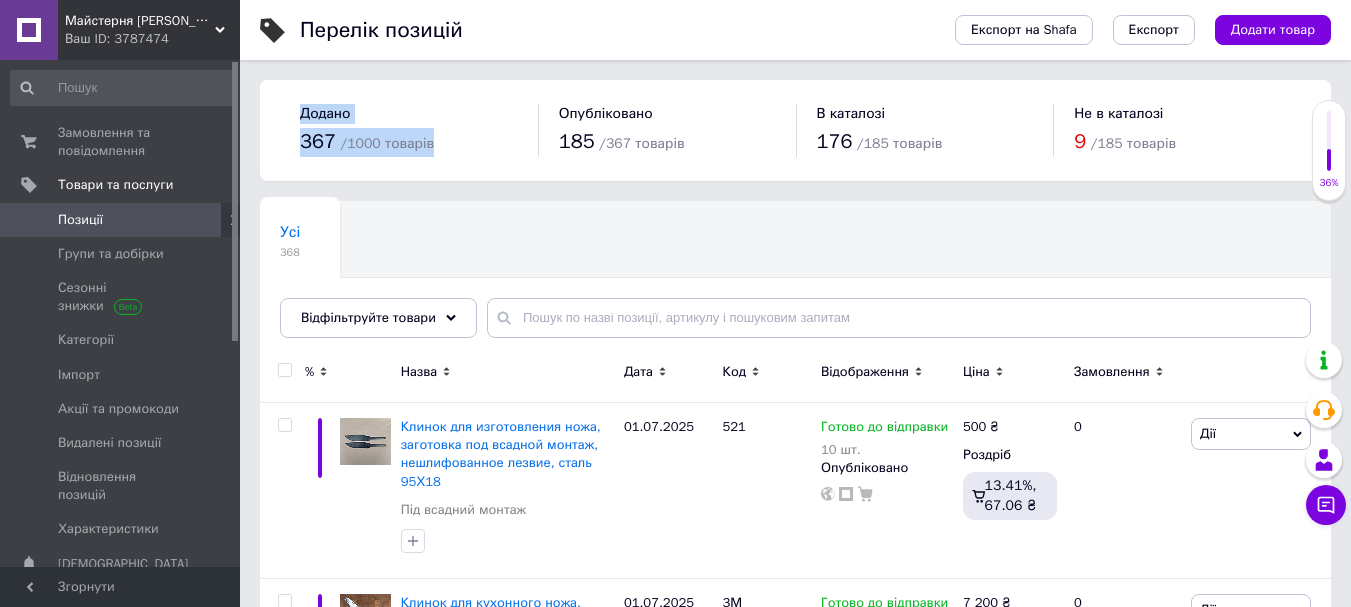 drag, startPoint x: 309, startPoint y: 114, endPoint x: 535, endPoint y: 155, distance: 229.68892 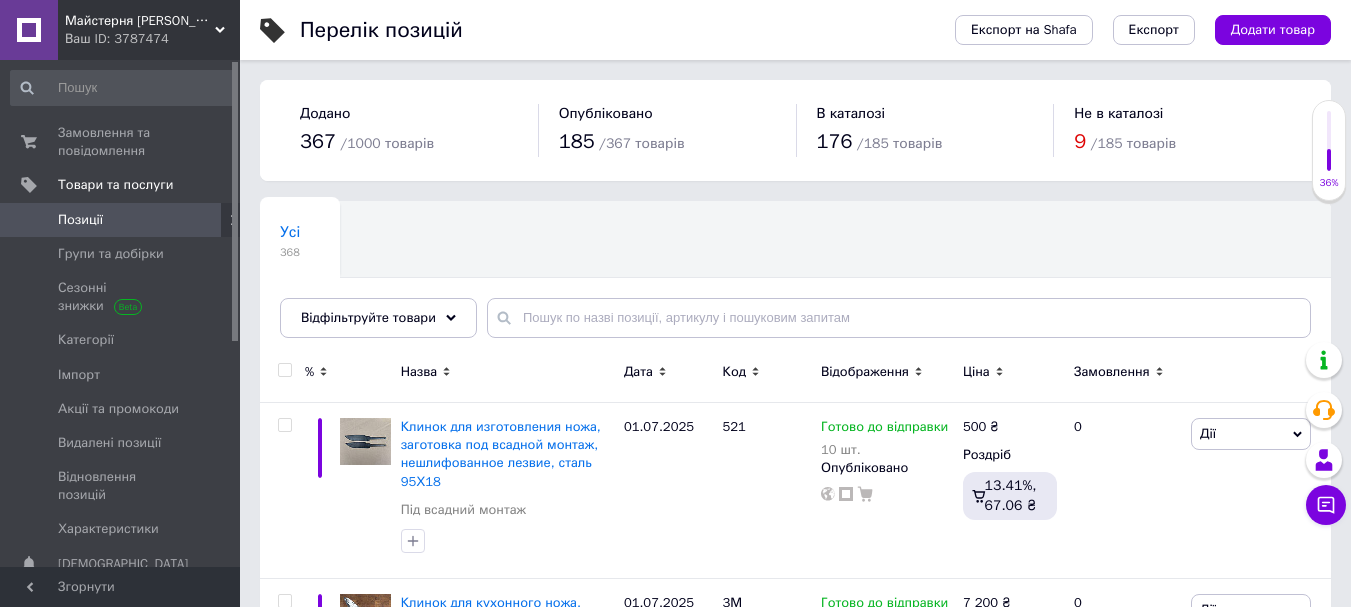 click on "Опубліковано 185   / 367   товарів" at bounding box center [667, 130] 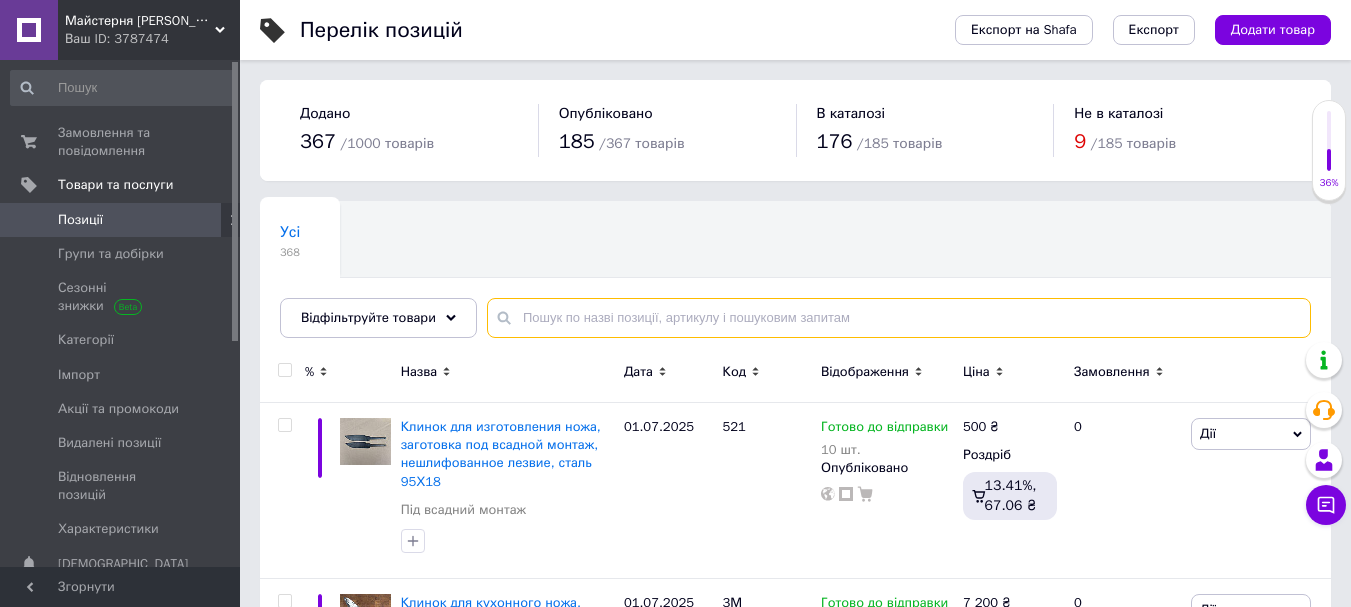 click at bounding box center (899, 318) 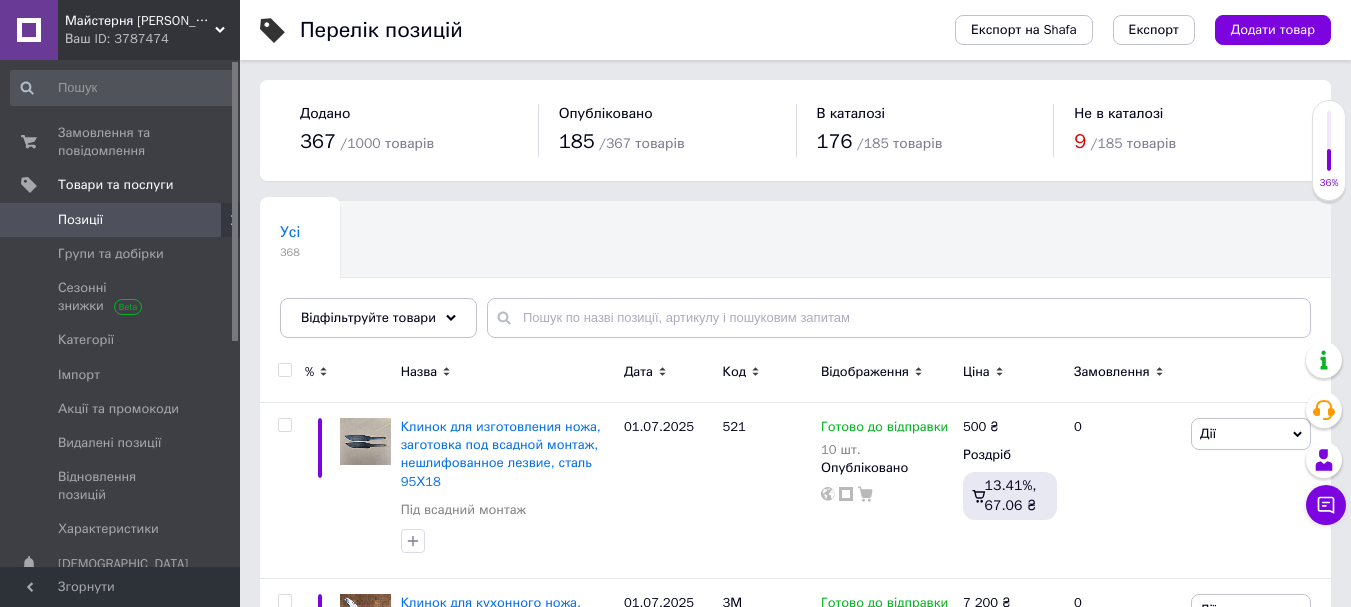 click on "Усі 368 Ok Відфільтровано...  Зберегти" at bounding box center [795, 279] 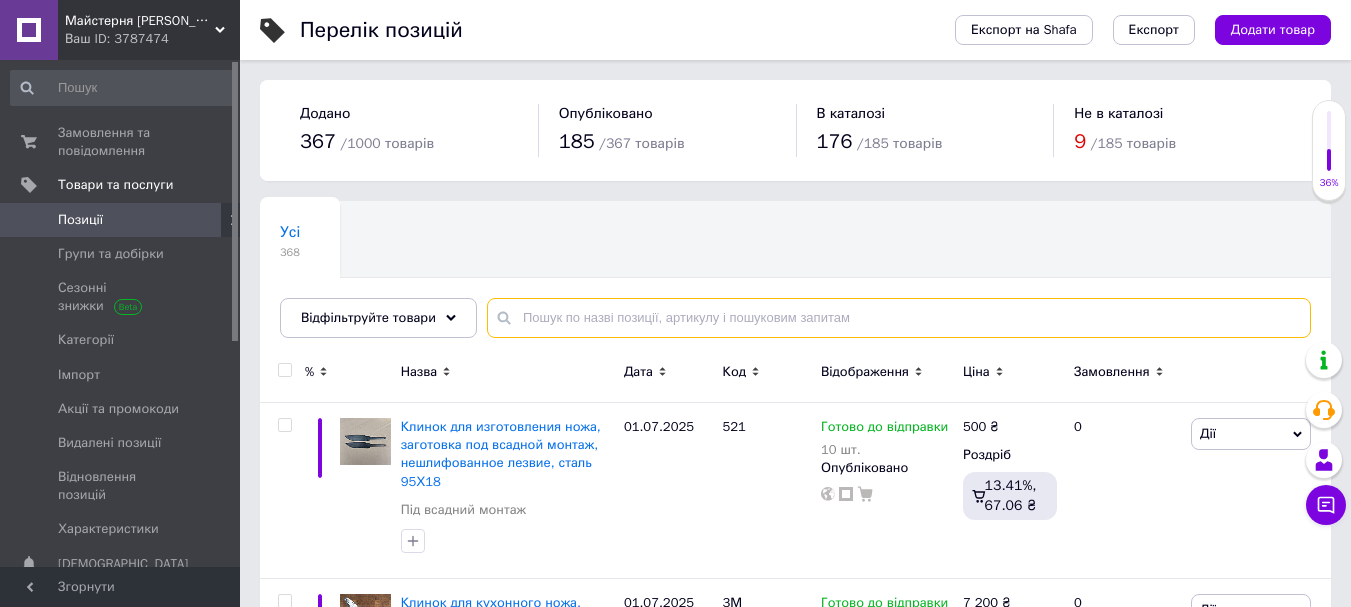 click at bounding box center [899, 318] 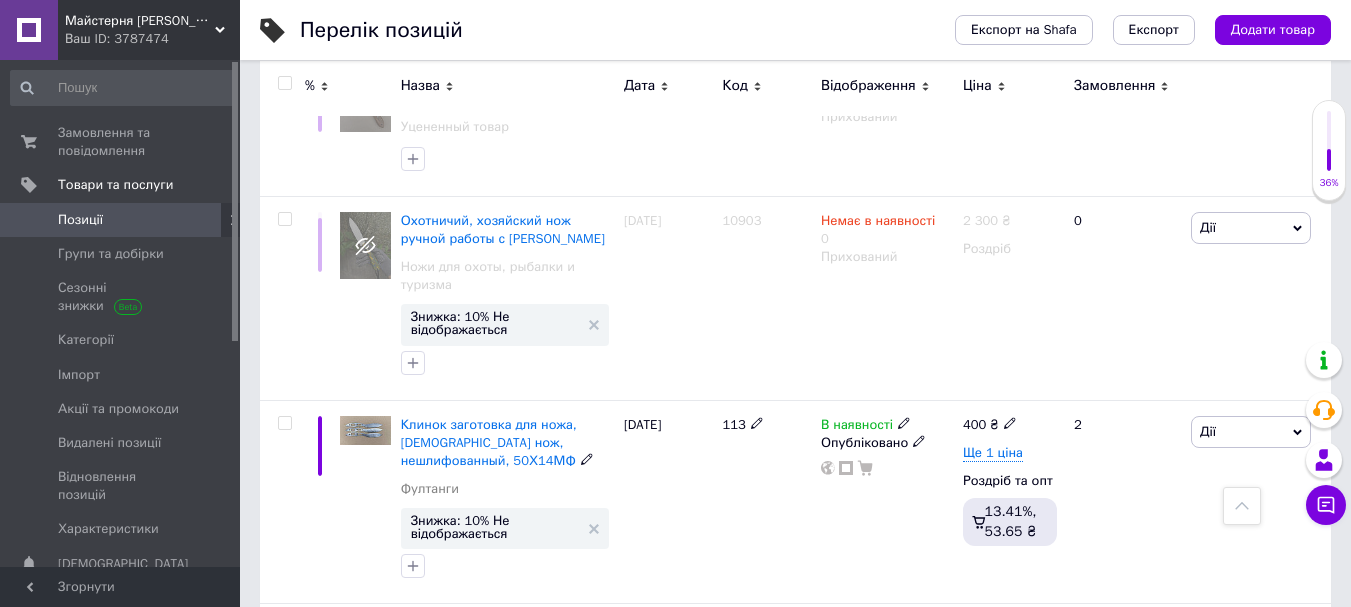 scroll, scrollTop: 993, scrollLeft: 0, axis: vertical 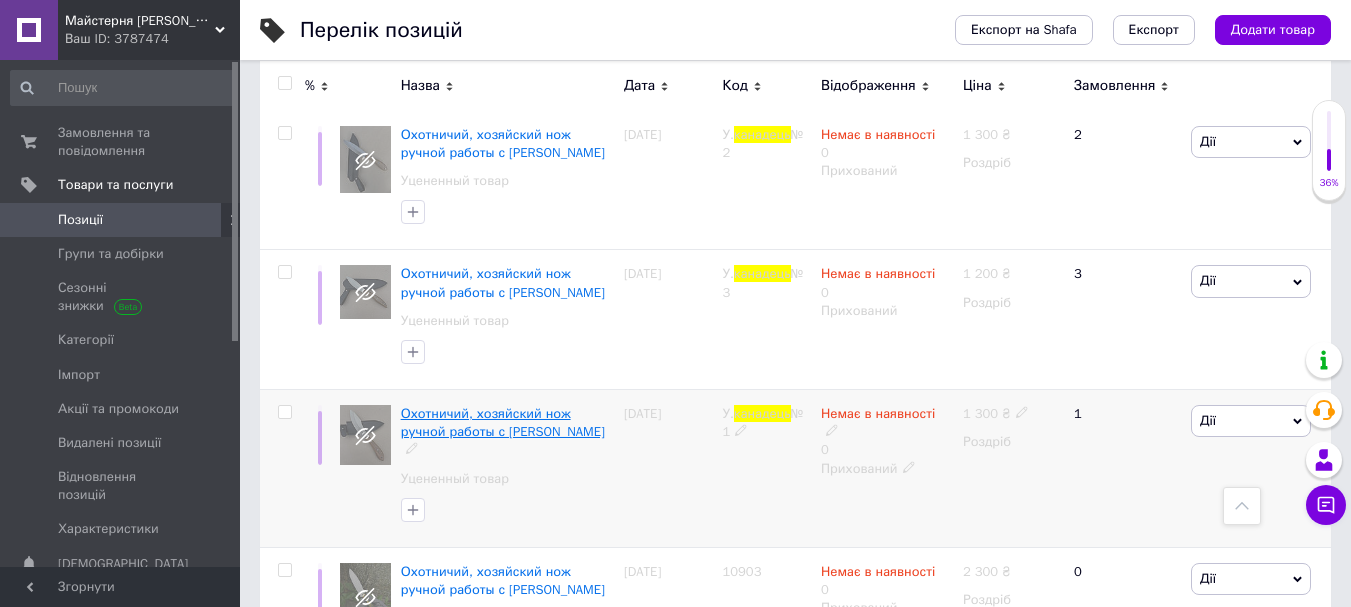 type on "канадець" 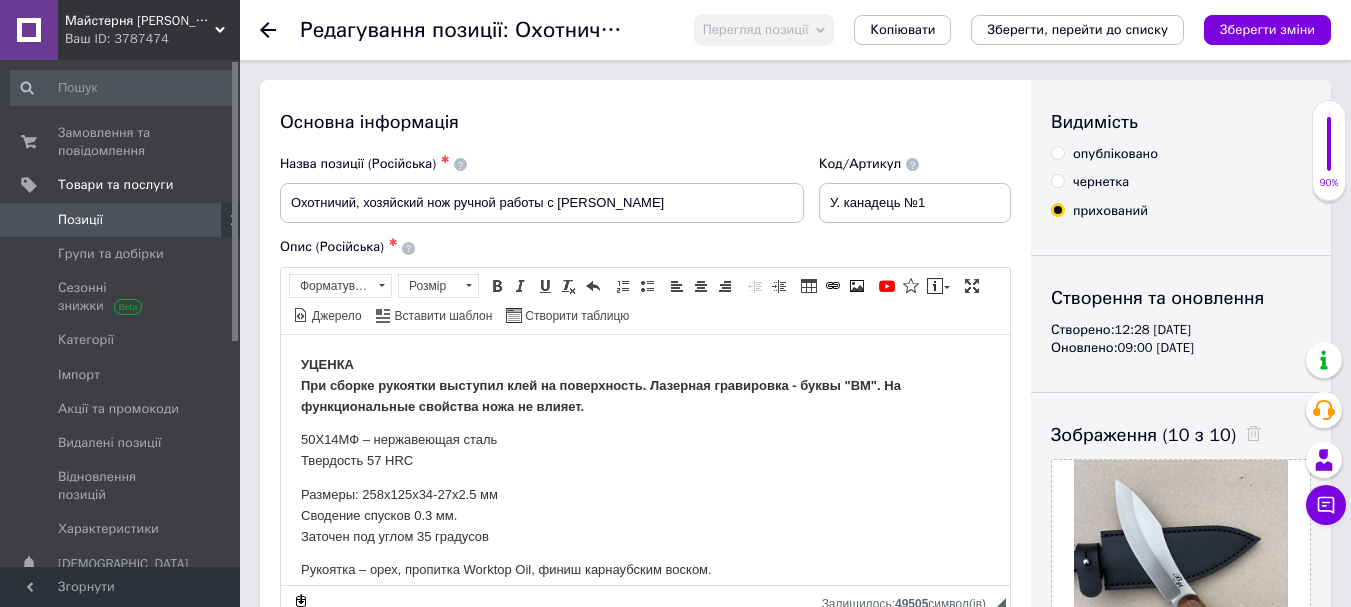 scroll, scrollTop: 0, scrollLeft: 0, axis: both 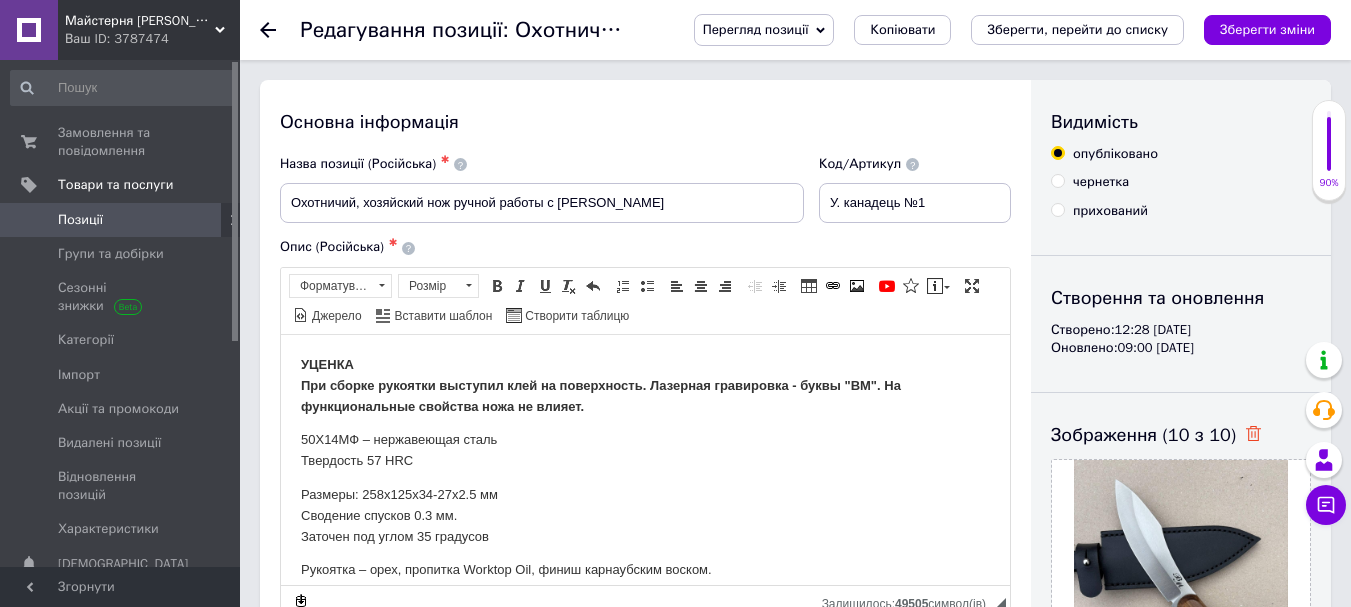click 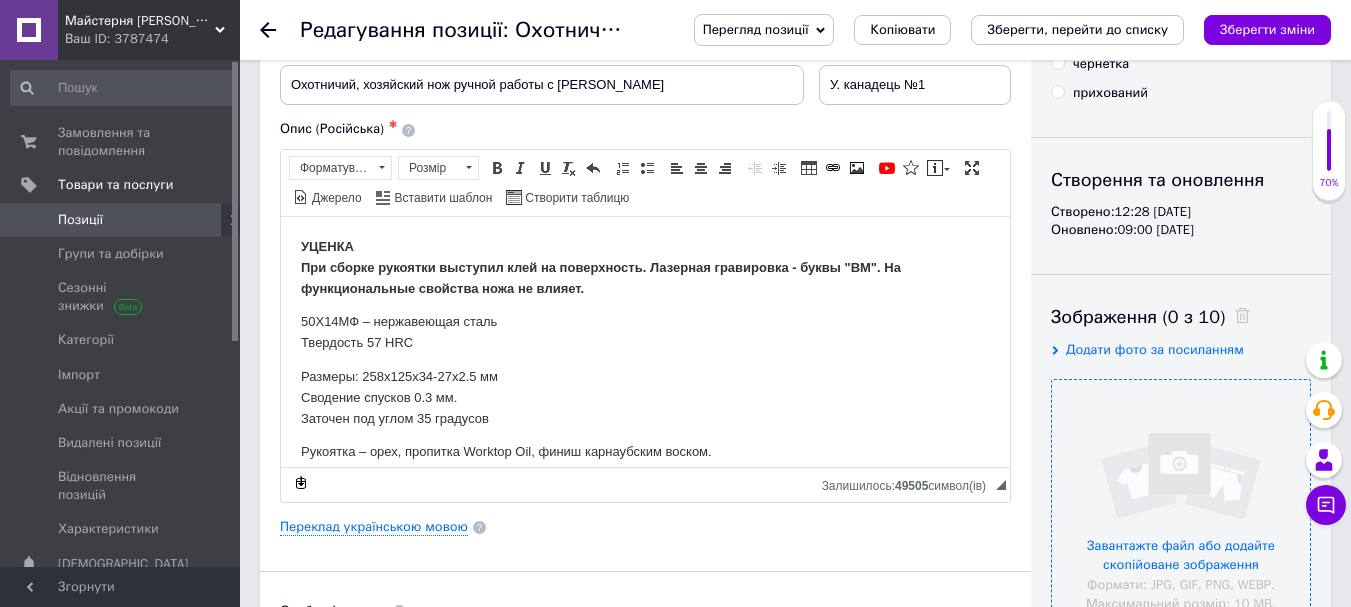 scroll, scrollTop: 167, scrollLeft: 0, axis: vertical 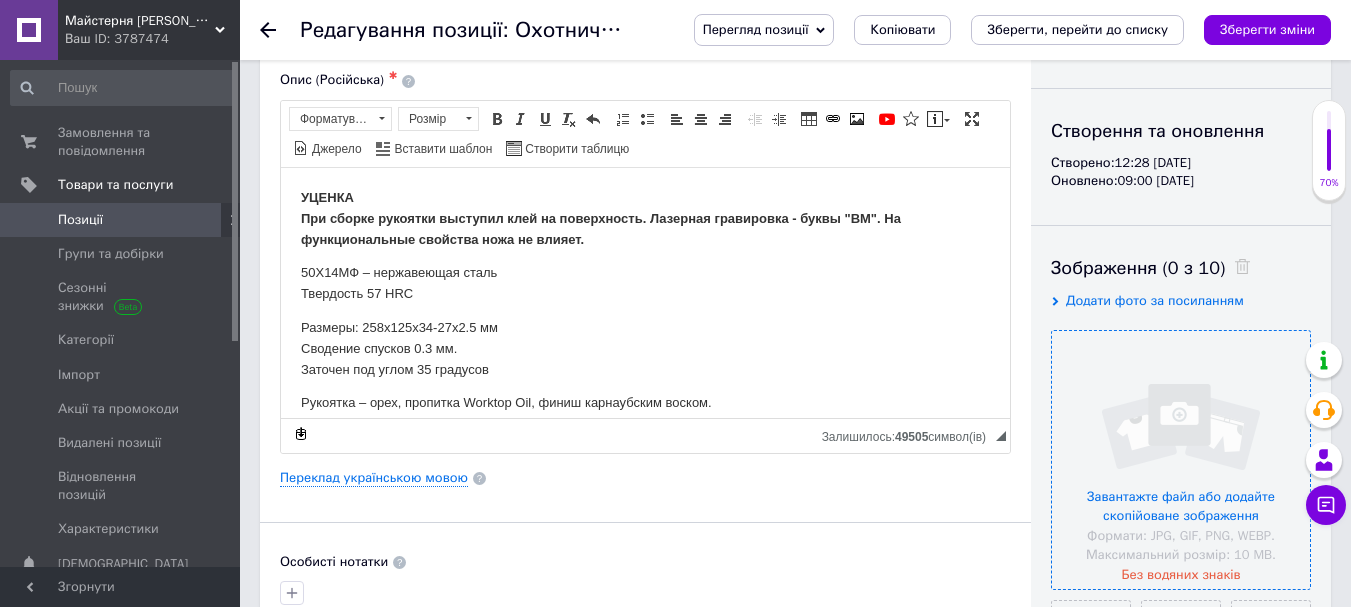 click at bounding box center (1181, 460) 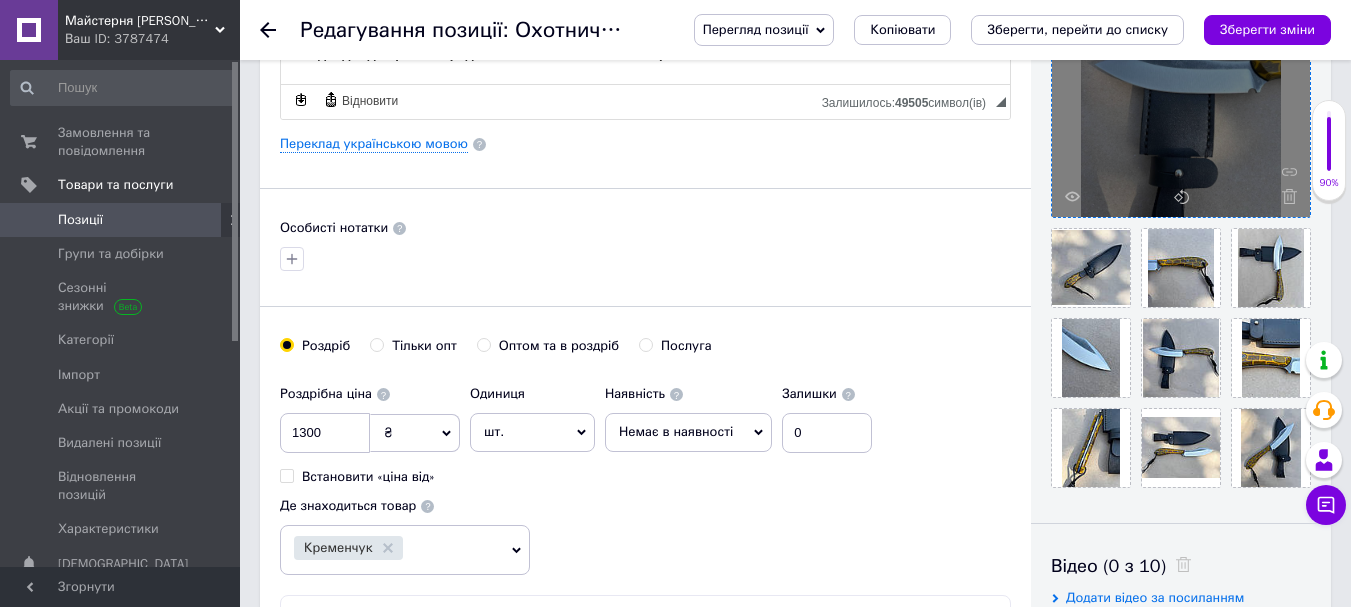 scroll, scrollTop: 500, scrollLeft: 0, axis: vertical 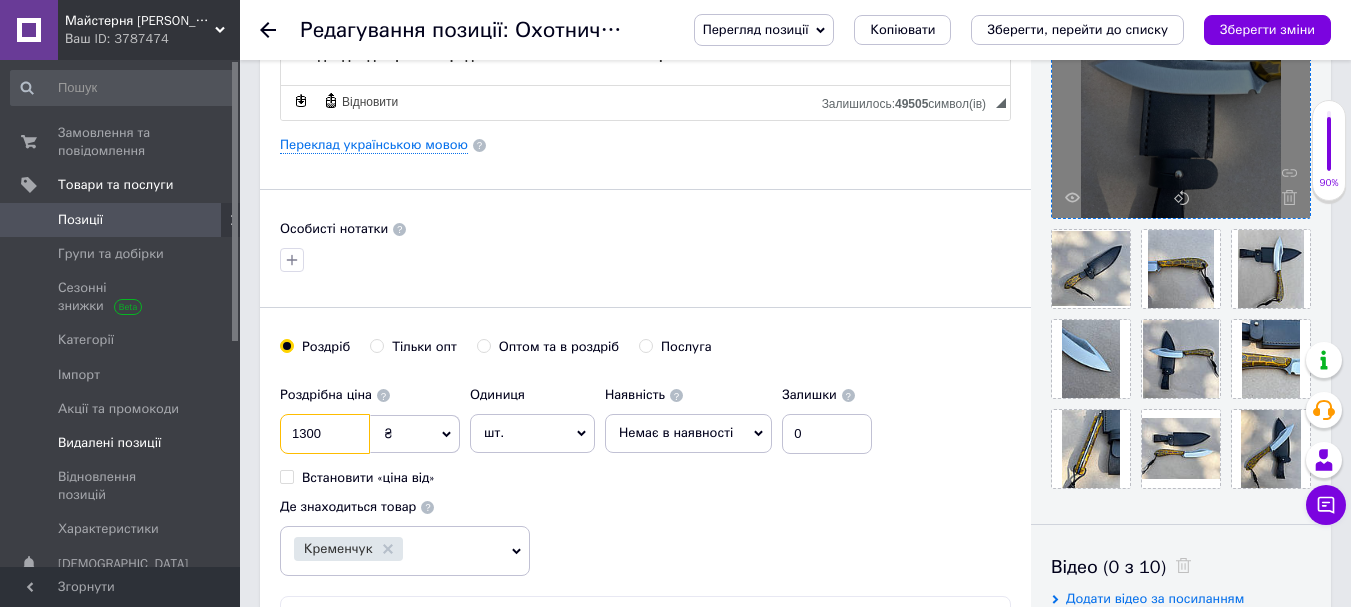 drag, startPoint x: 350, startPoint y: 425, endPoint x: 198, endPoint y: 430, distance: 152.08221 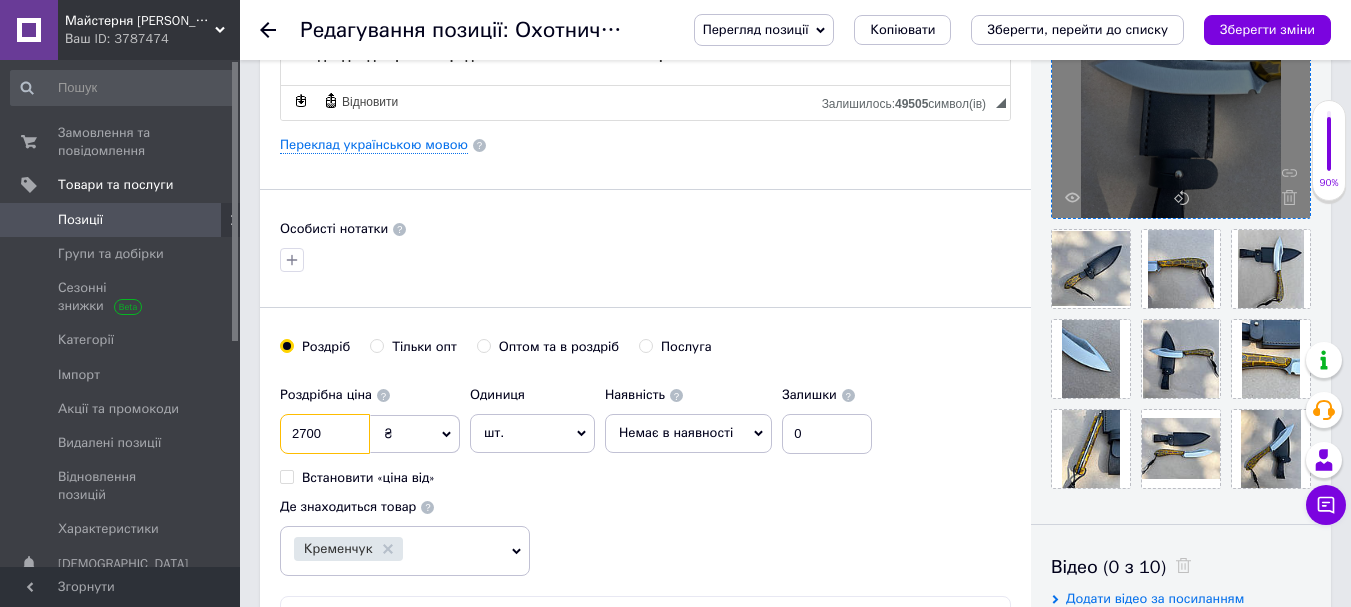 type on "2700" 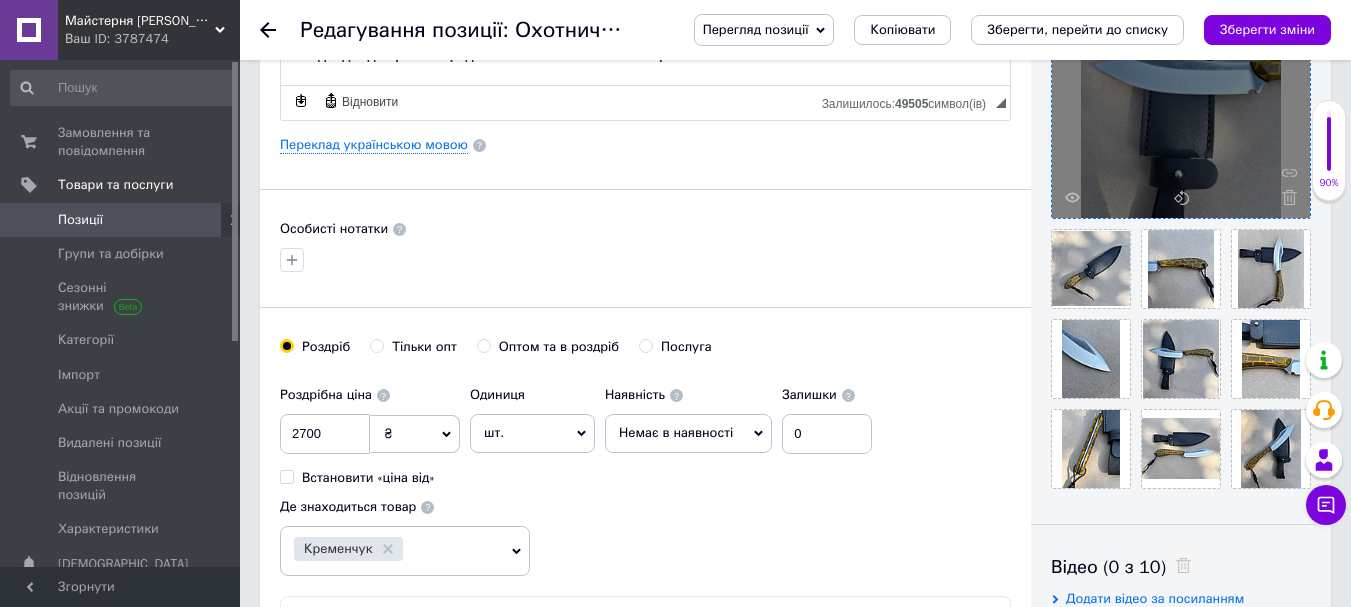 click on "Немає в наявності" at bounding box center (676, 432) 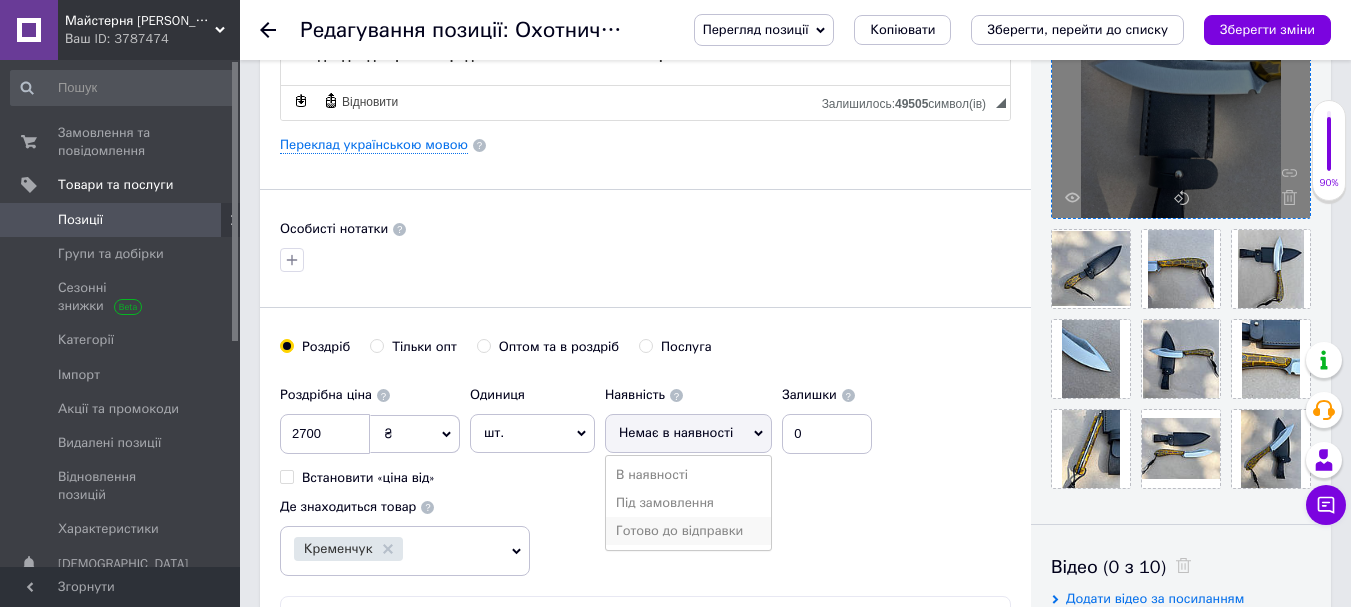 click on "Готово до відправки" at bounding box center [688, 531] 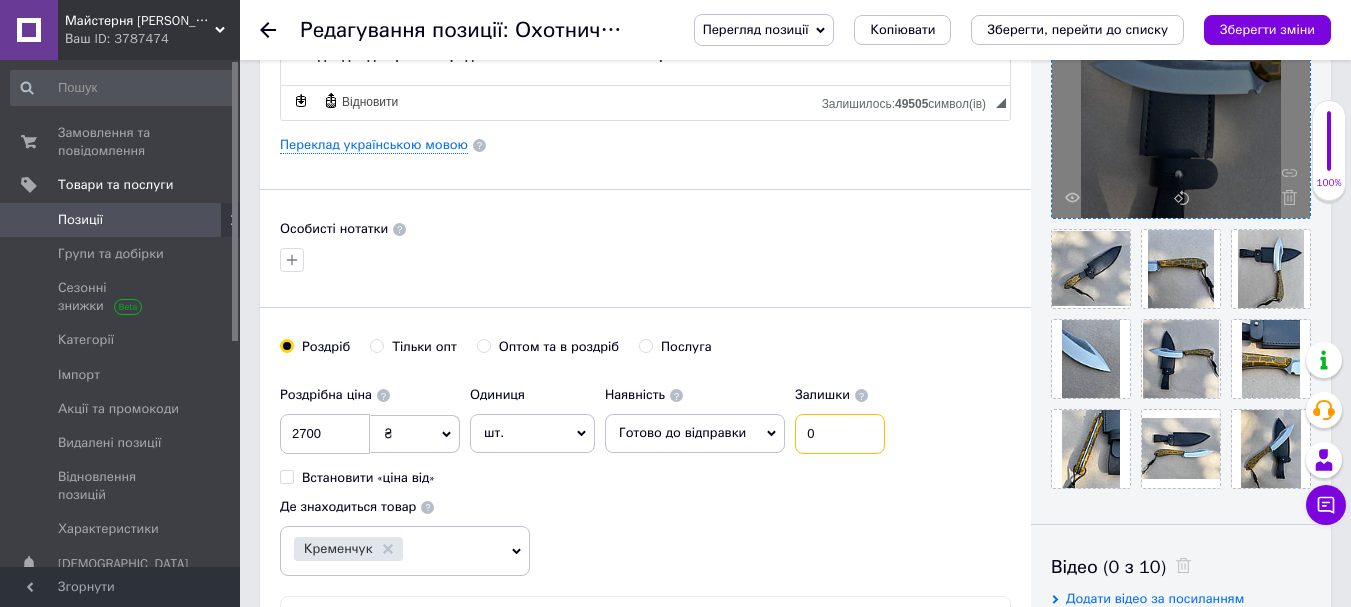 drag, startPoint x: 827, startPoint y: 430, endPoint x: 844, endPoint y: 432, distance: 17.117243 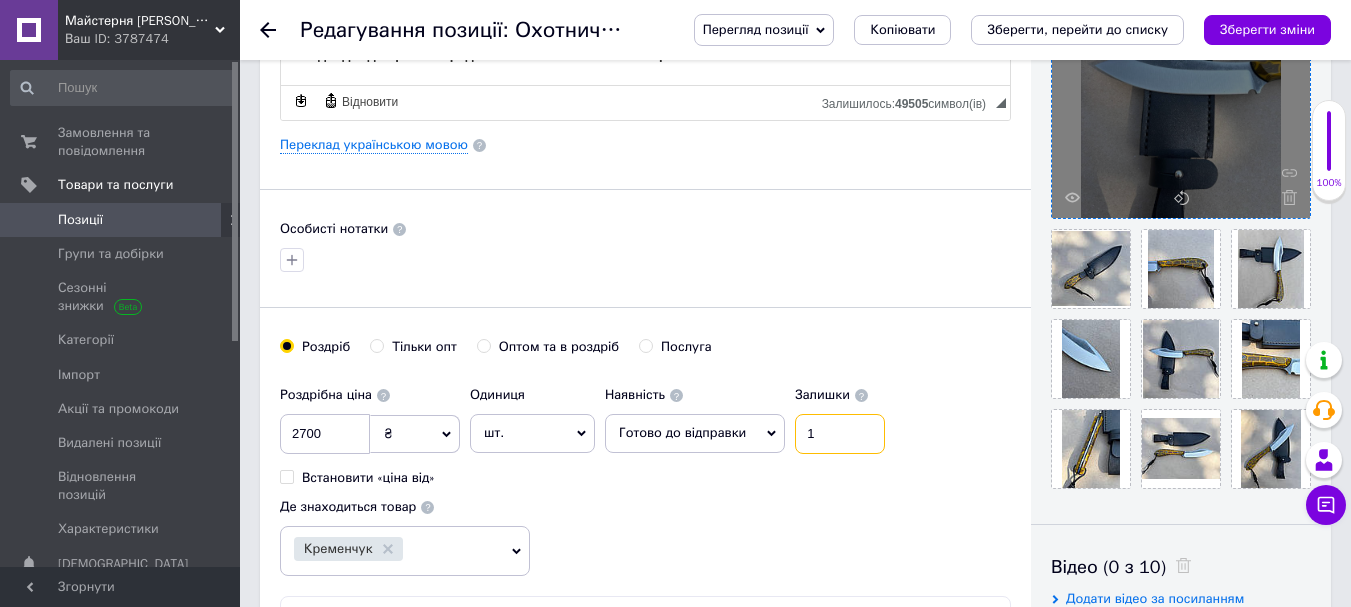 type on "1" 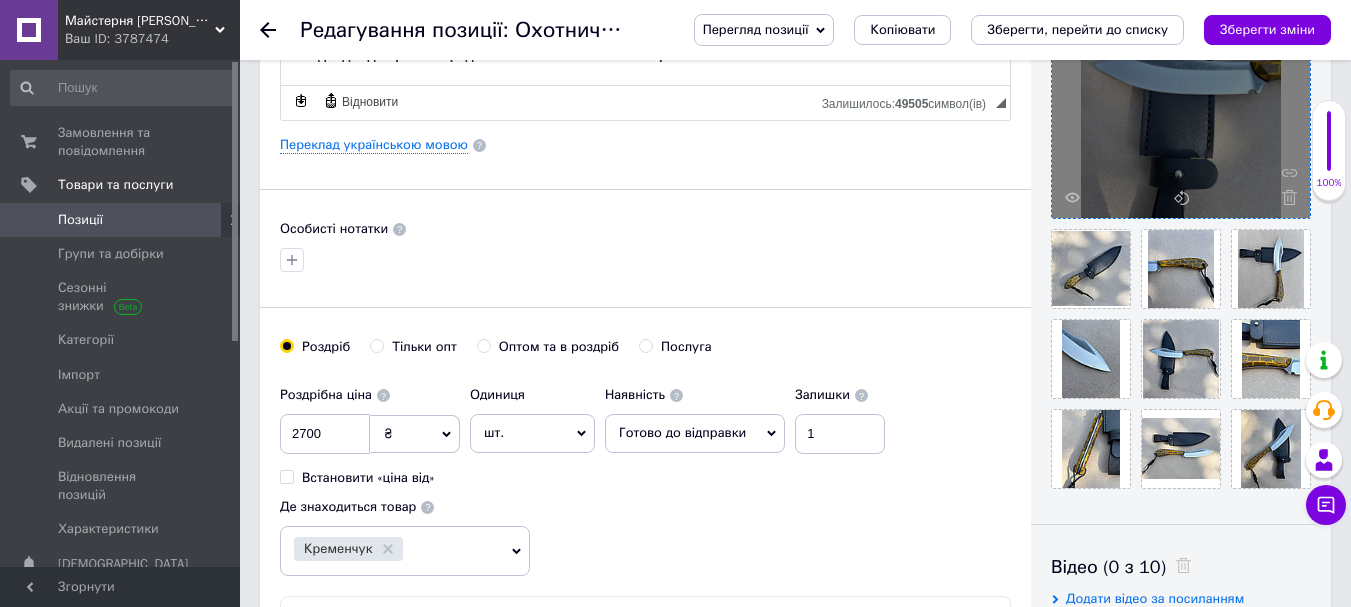 click on "Роздрібна ціна 2700 ₴ $ EUR CHF GBP ¥ PLN ₸ MDL HUF KGS CNY TRY KRW lei Встановити «ціна від» Одиниця шт. Популярне комплект упаковка кв.м пара м кг пог.м послуга т а автоцистерна ампула б балон банка блістер бобіна бочка бут бухта в ват виїзд відро г г га година гр/кв.м гігакалорія д дав два місяці день доба доза є єврокуб з зміна к кВт каністра карат кв.дм кв.м кв.см кв.фут квартал кг кг/кв.м км колесо комплект коробка куб.дм куб.м л л лист м м мВт мл мм моток місяць мішок н набір номер о об'єкт од. п палетомісце пара партія пач пог.м послуга посівна одиниця птахомісце півроку пігулка" at bounding box center (645, 476) 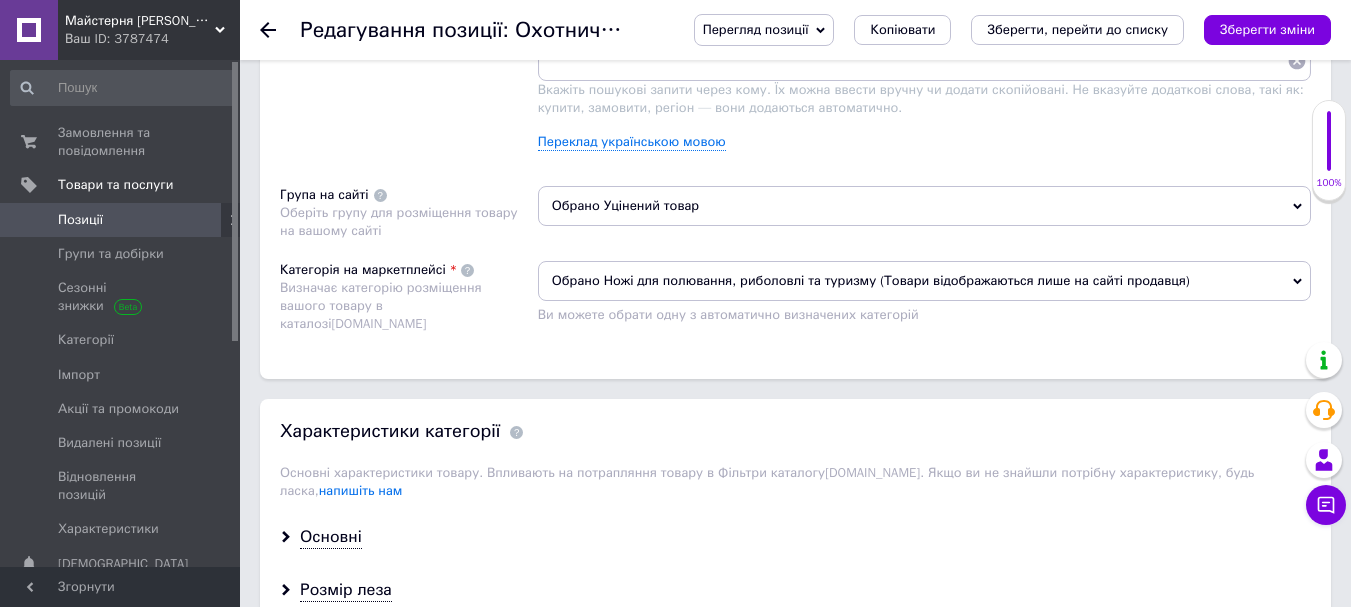 scroll, scrollTop: 1333, scrollLeft: 0, axis: vertical 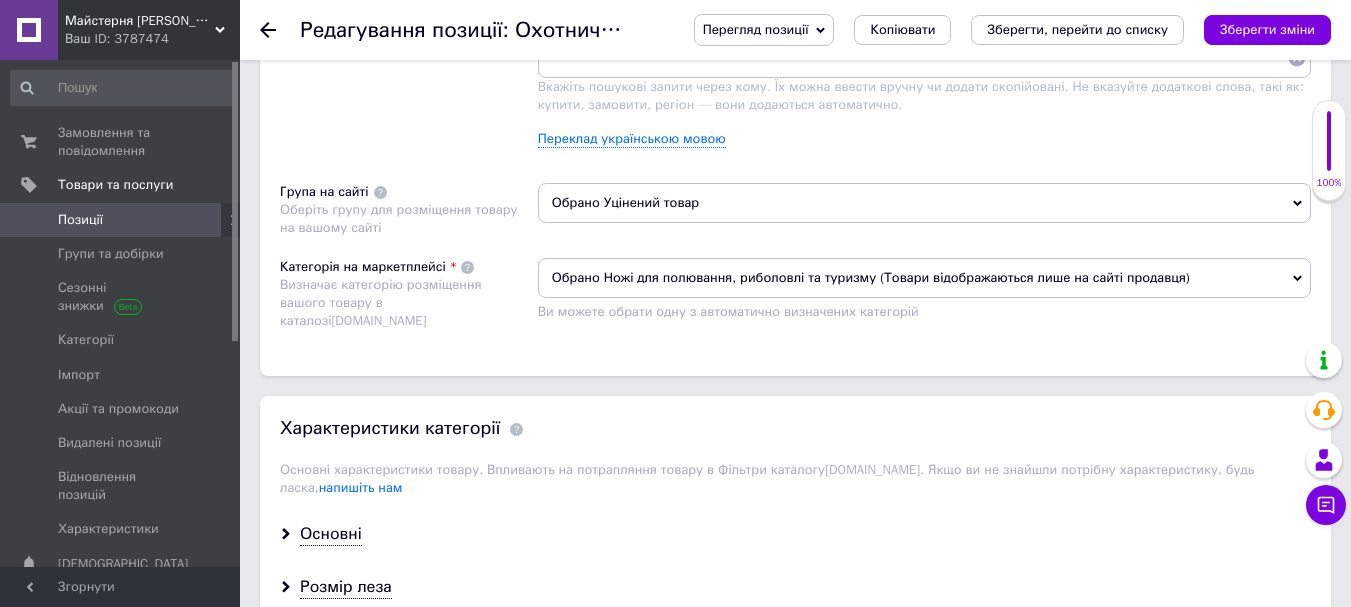 click on "Обрано Уцінений товар" at bounding box center (924, 203) 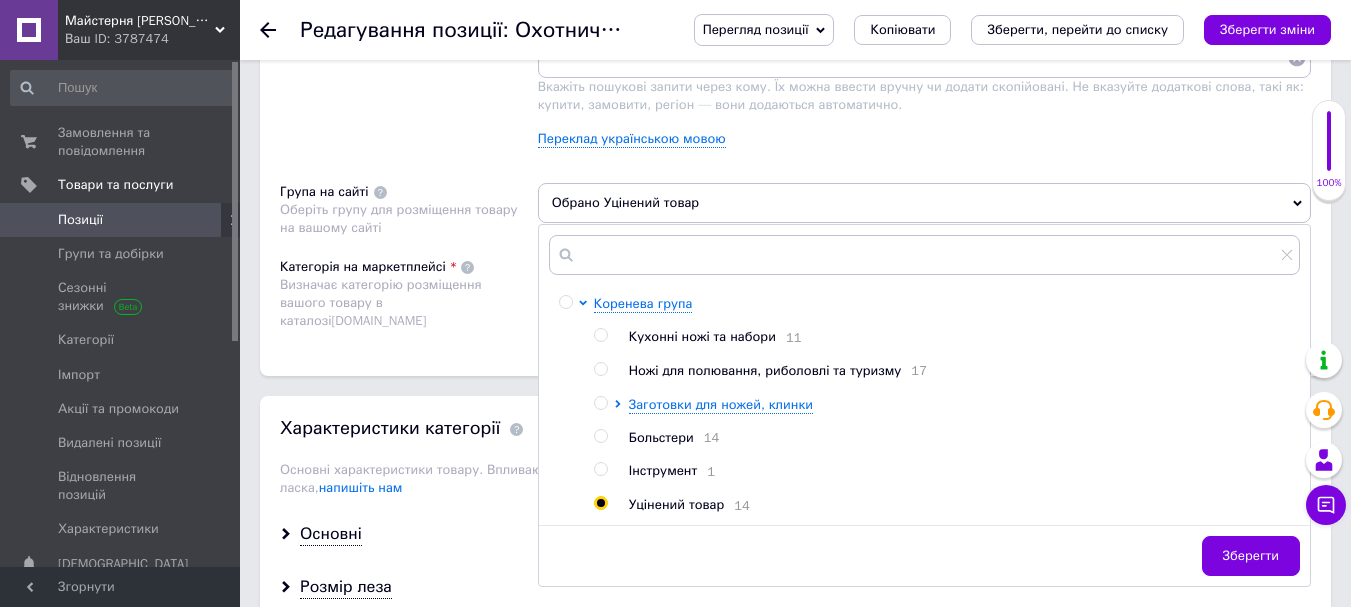 click at bounding box center (621, 371) 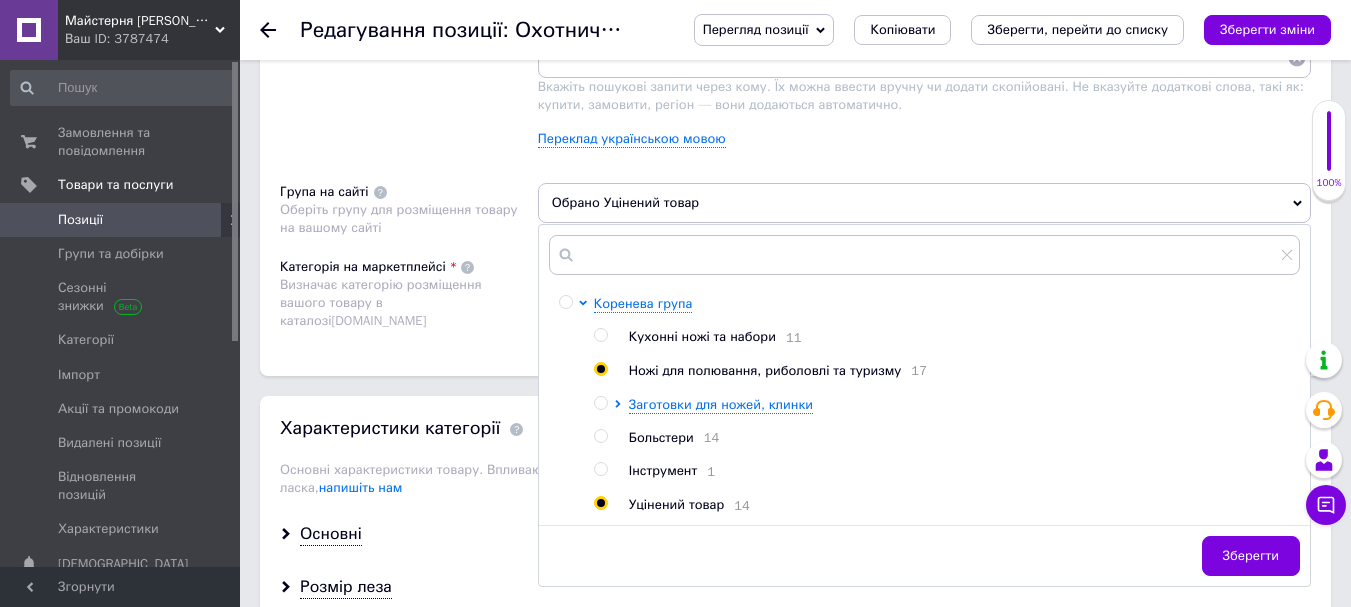 radio on "true" 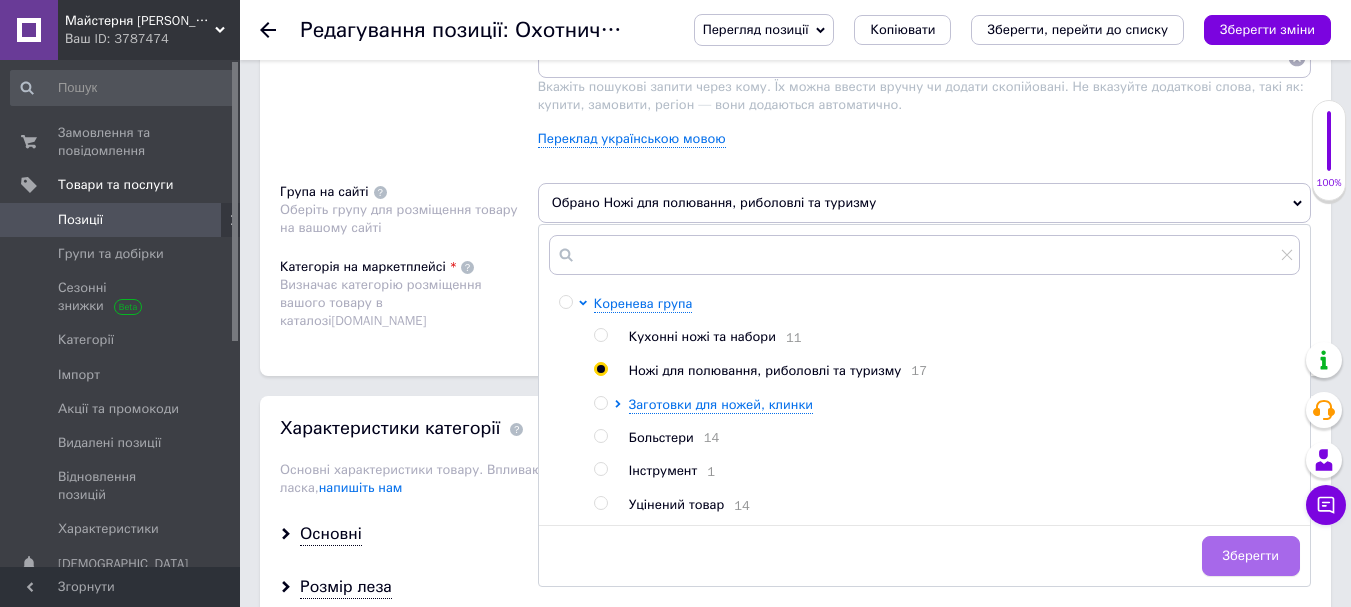 click on "Зберегти" at bounding box center (1251, 556) 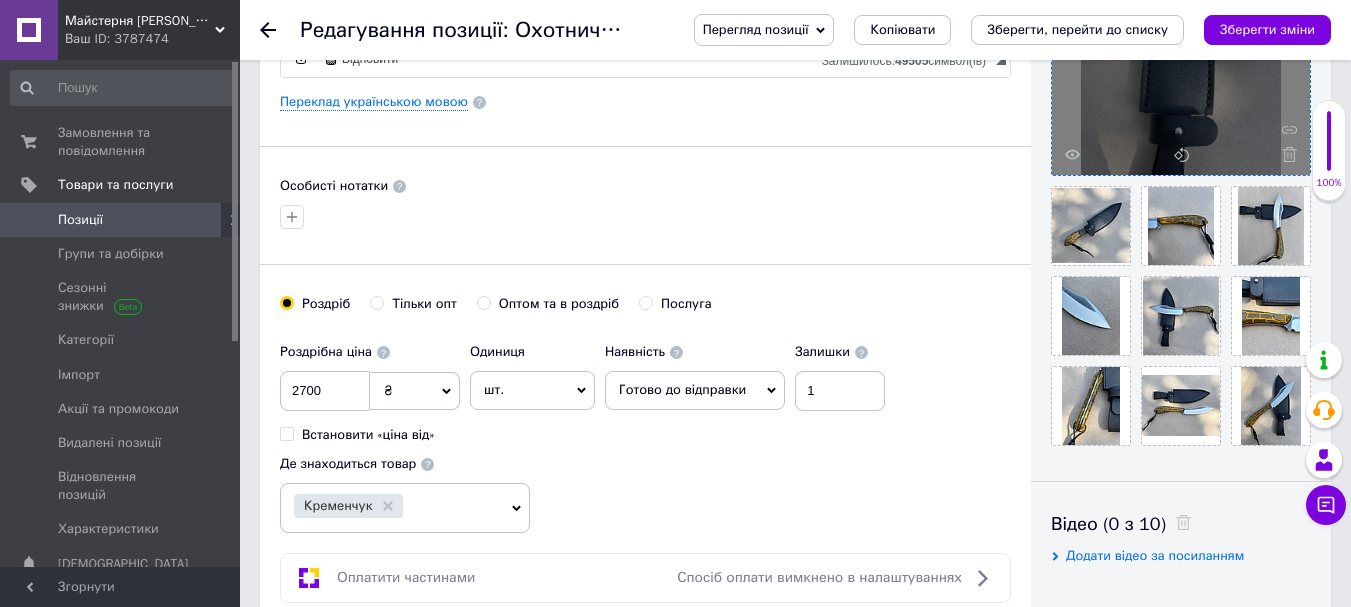 scroll, scrollTop: 500, scrollLeft: 0, axis: vertical 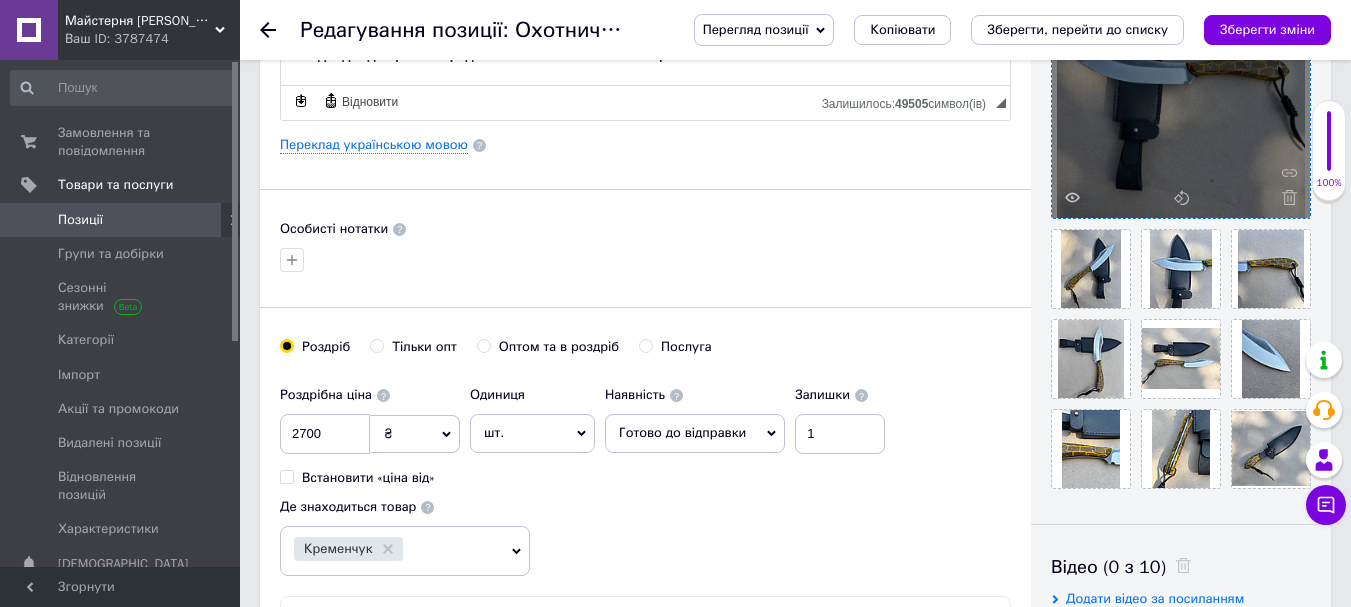 click on "Роздрібна ціна 2700 ₴ $ EUR CHF GBP ¥ PLN ₸ MDL HUF KGS CNY TRY KRW lei Встановити «ціна від» Одиниця шт. Популярне комплект упаковка кв.м пара м кг пог.м послуга т а автоцистерна ампула б балон банка блістер бобіна бочка бут бухта в ват виїзд відро г г га година гр/кв.м гігакалорія д дав два місяці день доба доза є єврокуб з зміна к кВт каністра карат кв.дм кв.м кв.см кв.фут квартал кг кг/кв.м км колесо комплект коробка куб.дм куб.м л л лист м м мВт мл мм моток місяць мішок н набір номер о об'єкт од. п палетомісце пара партія пач пог.м послуга посівна одиниця птахомісце півроку пігулка" at bounding box center [645, 476] 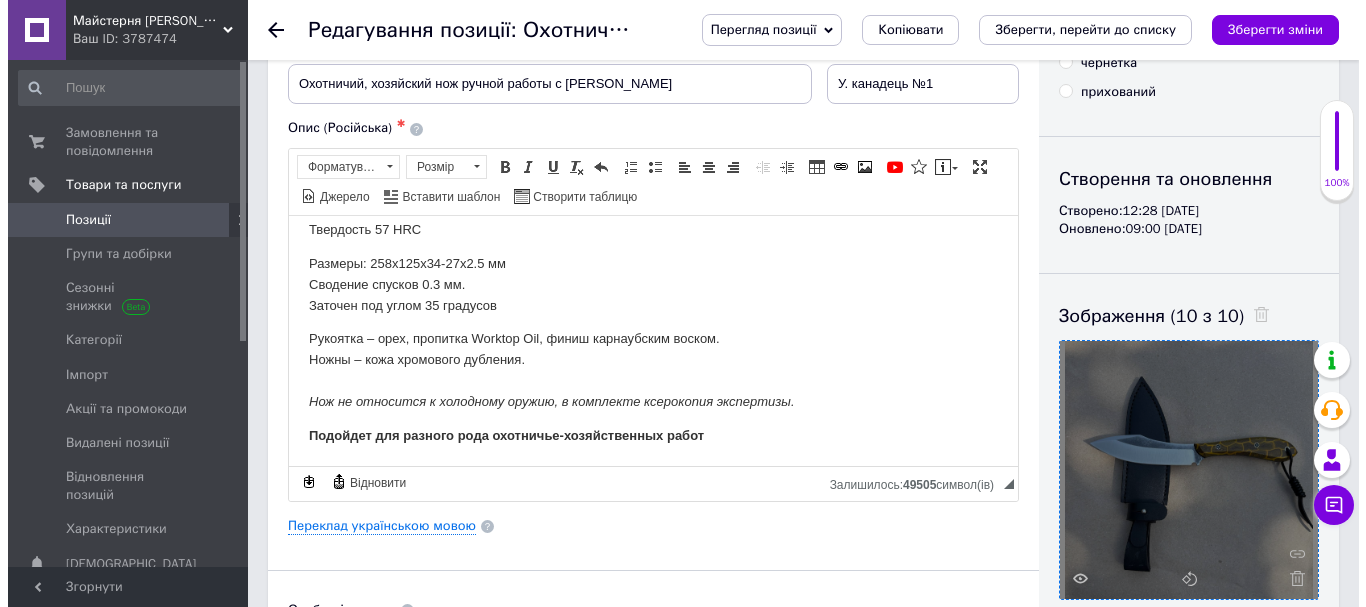 scroll, scrollTop: 167, scrollLeft: 0, axis: vertical 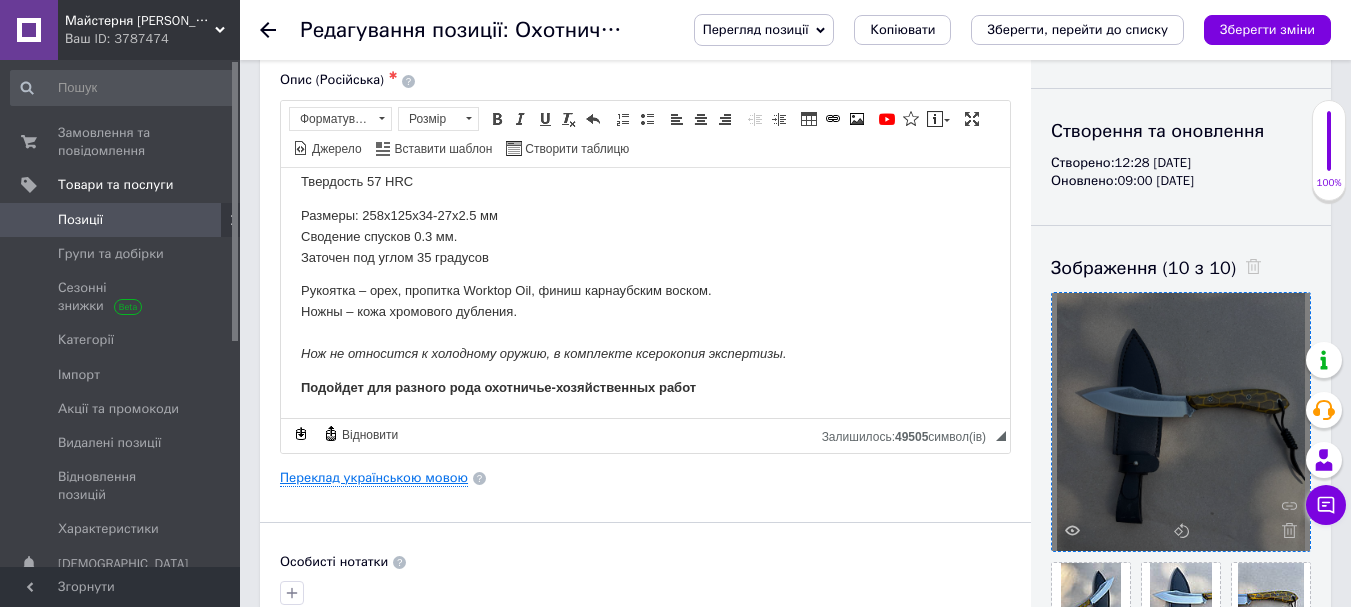 click on "Переклад українською мовою" at bounding box center [374, 478] 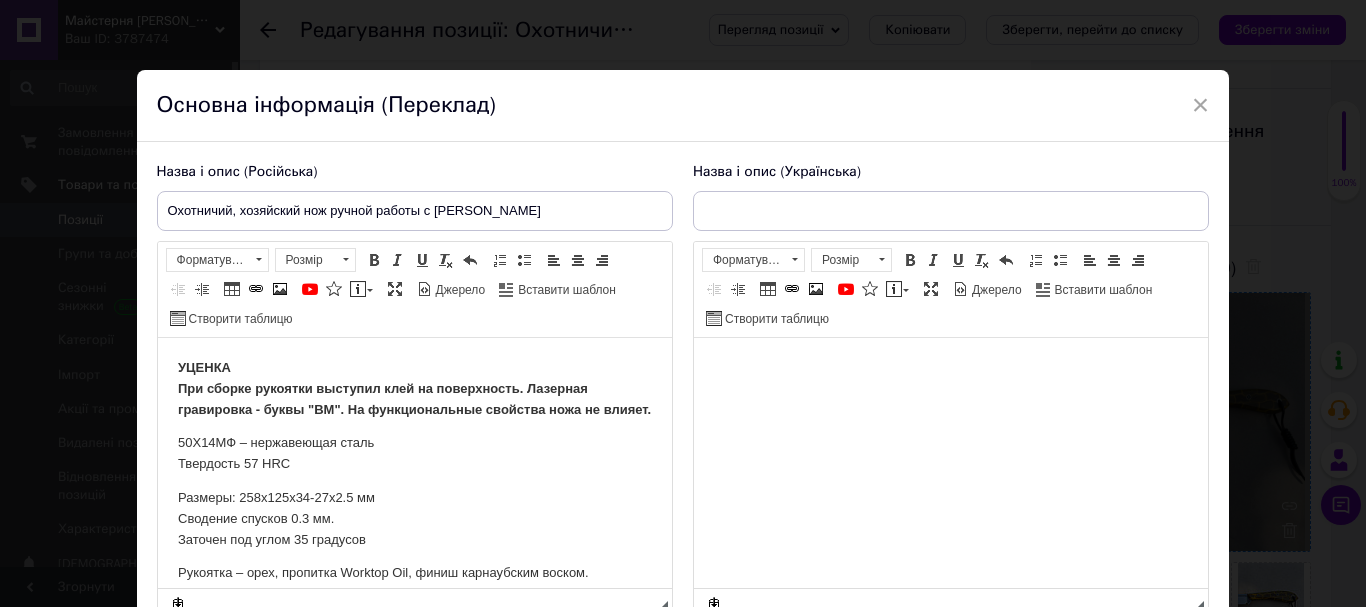 scroll, scrollTop: 0, scrollLeft: 0, axis: both 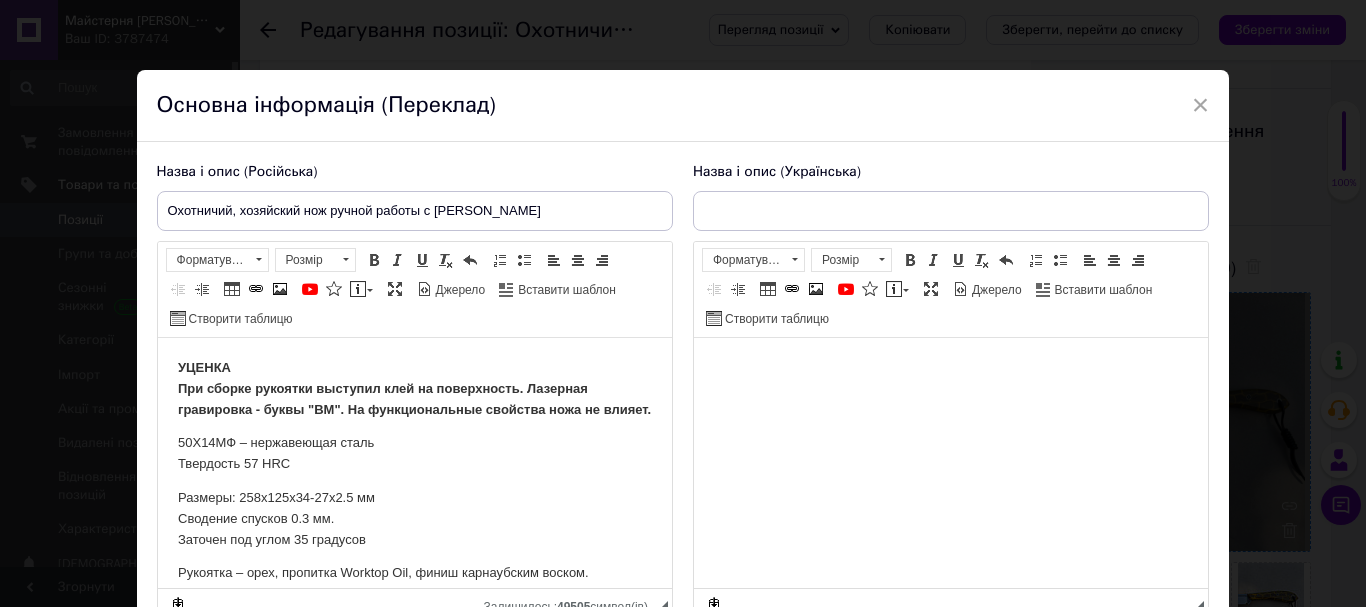 type on "Мисливський, господарский ніж ручної роботи з чохлом" 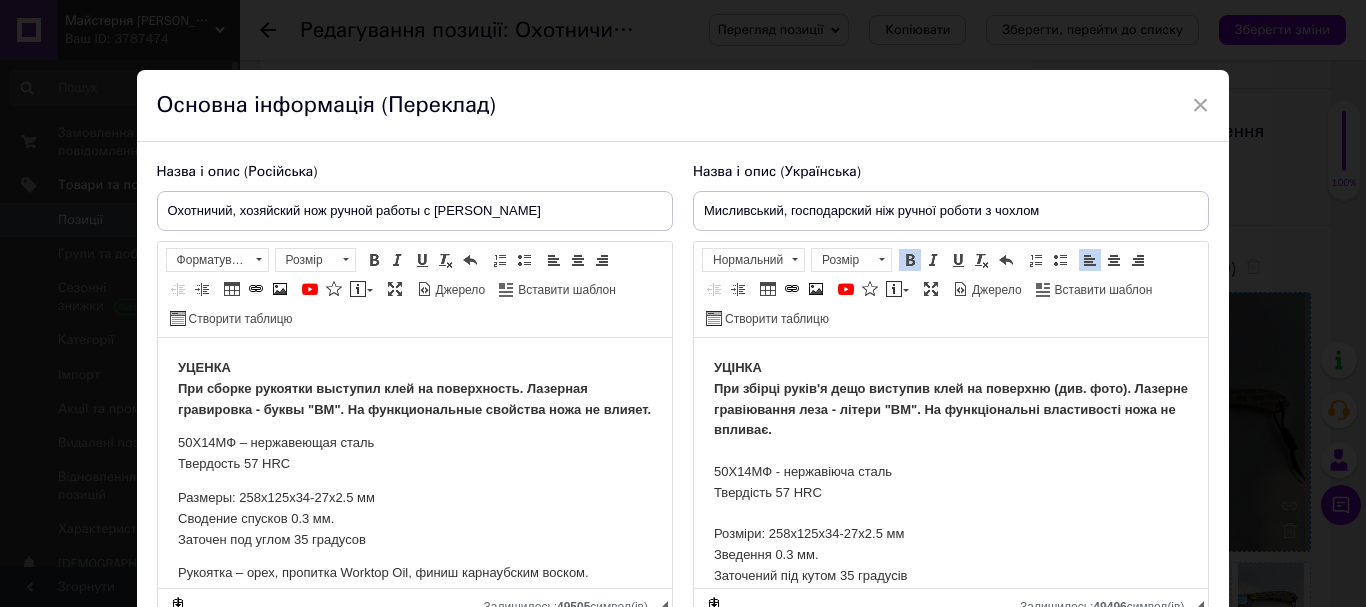 drag, startPoint x: 918, startPoint y: 428, endPoint x: 1199, endPoint y: 340, distance: 294.45712 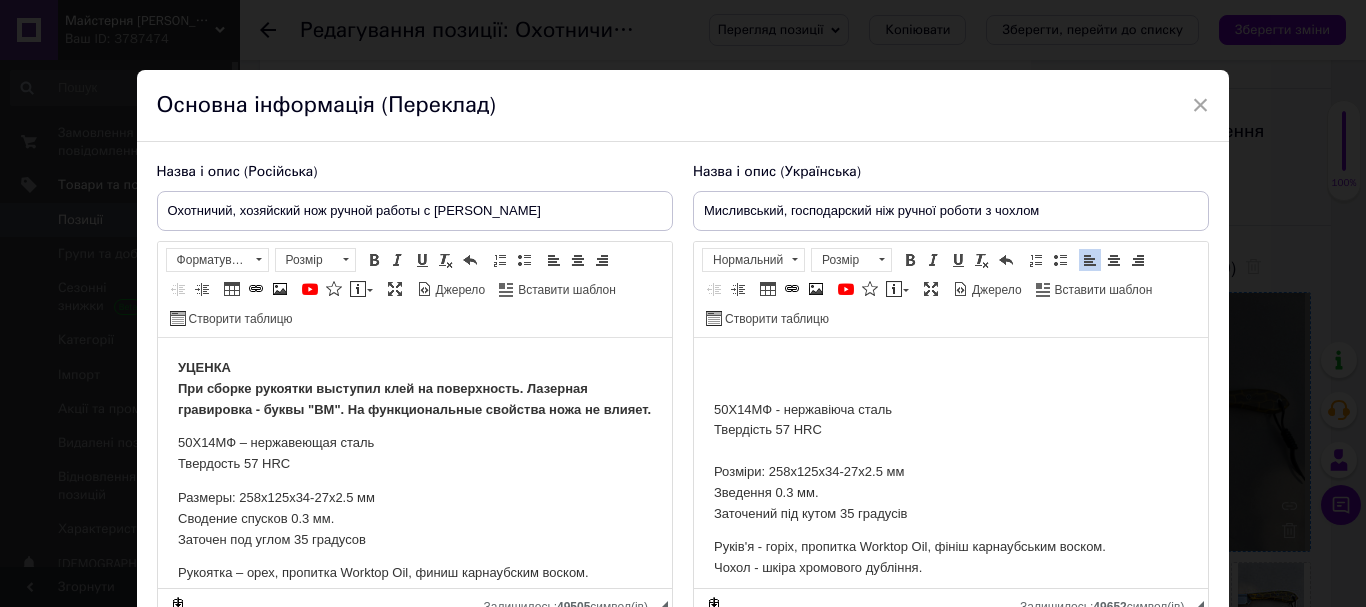 click on "50Х14МФ - нержавіюча сталь Твердість 57 HRC Розміри: 258х125х34-27х2.5 мм Зведення 0.3 мм. Заточений під кутом 35 градусів Руків'я - горіх, пропитка Worktop Oil, фініш карнаубським воском.  Чохол - шкіра хромового дубління.  Ніж не є холодною зброєю, в комплекті ксерокопія експертизи.  Підійде для різного роду мисливсько-господарських робіт" at bounding box center [950, 510] 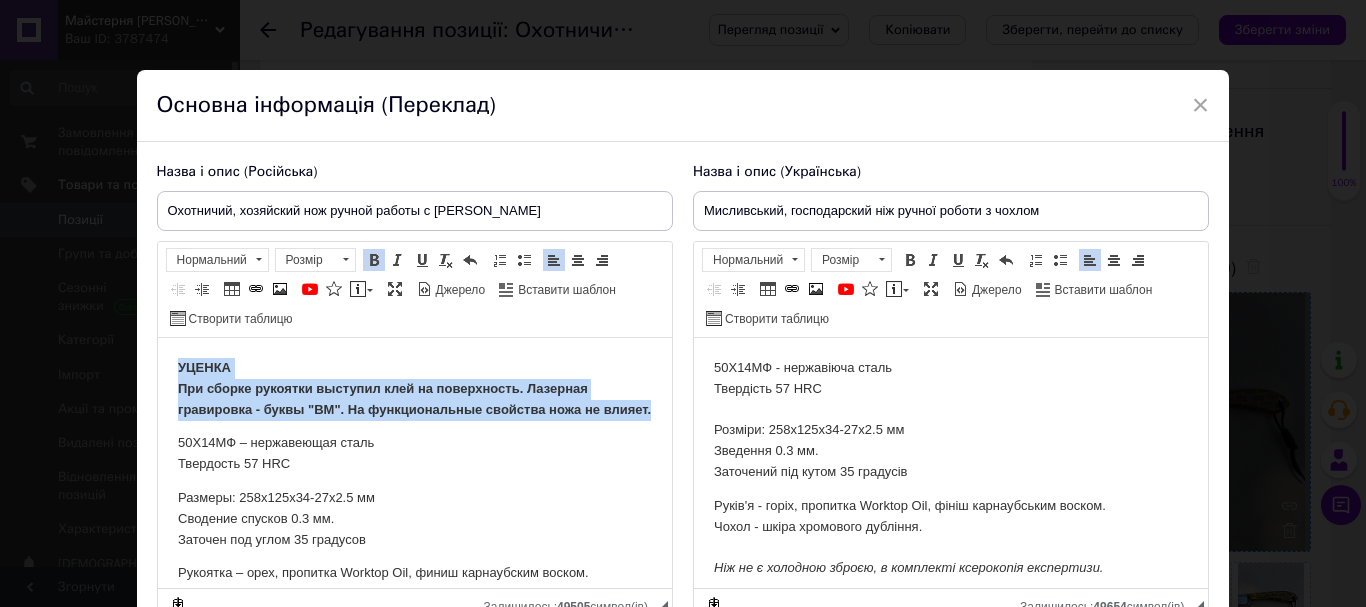 drag, startPoint x: 288, startPoint y: 438, endPoint x: 58, endPoint y: 313, distance: 261.7728 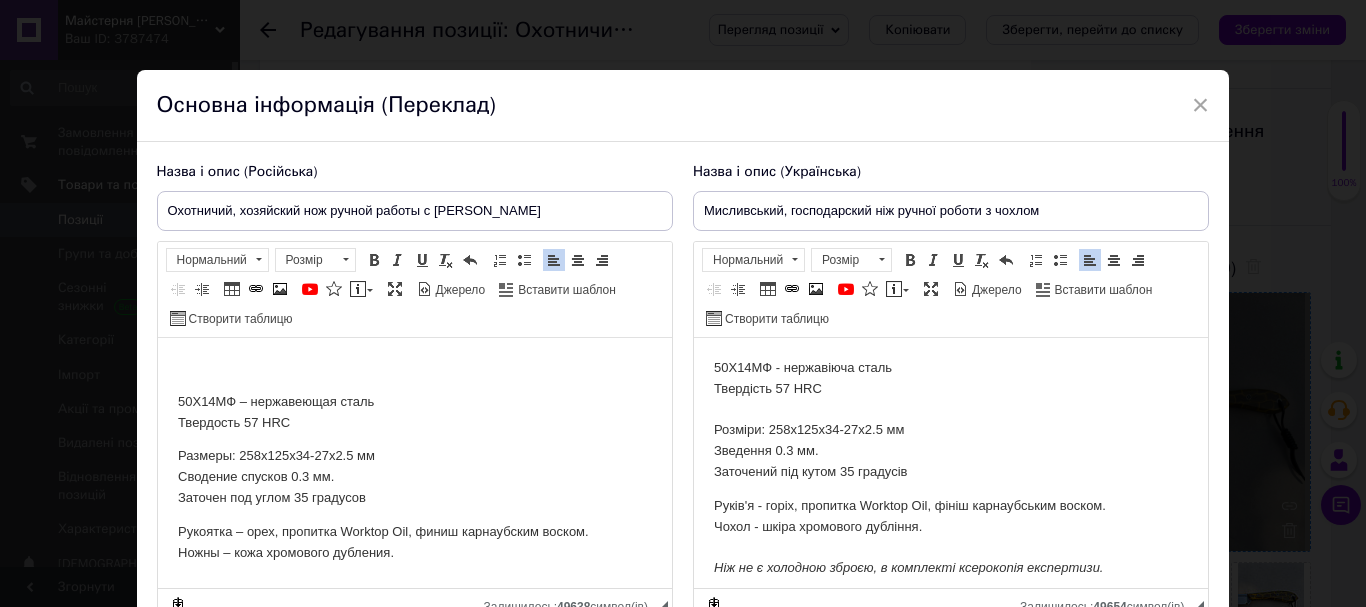click on "50Х14МФ – нержавеющая сталь Твердость 57 HRC Размеры: 258х125х34-27х2.5 мм Сводение спусков 0.3 мм. Заточен под углом 35 градусов Рукоятка – орех, пропитка Worktop Oil, финиш карнаубским воском. Ножны – кожа хромового дубления. Нож не относится к холодному оружию, в комплекте ксерокопия экспертизы. Подойдет для разного рода охотничье-хозяйственных работ" at bounding box center (414, 509) 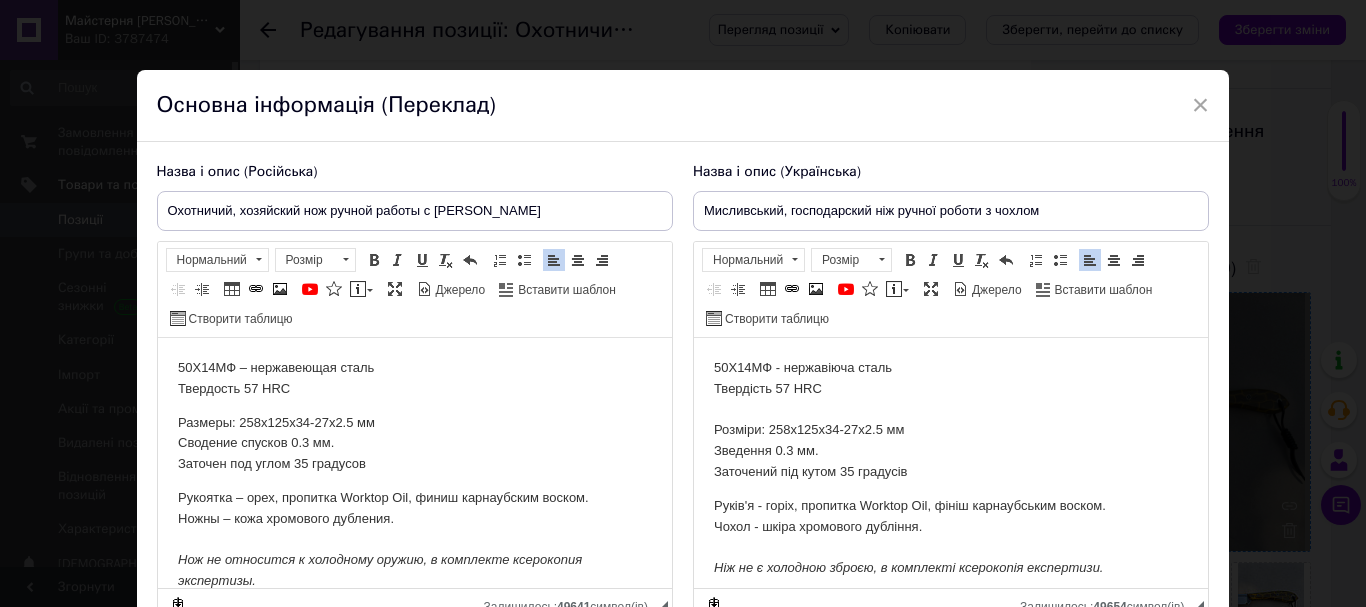 click on "50Х14МФ – нержавеющая сталь Твердость 57 HRC" at bounding box center (414, 379) 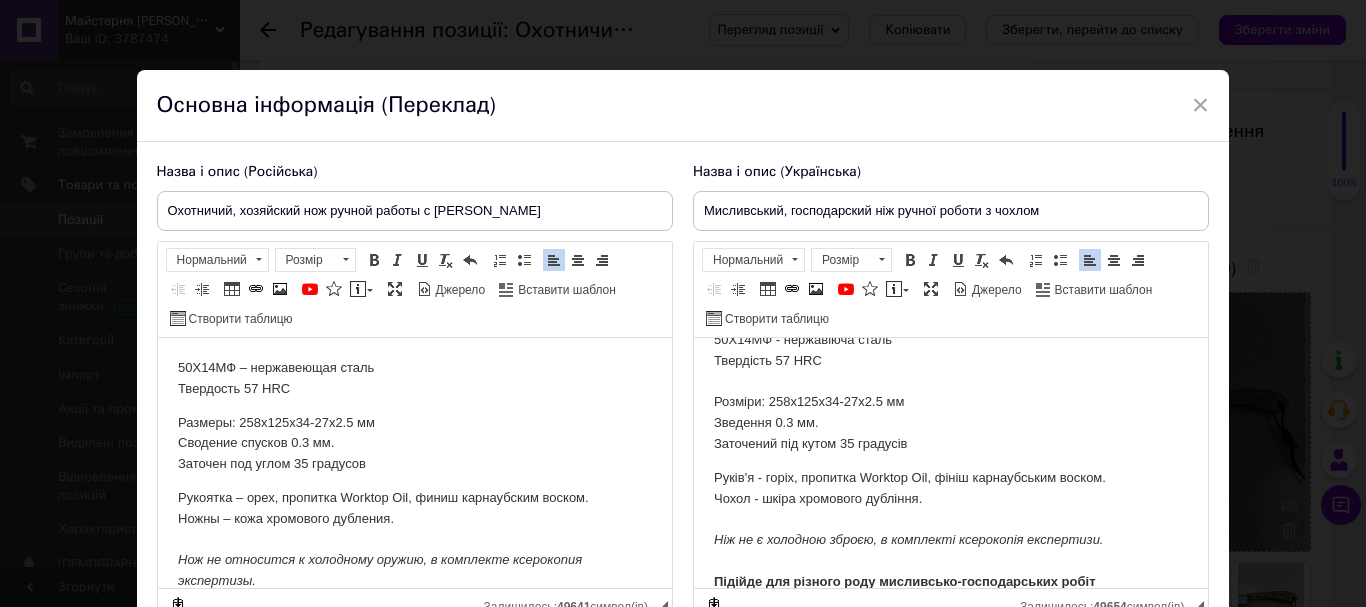 scroll, scrollTop: 53, scrollLeft: 0, axis: vertical 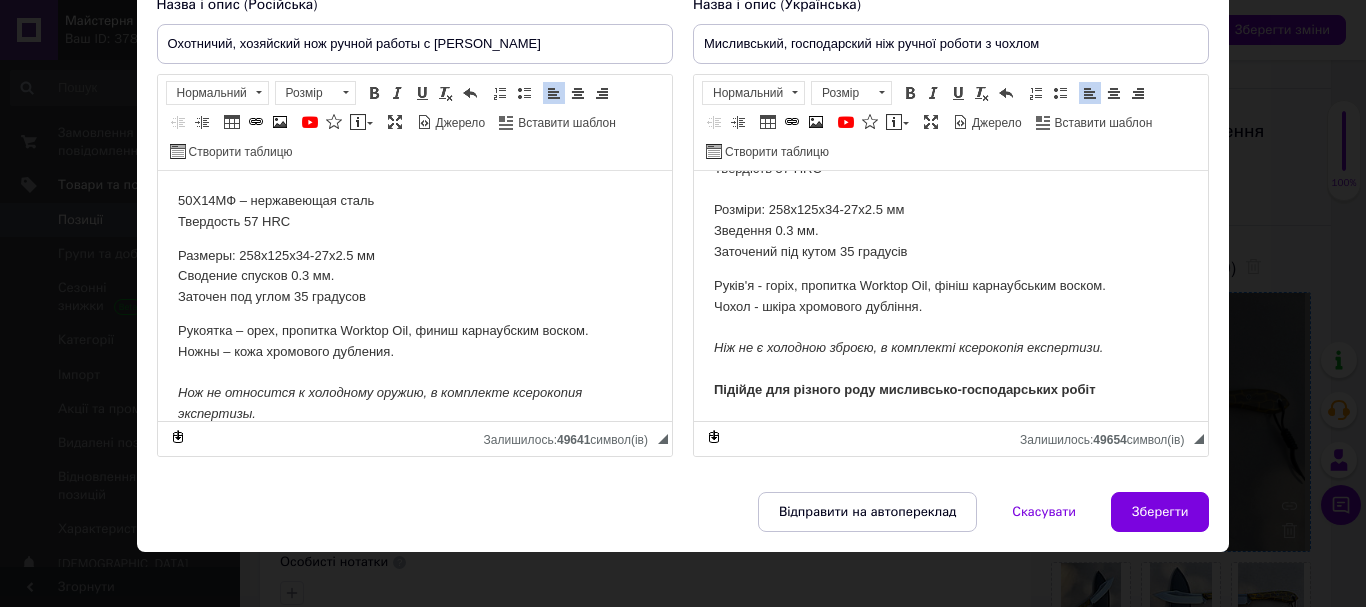 click on "Руків'я - горіх, пропитка Worktop Oil, фініш карнаубським воском.  Чохол - шкіра хромового дубління.  Ніж не є холодною зброєю, в комплекті ксерокопія експертизи.  Підійде для різного роду мисливсько-господарських робіт" at bounding box center [950, 338] 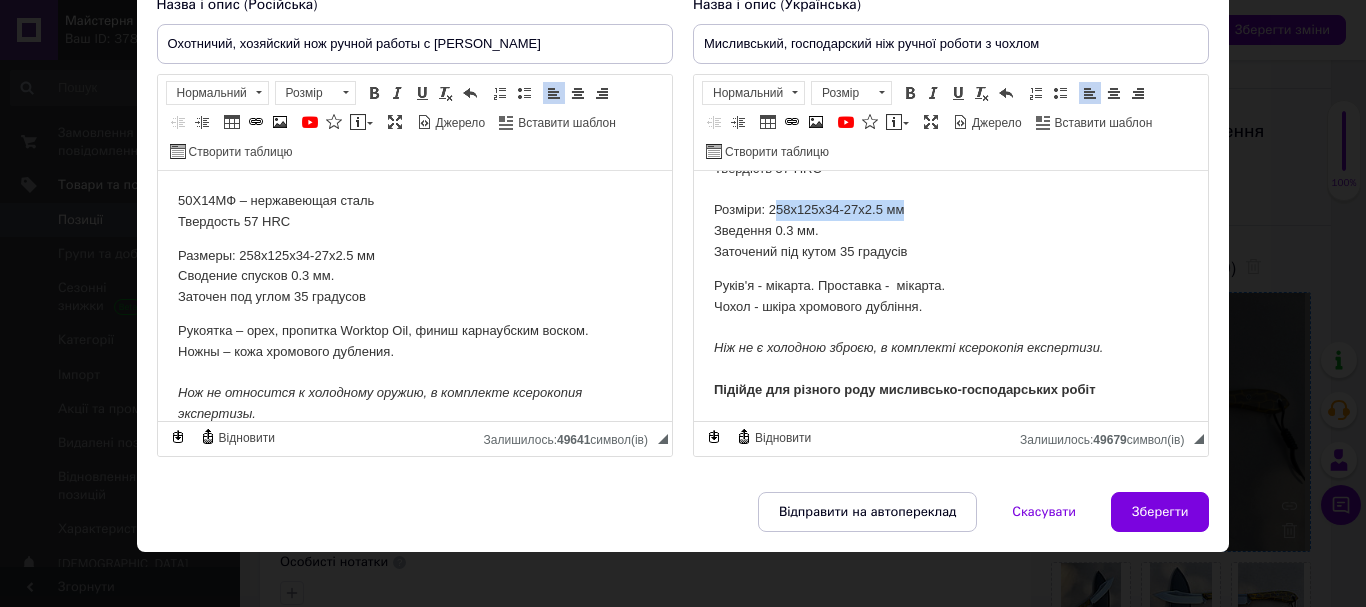 drag, startPoint x: 772, startPoint y: 207, endPoint x: 914, endPoint y: 209, distance: 142.01408 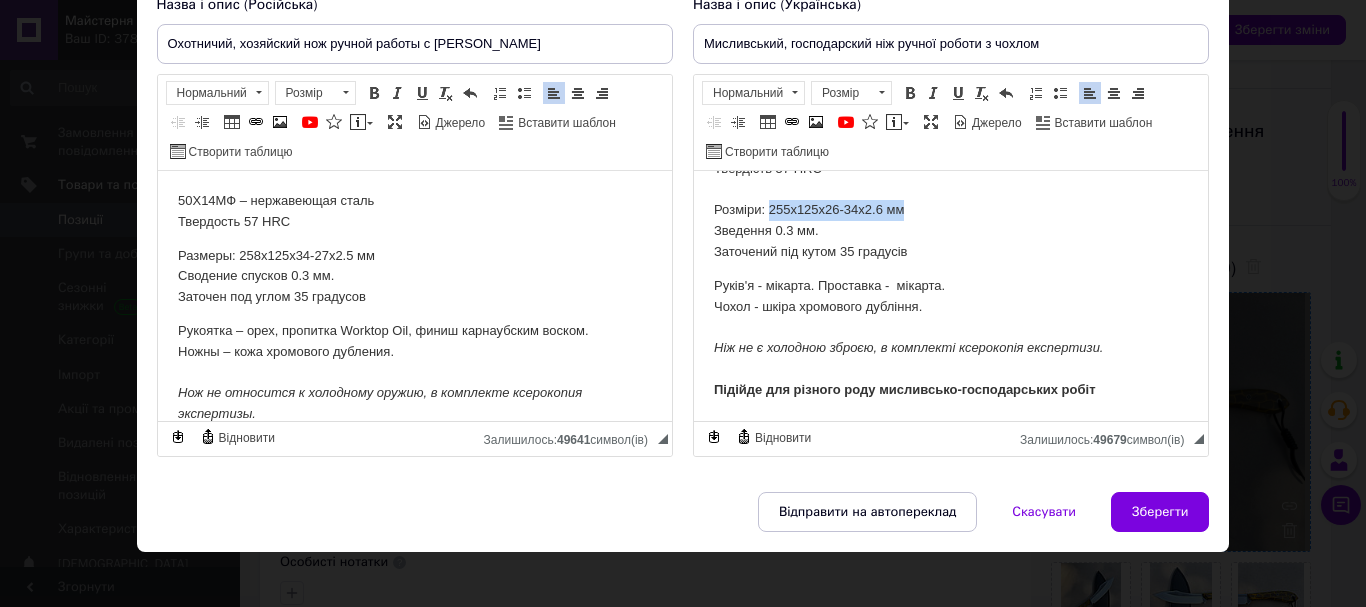 drag, startPoint x: 914, startPoint y: 209, endPoint x: 766, endPoint y: 212, distance: 148.0304 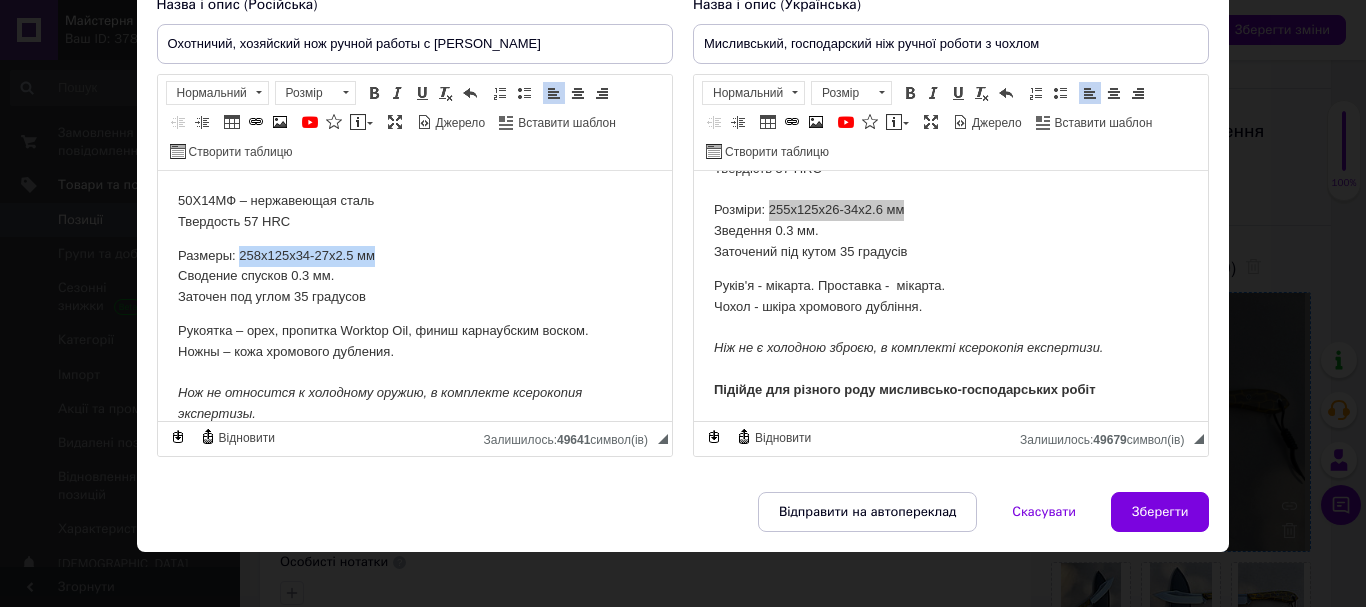 drag, startPoint x: 386, startPoint y: 253, endPoint x: 238, endPoint y: 252, distance: 148.00337 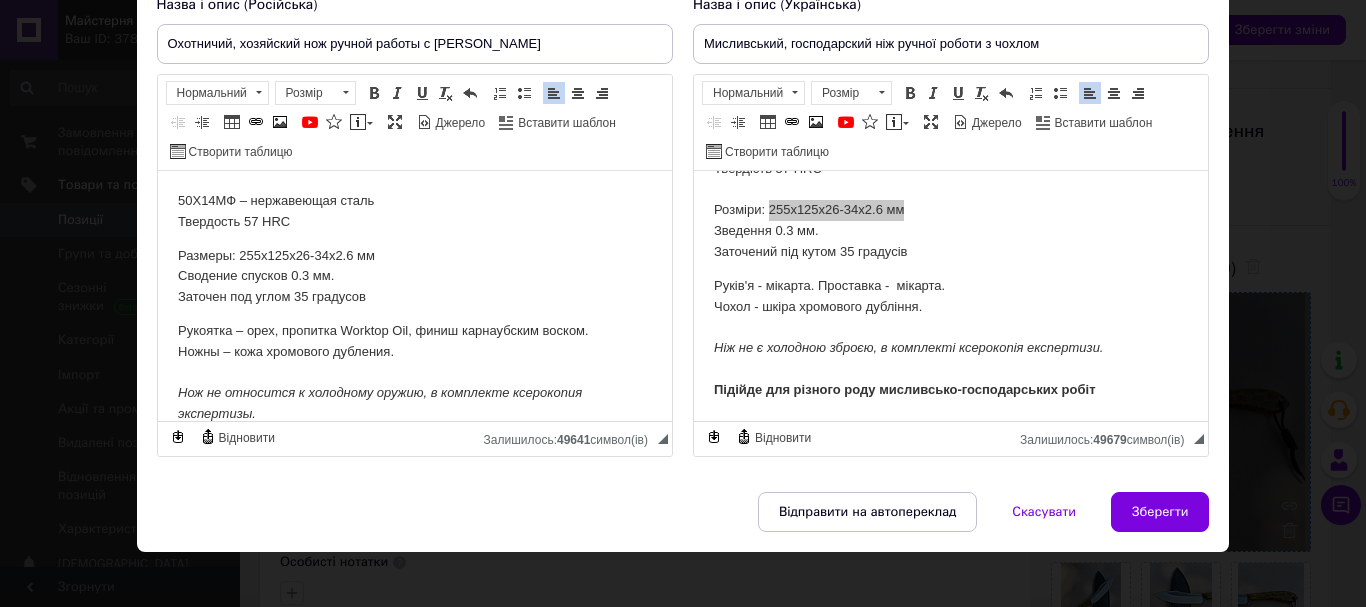 click on "Размеры: 255х125х26-34х2.6 мм Сводение спусков 0.3 мм. Заточен под углом 35 градусов" at bounding box center [414, 277] 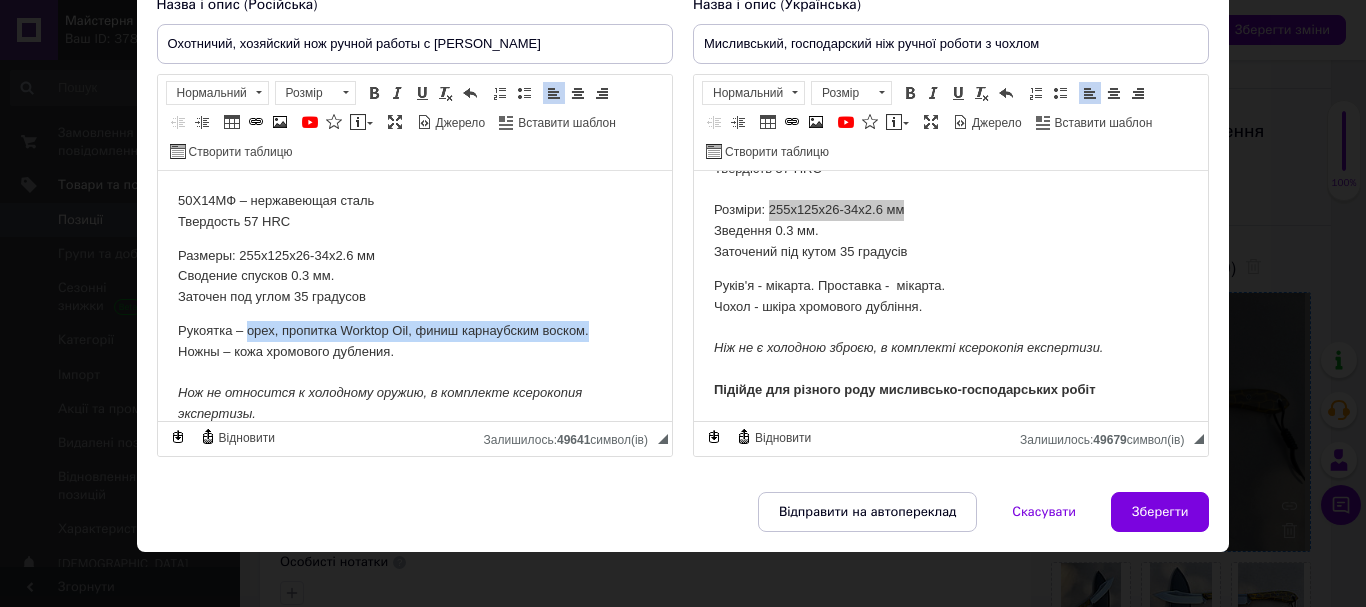 drag, startPoint x: 248, startPoint y: 328, endPoint x: 670, endPoint y: 339, distance: 422.14334 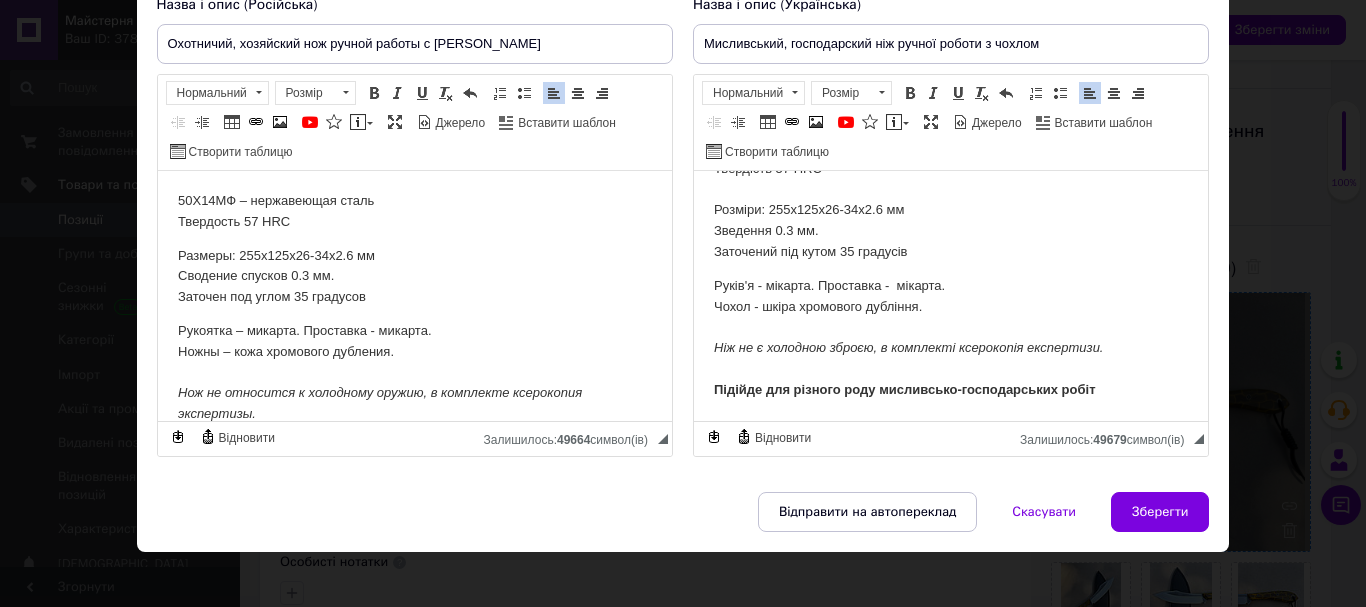 click on "Руків'я - мікарта. Проставка -  мікарта.  Чохол - шкіра хромового дубління.  Ніж не є холодною зброєю, в комплекті ксерокопія експертизи.  Підійде для різного роду мисливсько-господарських робіт" at bounding box center (950, 338) 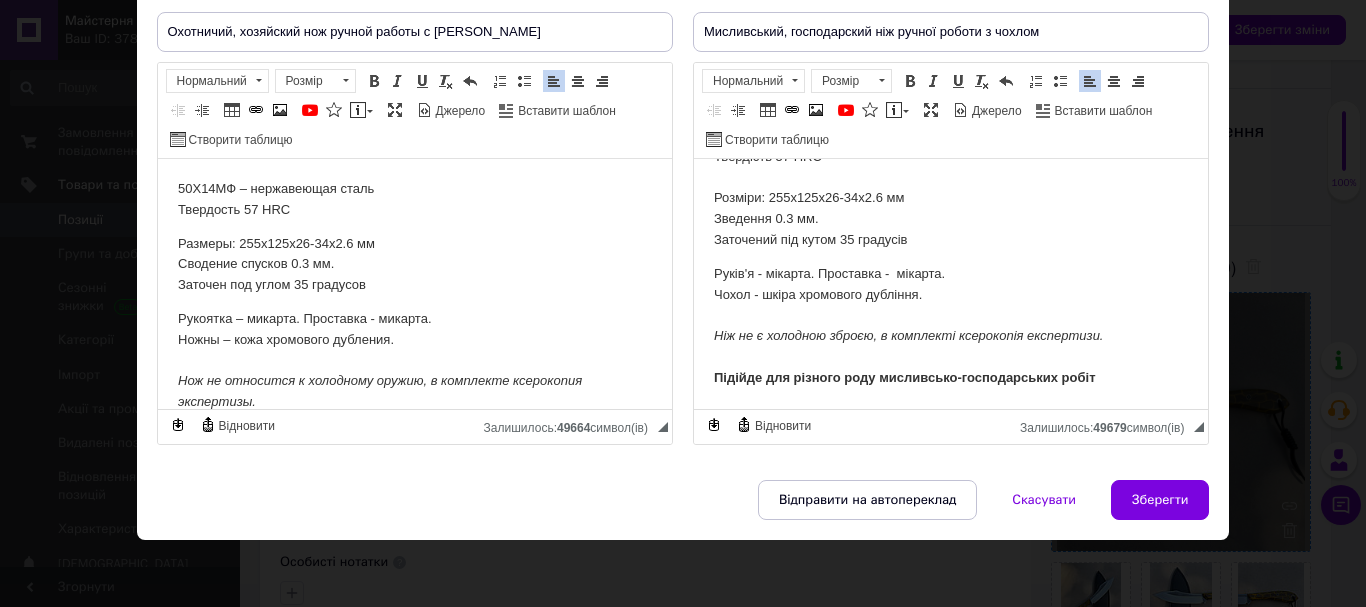 scroll, scrollTop: 182, scrollLeft: 0, axis: vertical 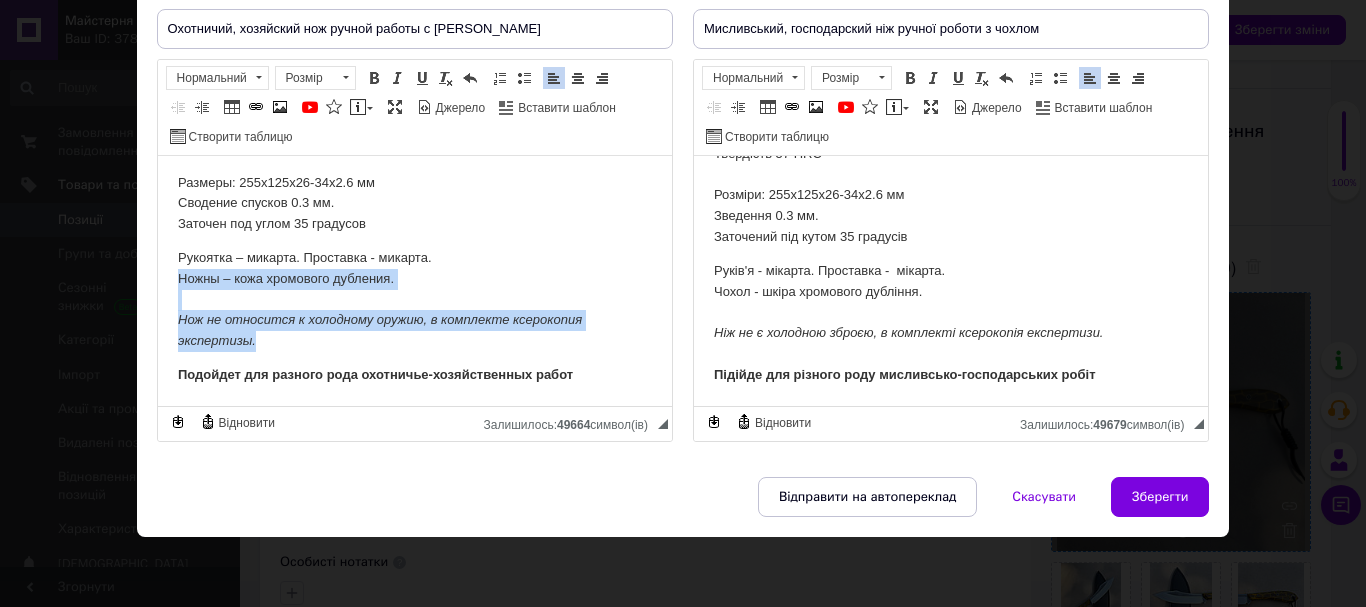 drag, startPoint x: 323, startPoint y: 342, endPoint x: 136, endPoint y: 283, distance: 196.08672 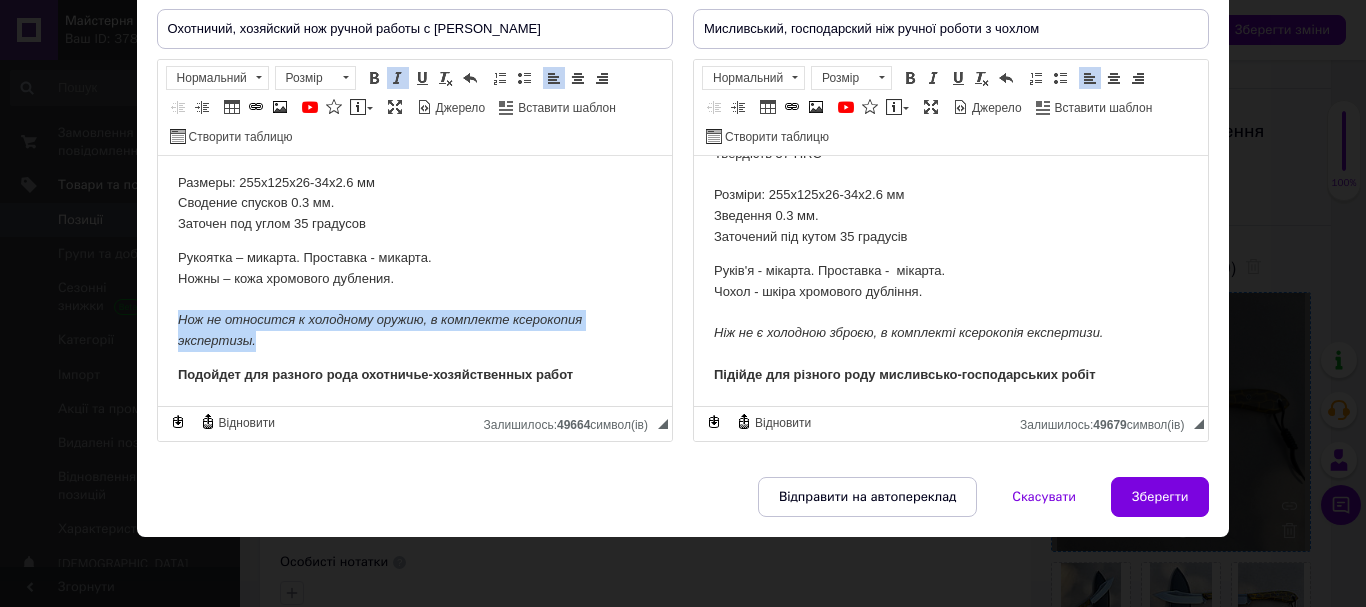 drag, startPoint x: 289, startPoint y: 341, endPoint x: 310, endPoint y: 469, distance: 129.71121 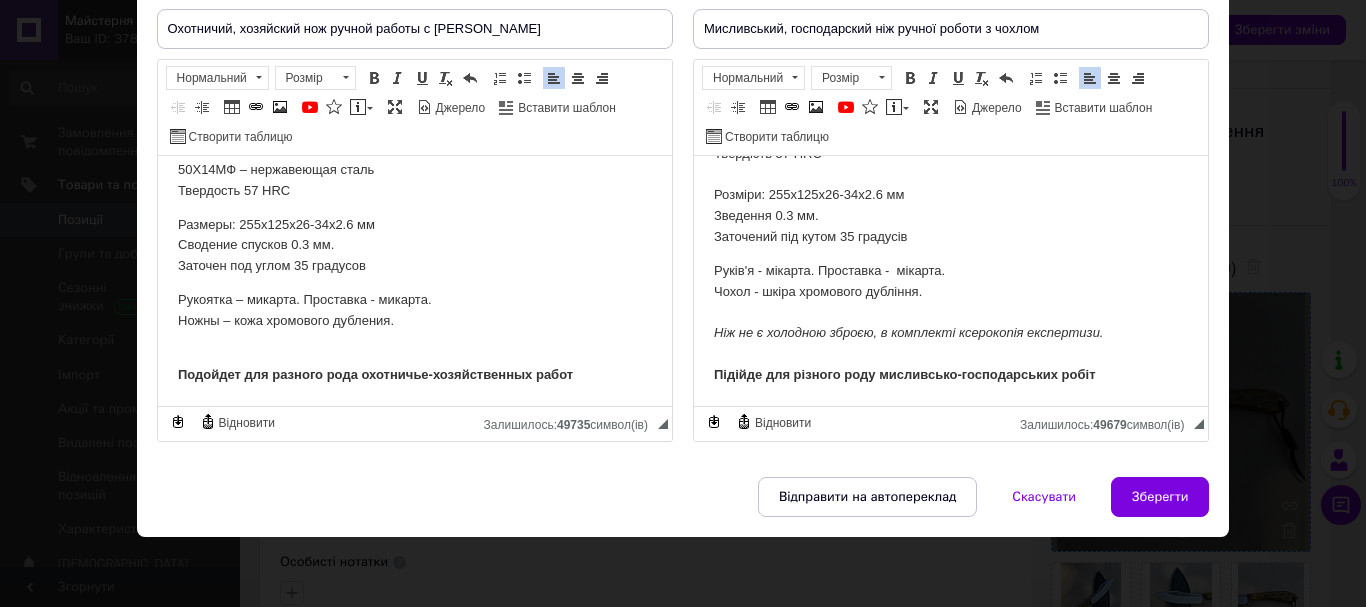 scroll, scrollTop: 16, scrollLeft: 0, axis: vertical 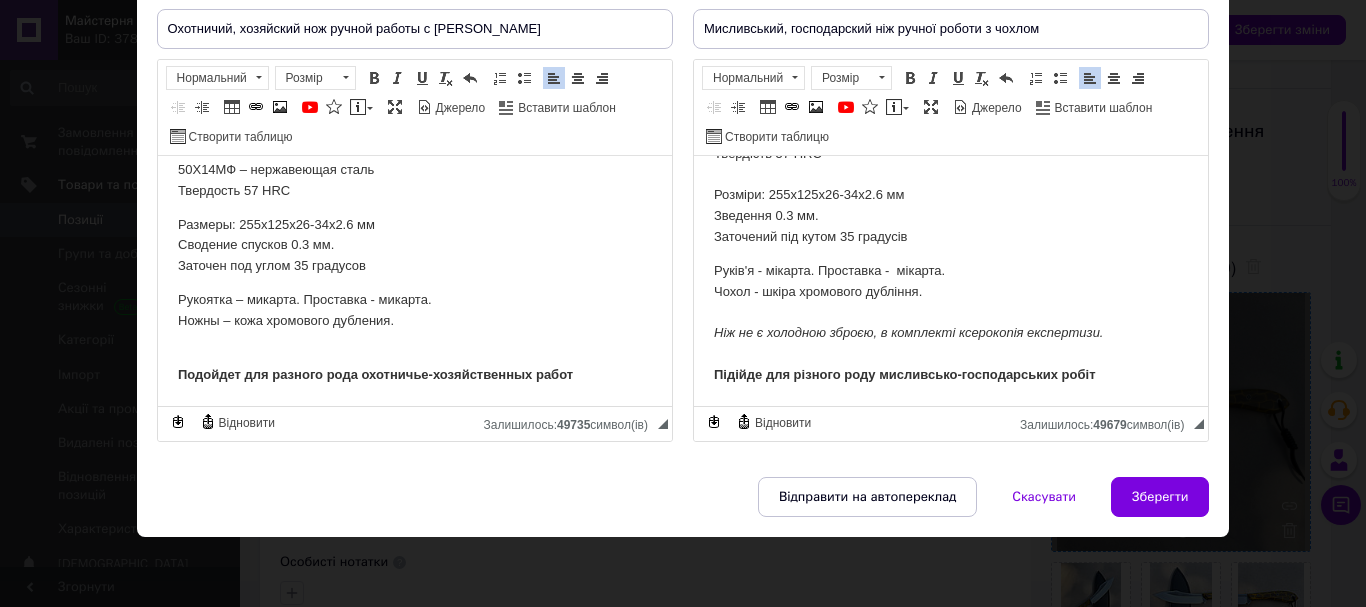 drag, startPoint x: 1119, startPoint y: 339, endPoint x: 575, endPoint y: 340, distance: 544.0009 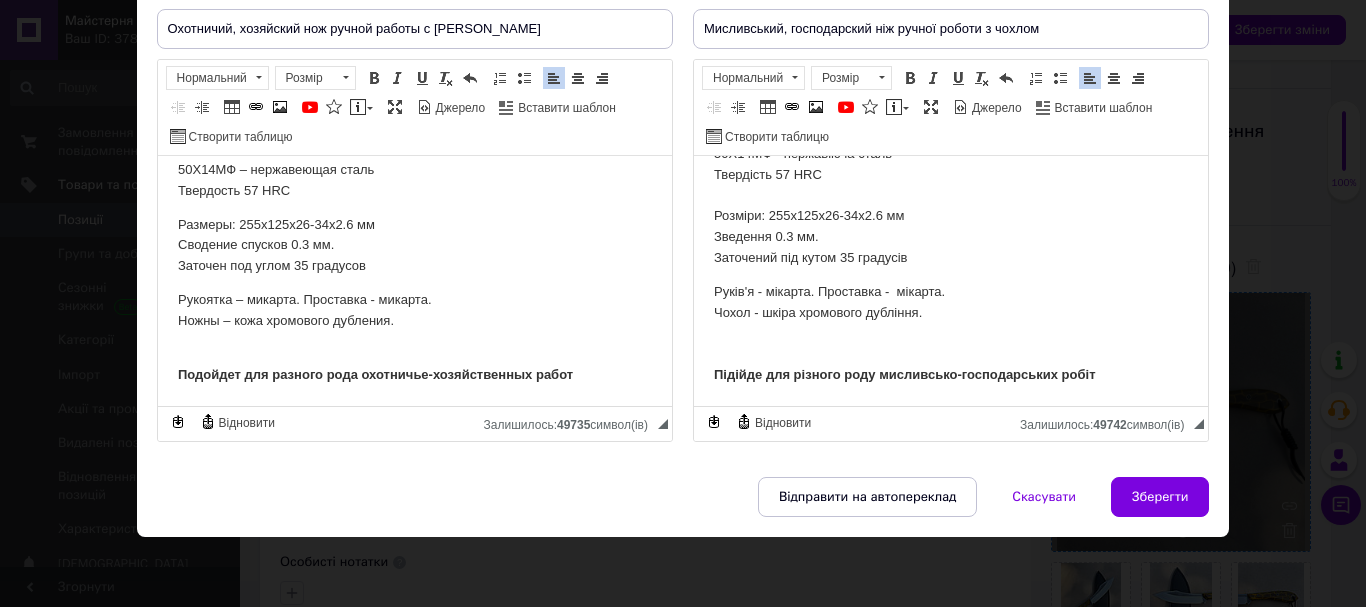 scroll, scrollTop: 11, scrollLeft: 0, axis: vertical 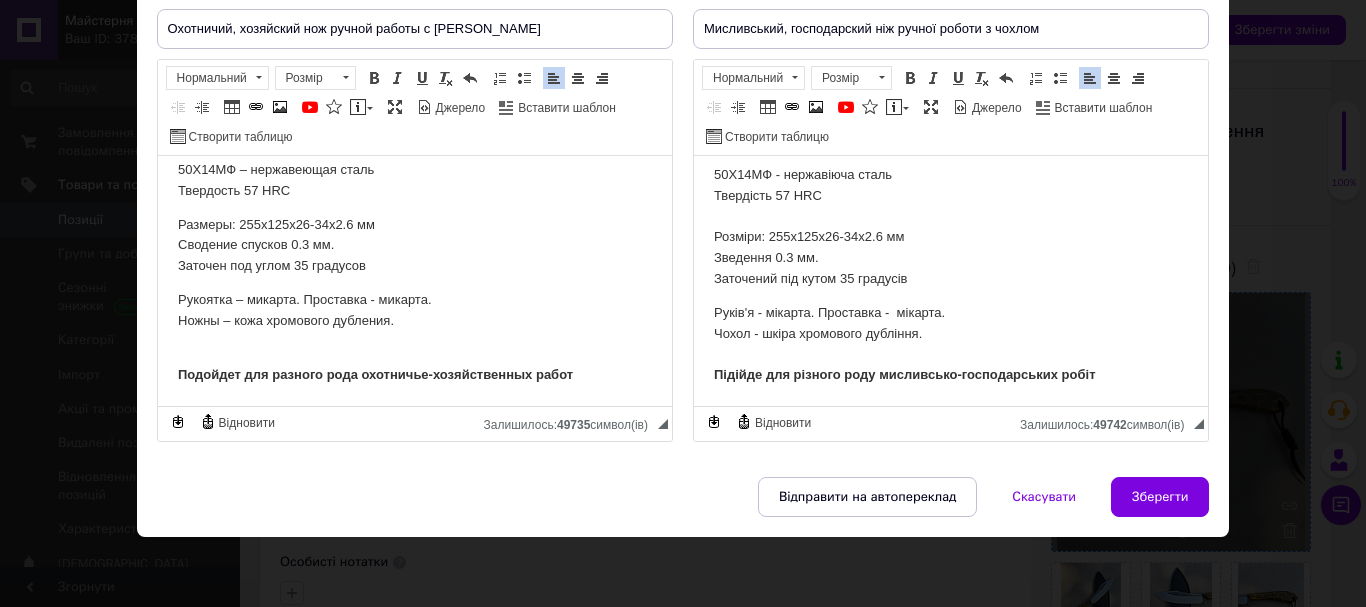 click on "50Х14МФ – нержавеющая сталь Твердость 57 HRC Размеры: 255х125х26-34х2.6 мм Сводение спусков 0.3 мм. Заточен под углом 35 градусов Рукоятка – микарта. Проставка - микарта.  Ножны – кожа хромового дубления. Подойдет для разного рода охотничье-хозяйственных работ" at bounding box center (414, 273) 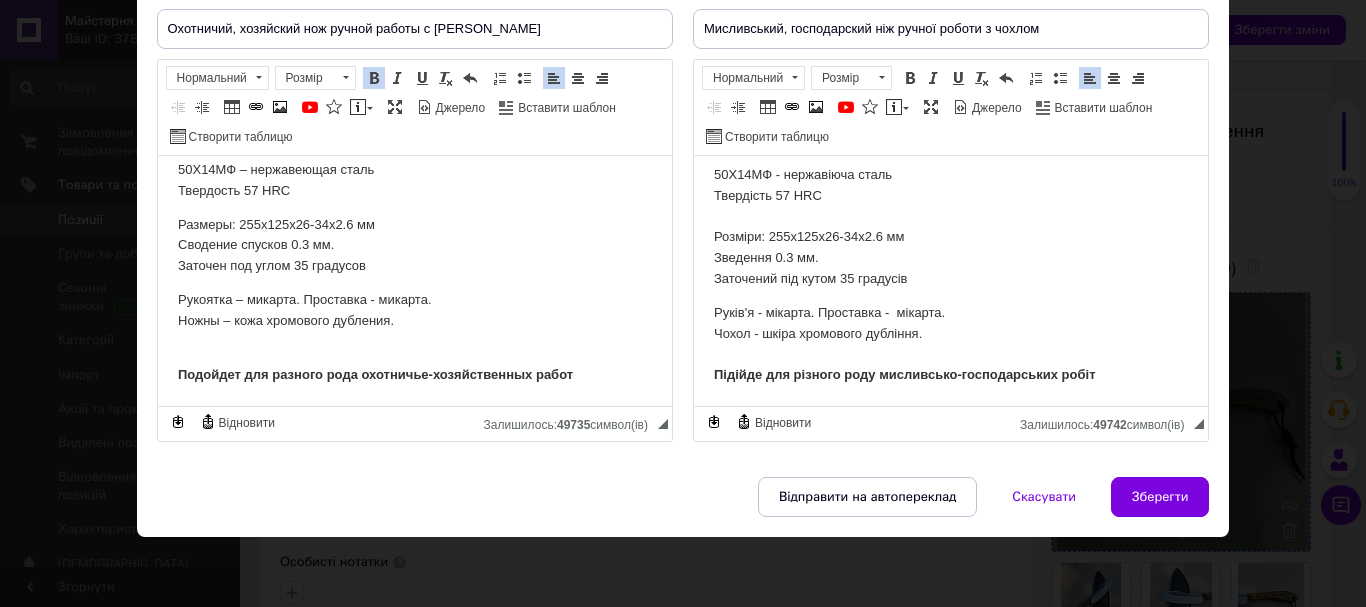 click on "Рукоятка – микарта. Проставка - микарта.  Ножны – кожа хромового дубления." at bounding box center [414, 321] 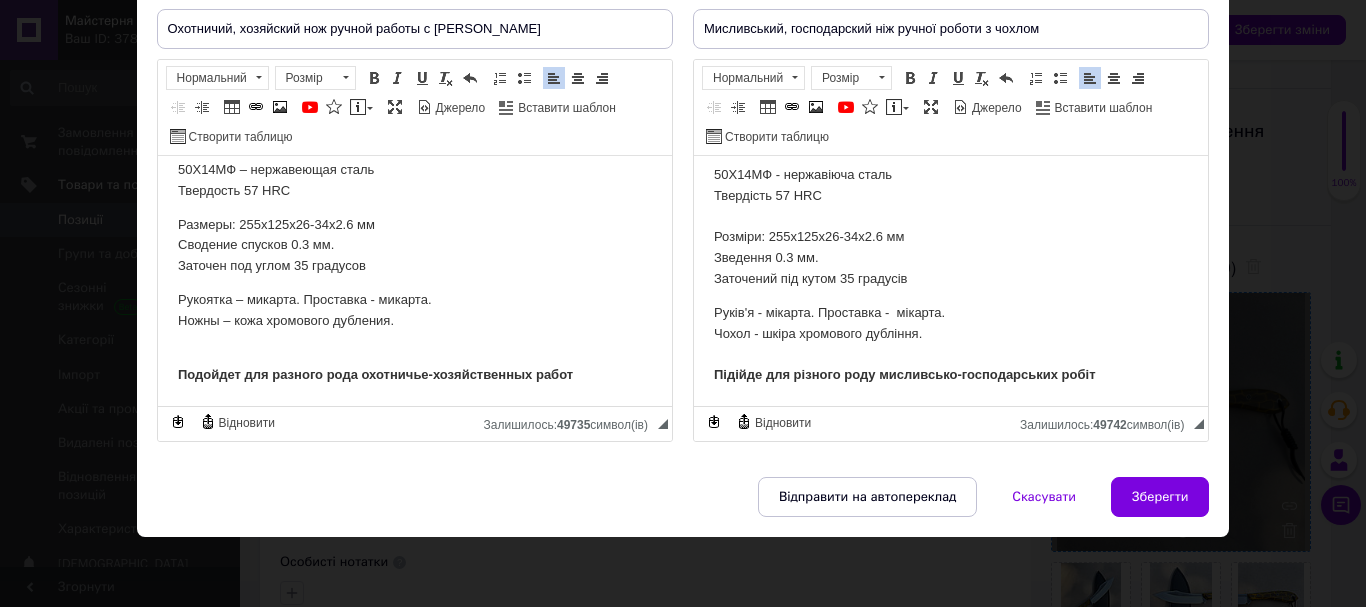 click on "Рукоятка – микарта. Проставка - микарта.  Ножны – кожа хромового дубления." at bounding box center [414, 321] 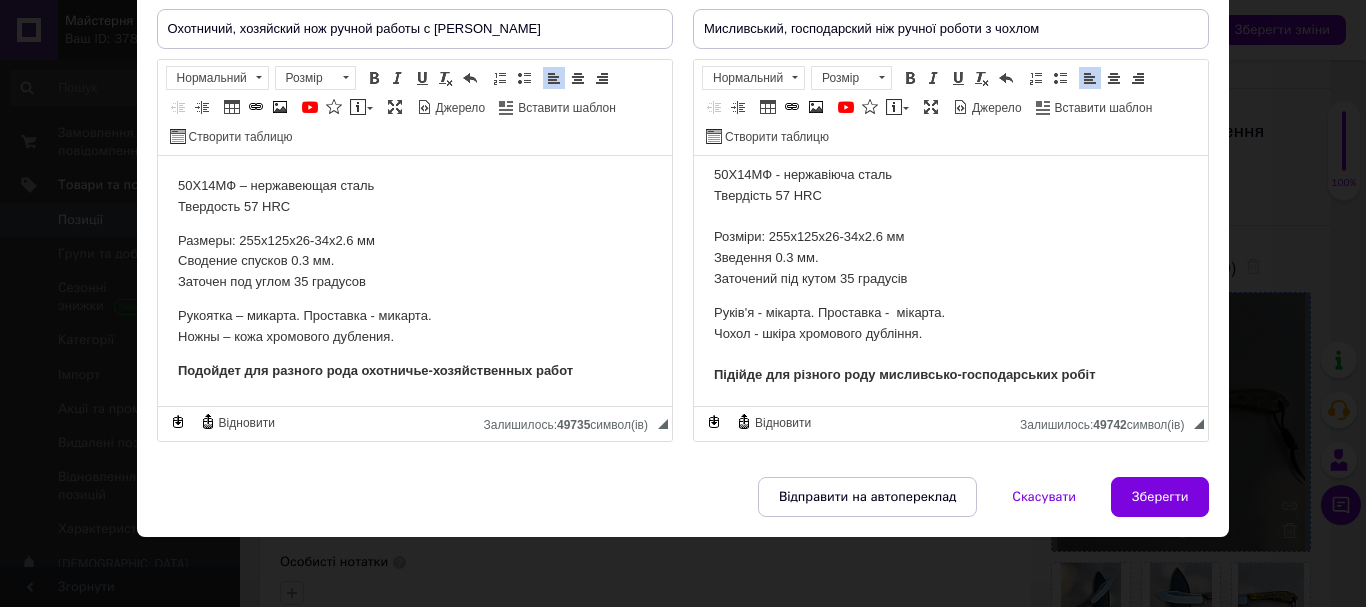 scroll, scrollTop: 0, scrollLeft: 0, axis: both 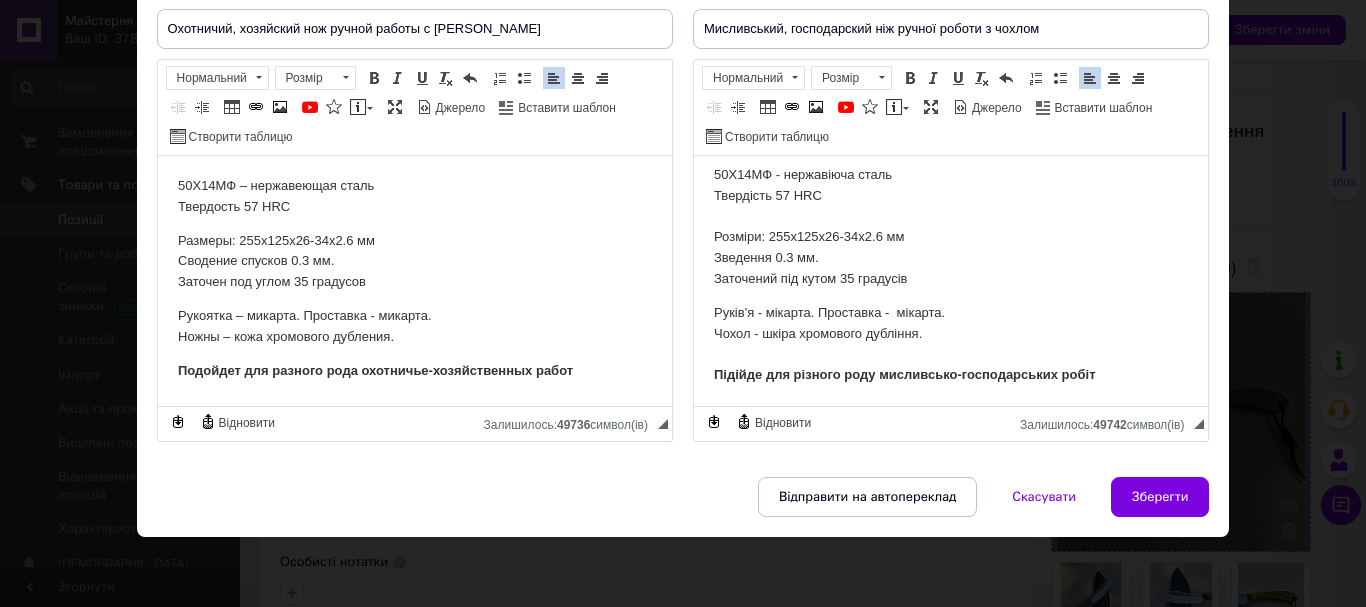 click on "Рукоятка – микарта. Проставка - микарта.  Ножны – кожа хромового дубления." at bounding box center [414, 327] 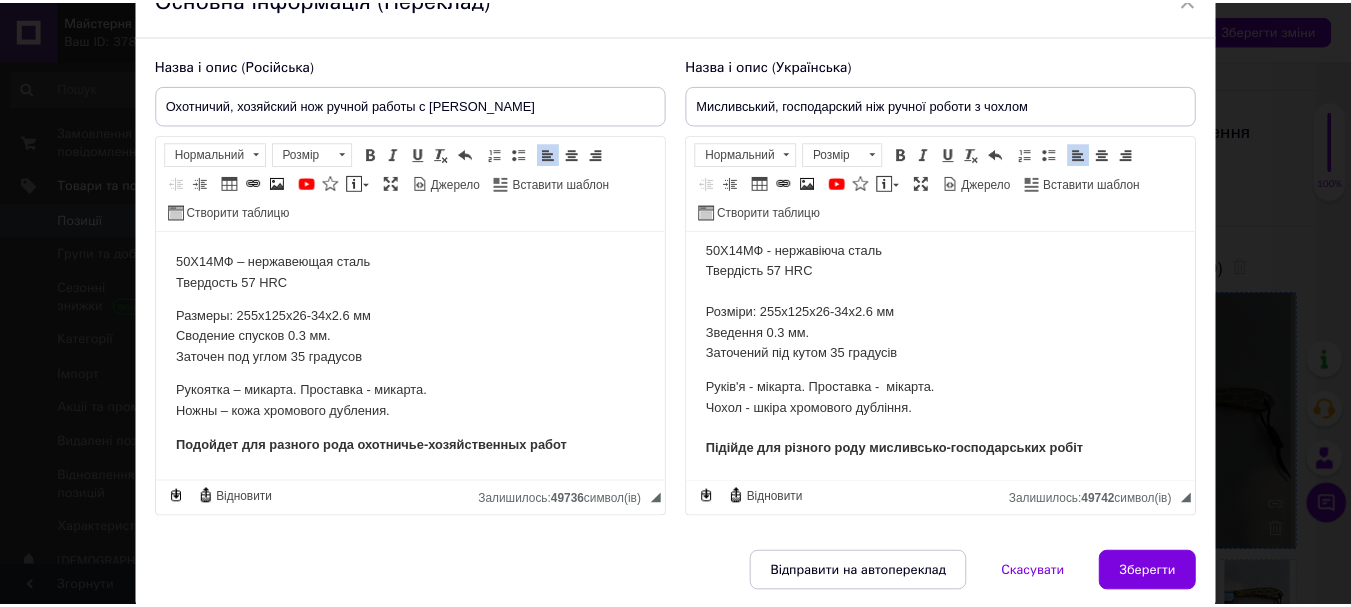scroll, scrollTop: 182, scrollLeft: 0, axis: vertical 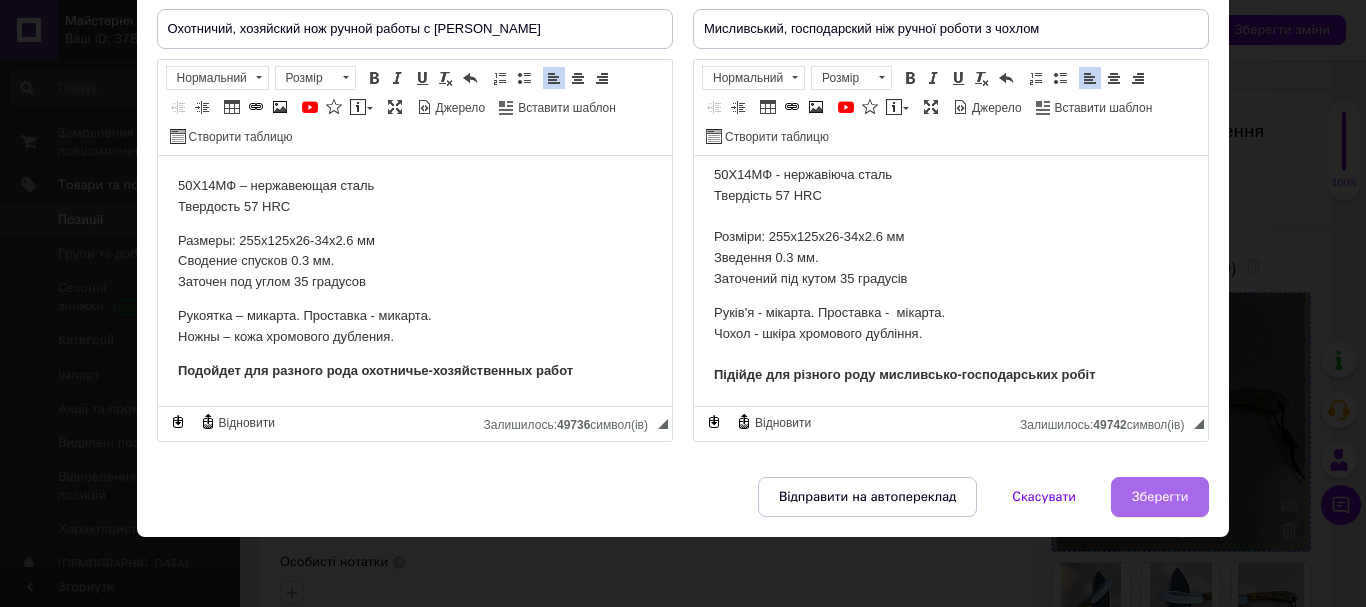 click on "Зберегти" at bounding box center [1160, 497] 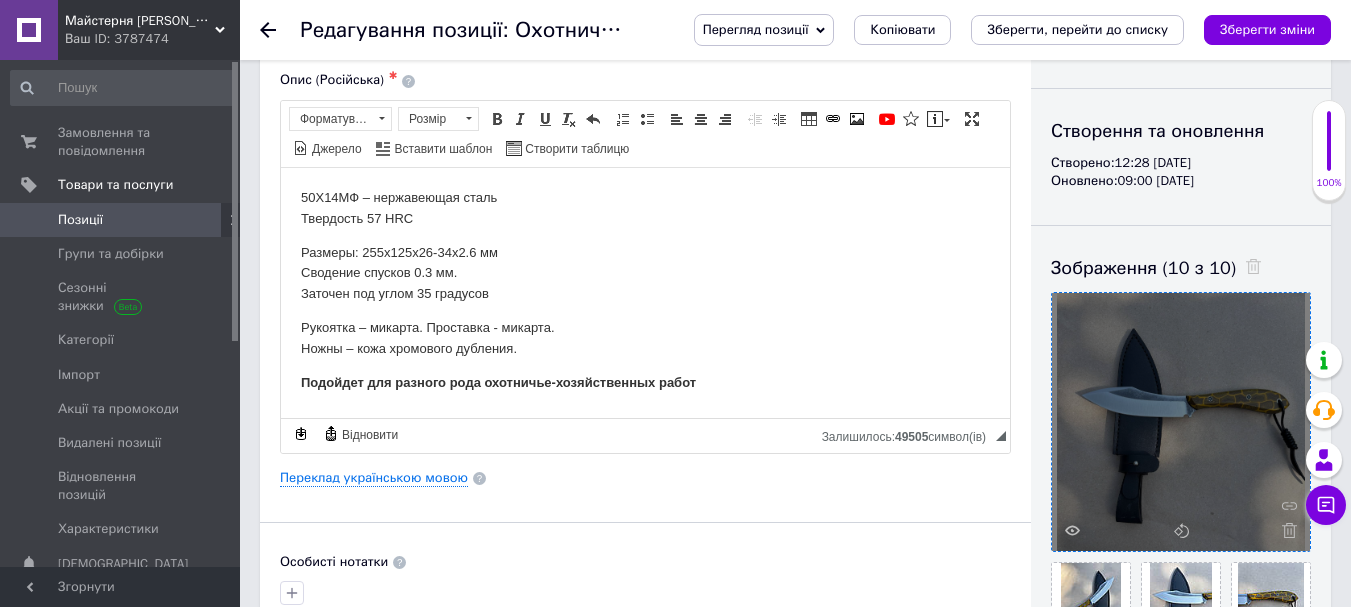 scroll, scrollTop: 0, scrollLeft: 0, axis: both 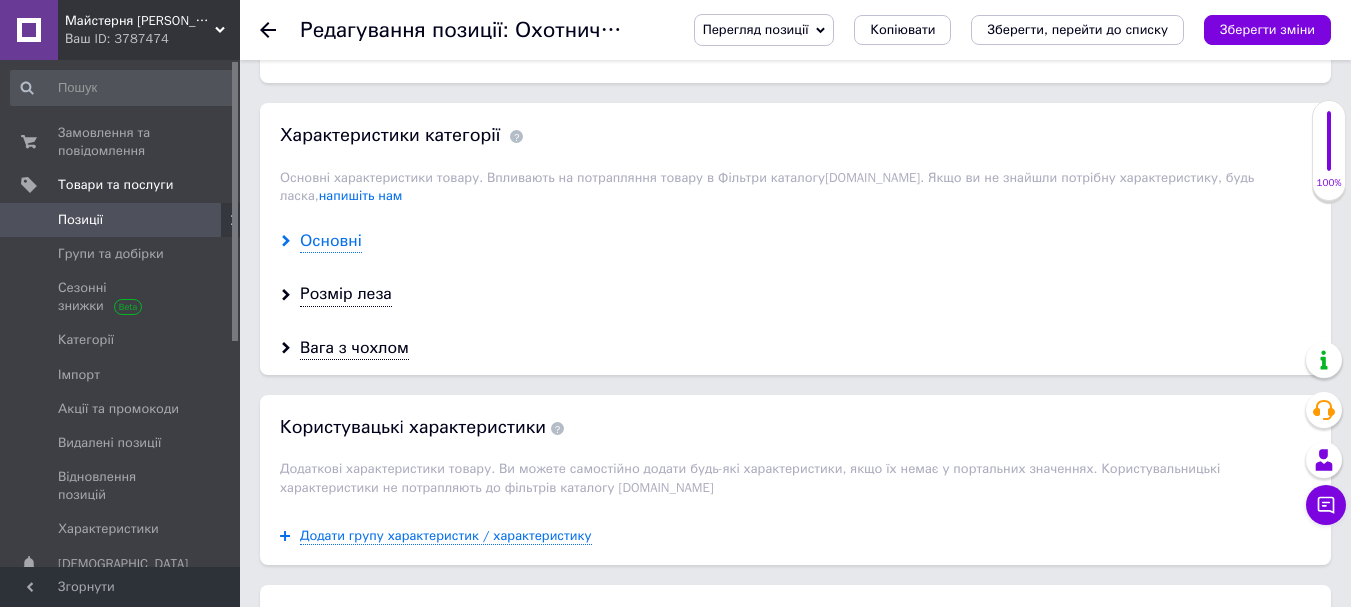 click on "Основні" at bounding box center [331, 241] 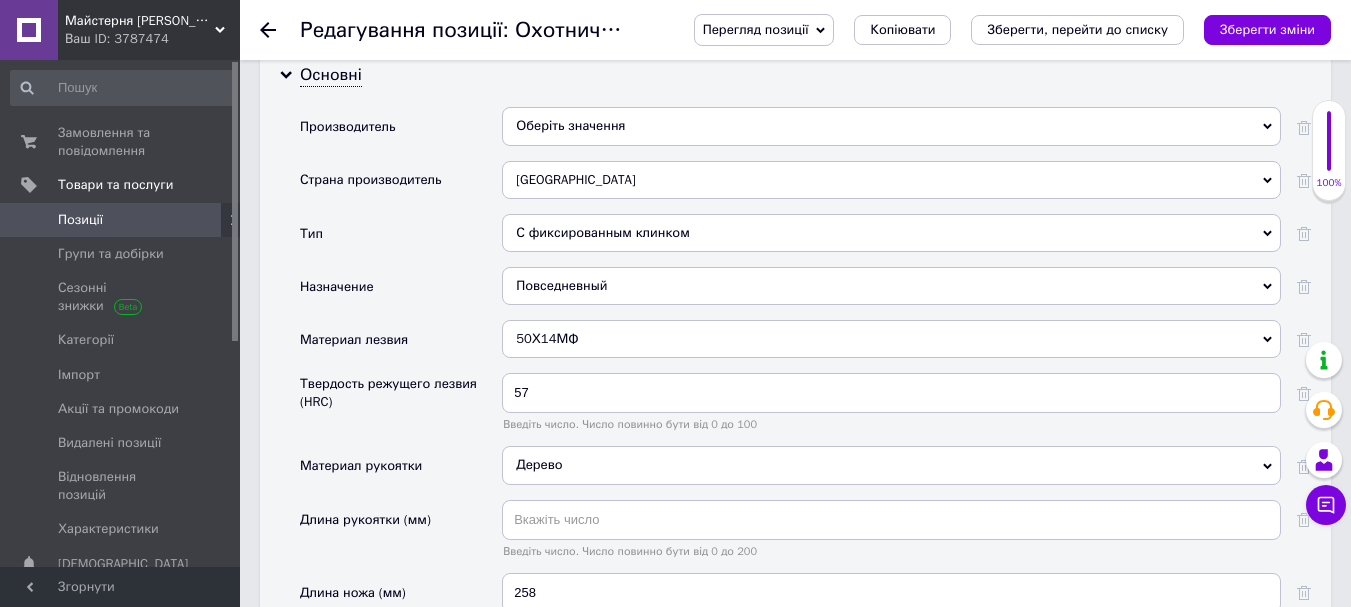 scroll, scrollTop: 2000, scrollLeft: 0, axis: vertical 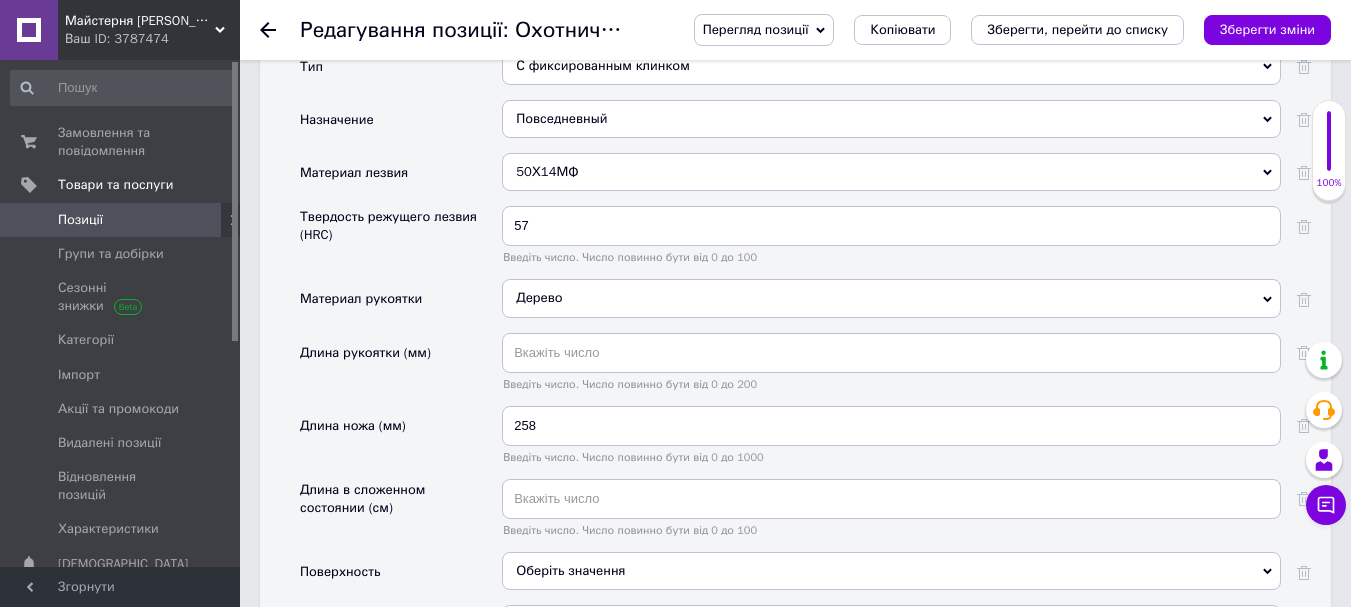 click on "Дерево" at bounding box center (891, 298) 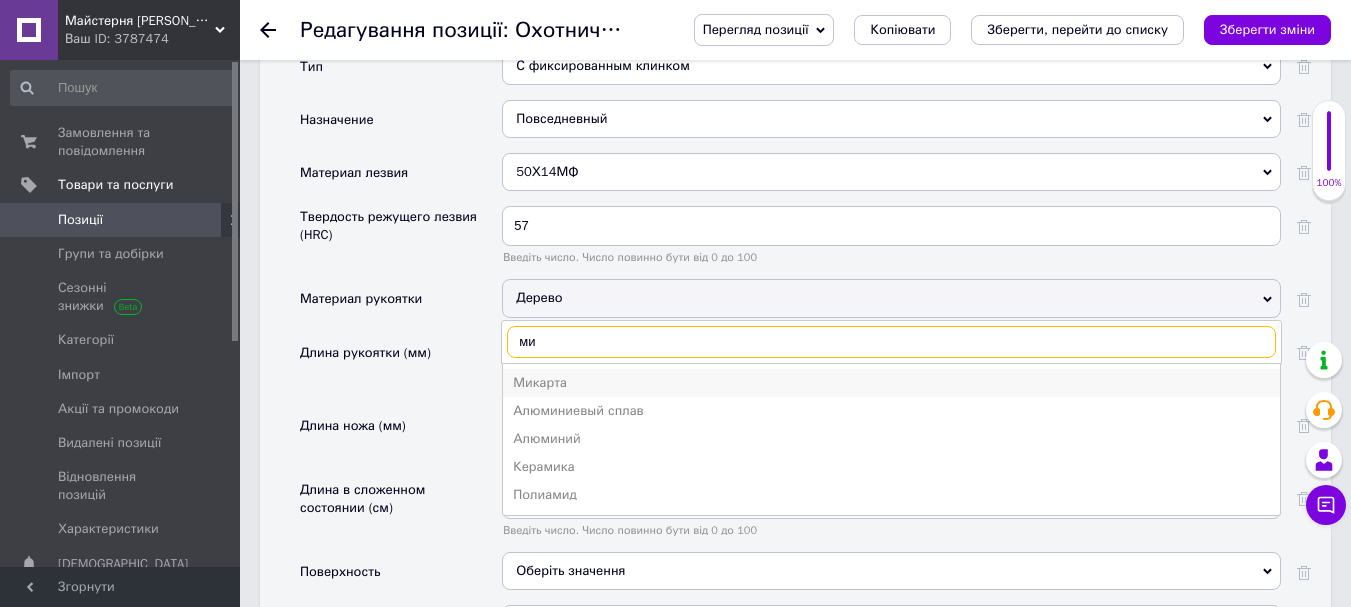 type on "ми" 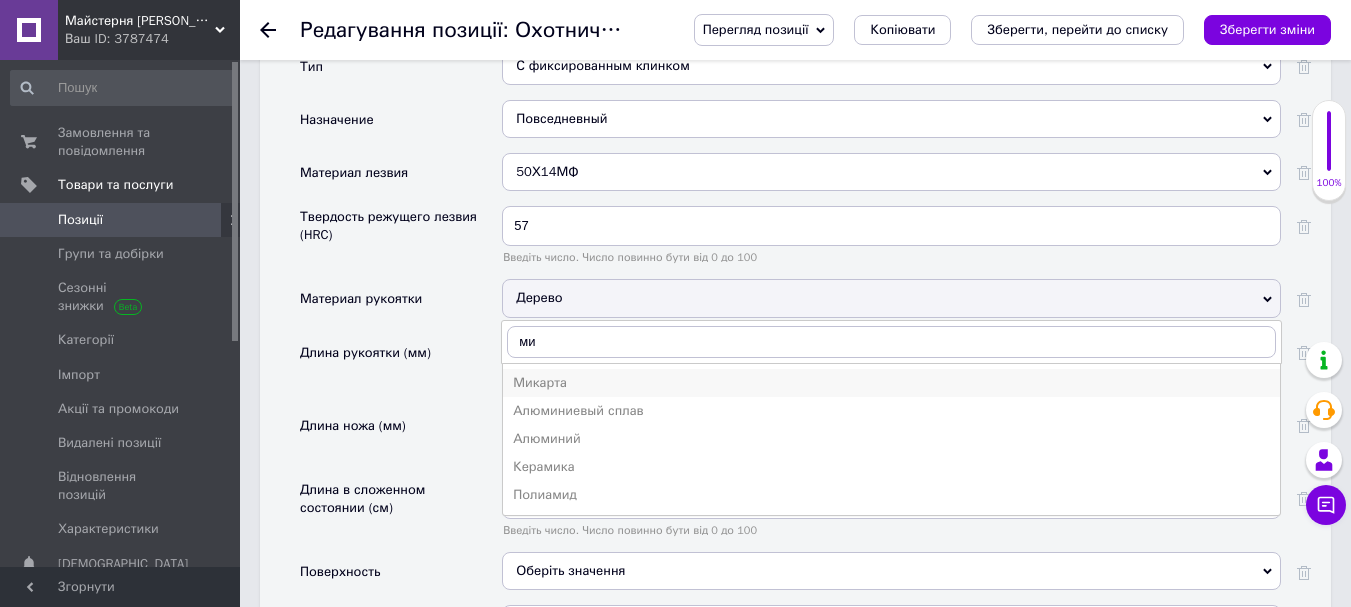 click on "Микарта" at bounding box center (891, 383) 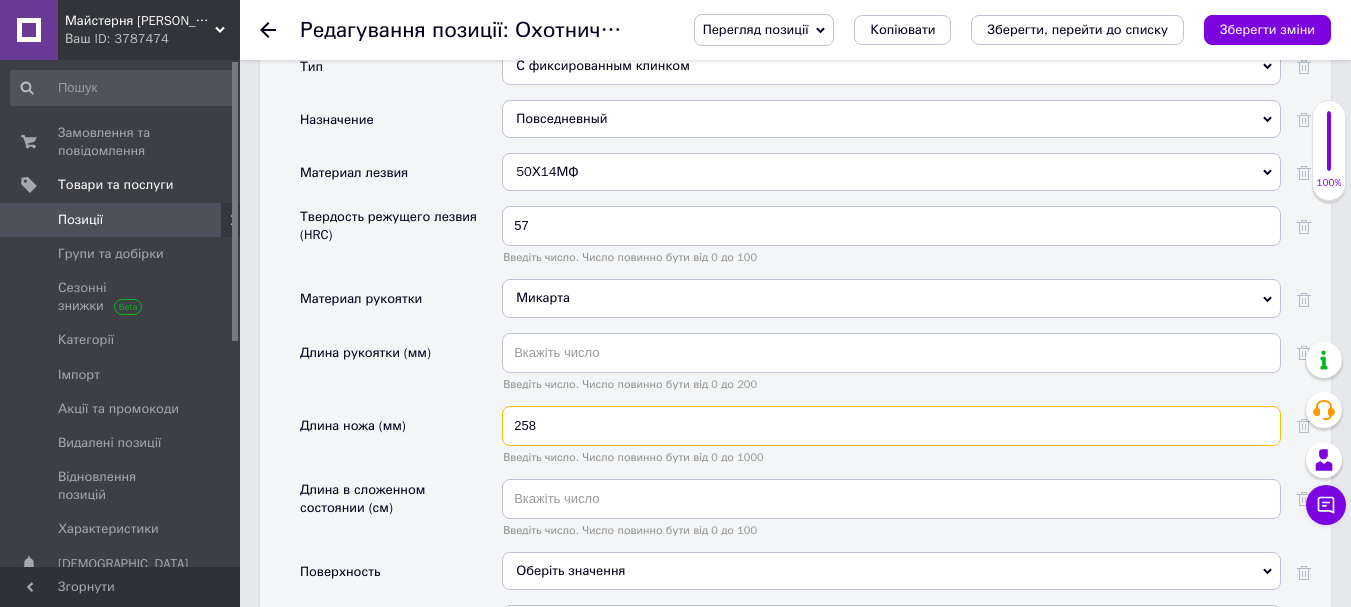 click on "258" at bounding box center (891, 426) 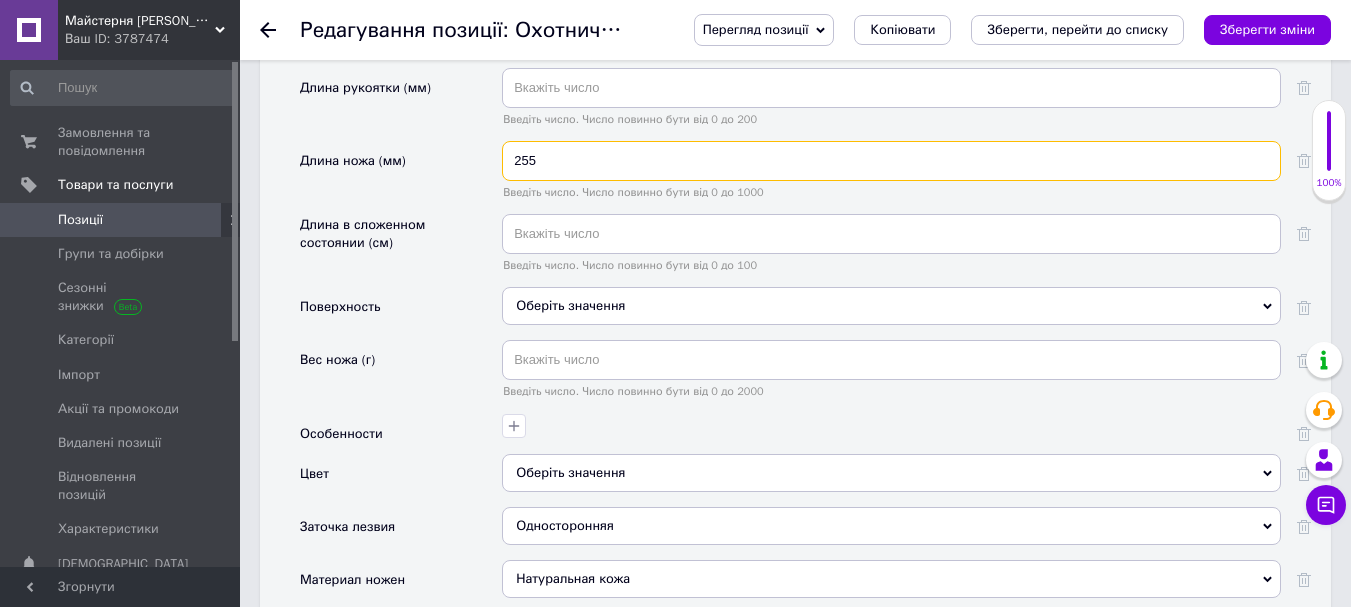 scroll, scrollTop: 2333, scrollLeft: 0, axis: vertical 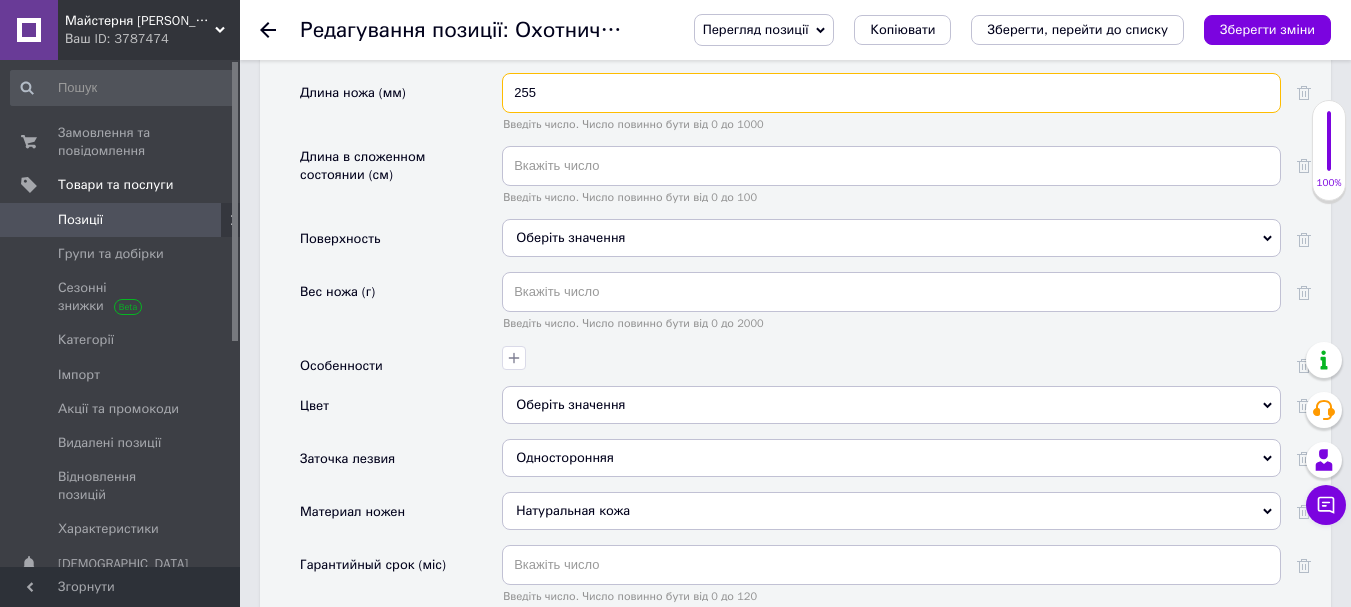type on "255" 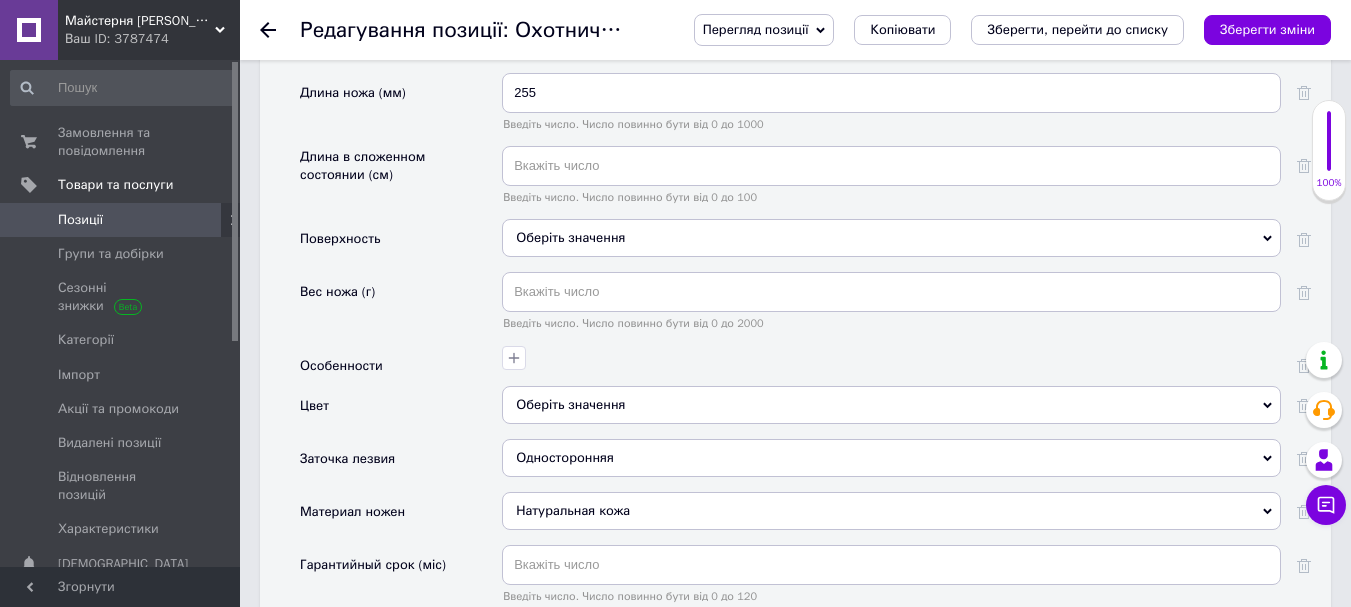 click on "Оберіть значення" at bounding box center (891, 405) 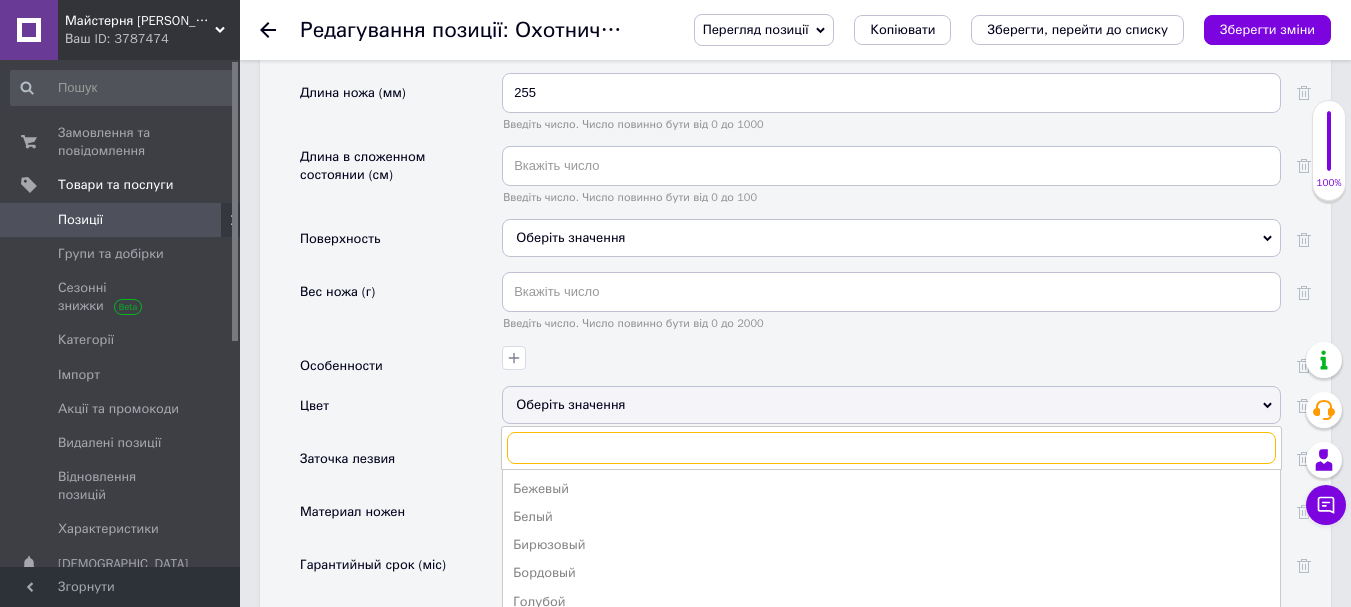 click at bounding box center [891, 448] 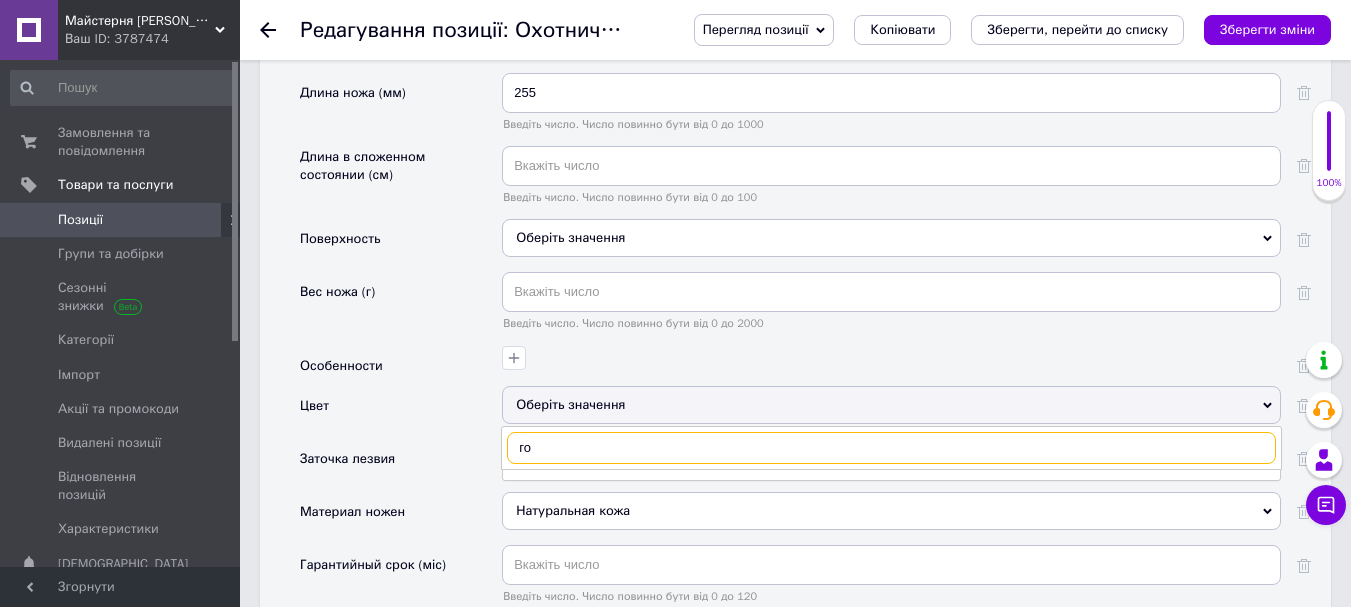 type on "г" 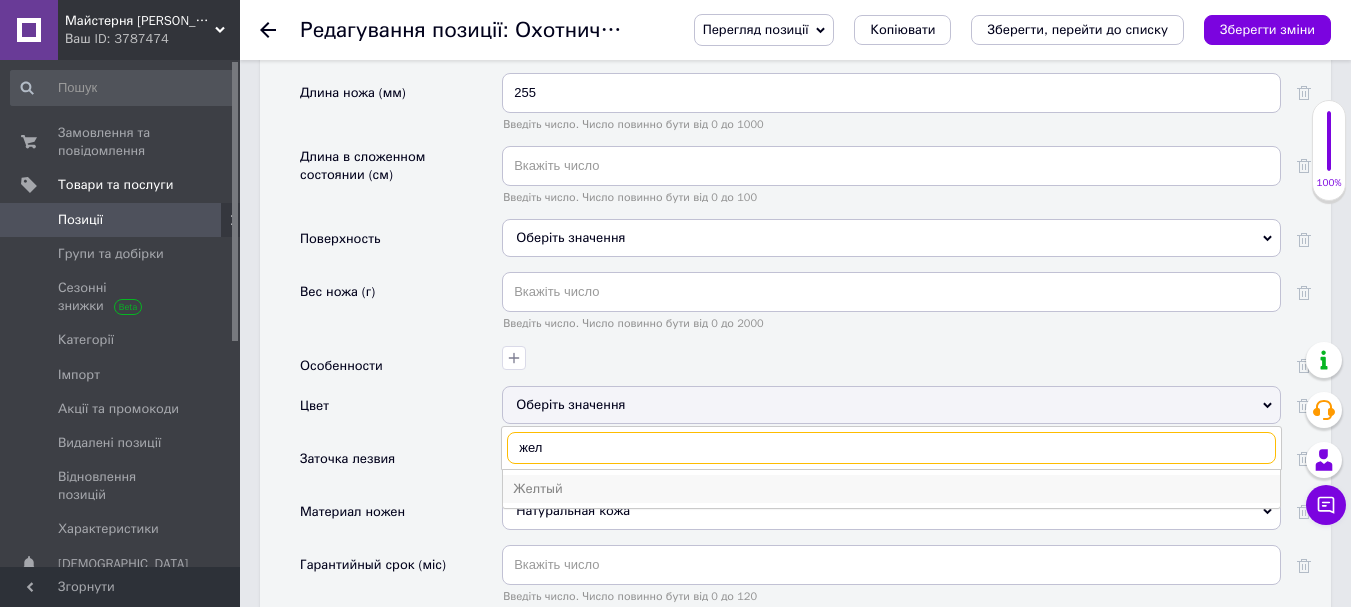 type on "жел" 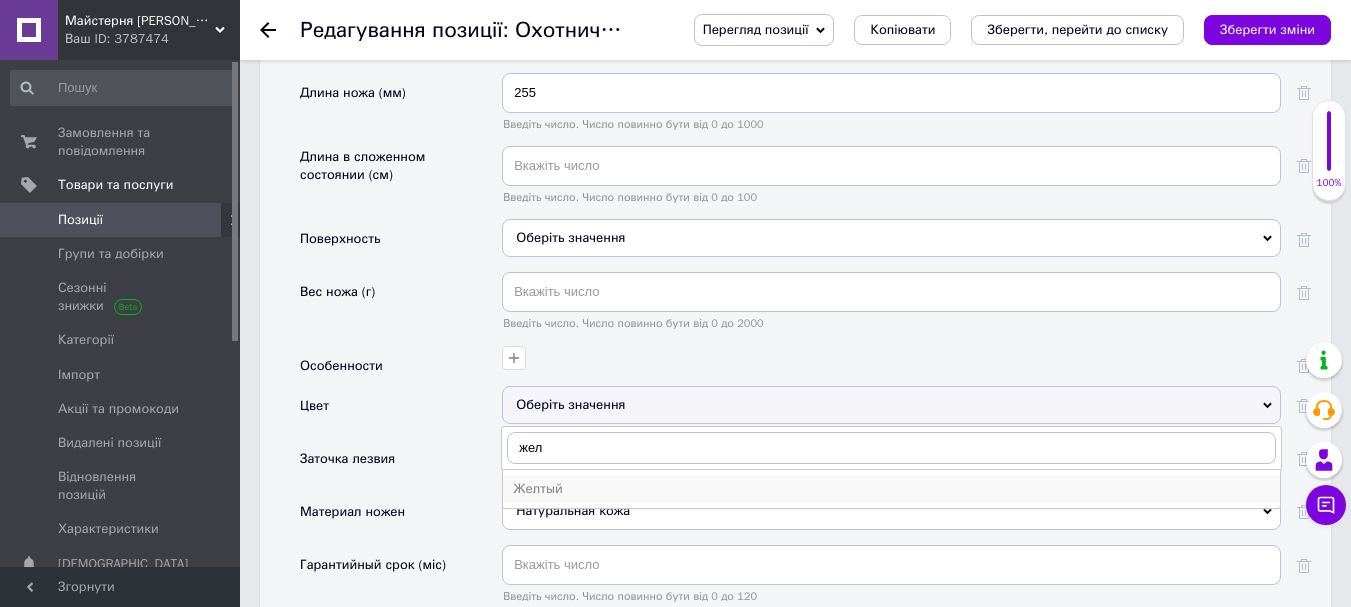click on "Желтый" at bounding box center [891, 489] 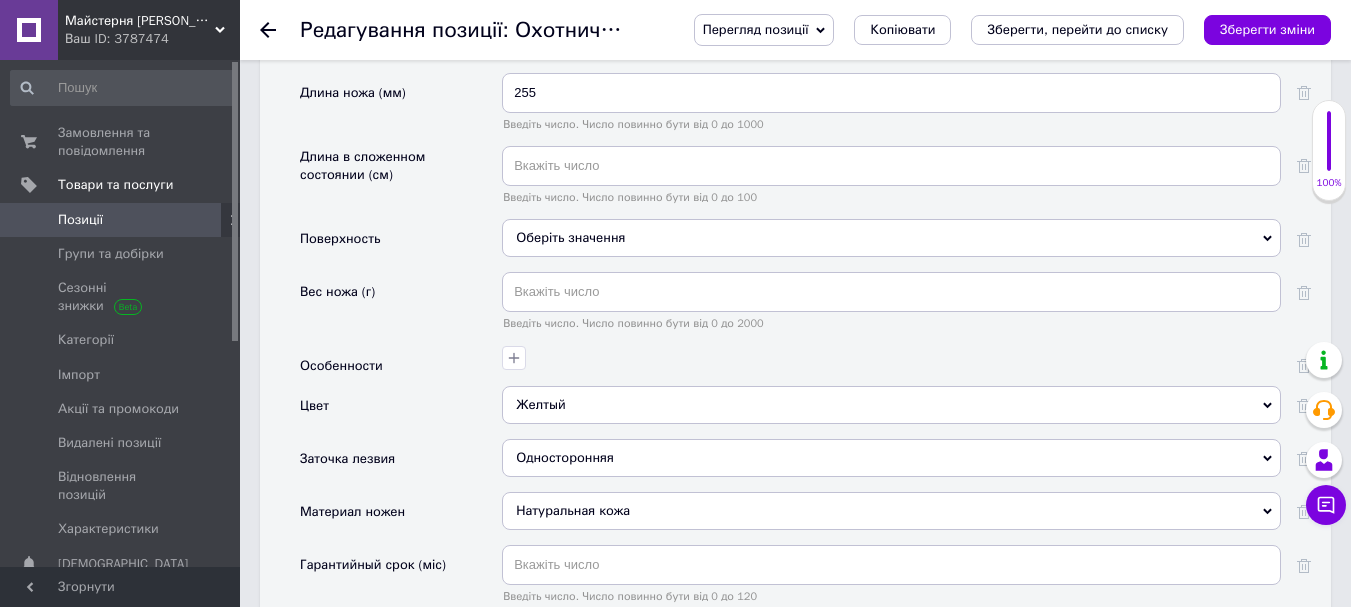 click on "Заточка лезвия" at bounding box center [347, 459] 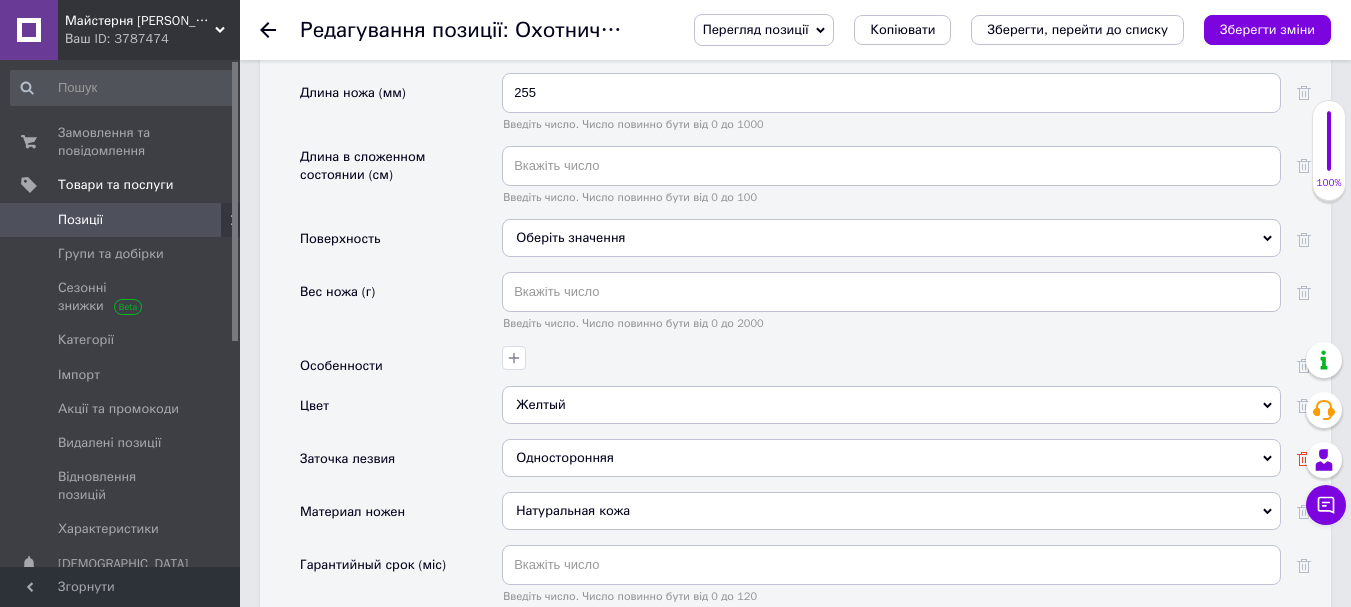 click 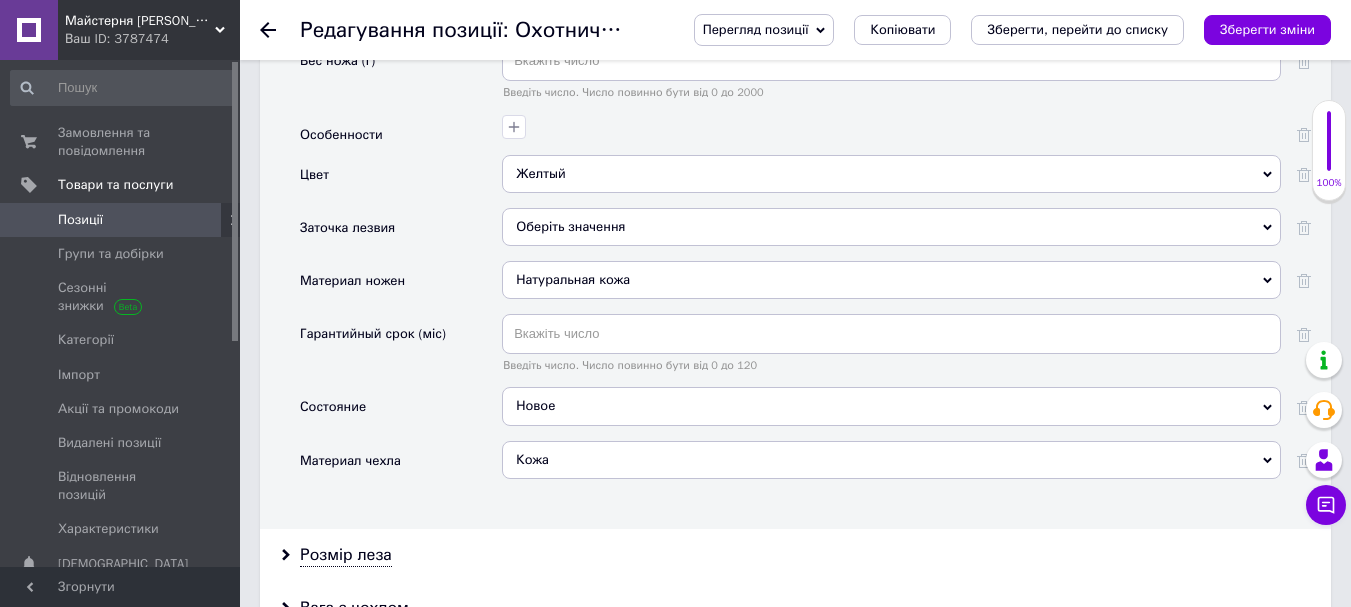 scroll, scrollTop: 2667, scrollLeft: 0, axis: vertical 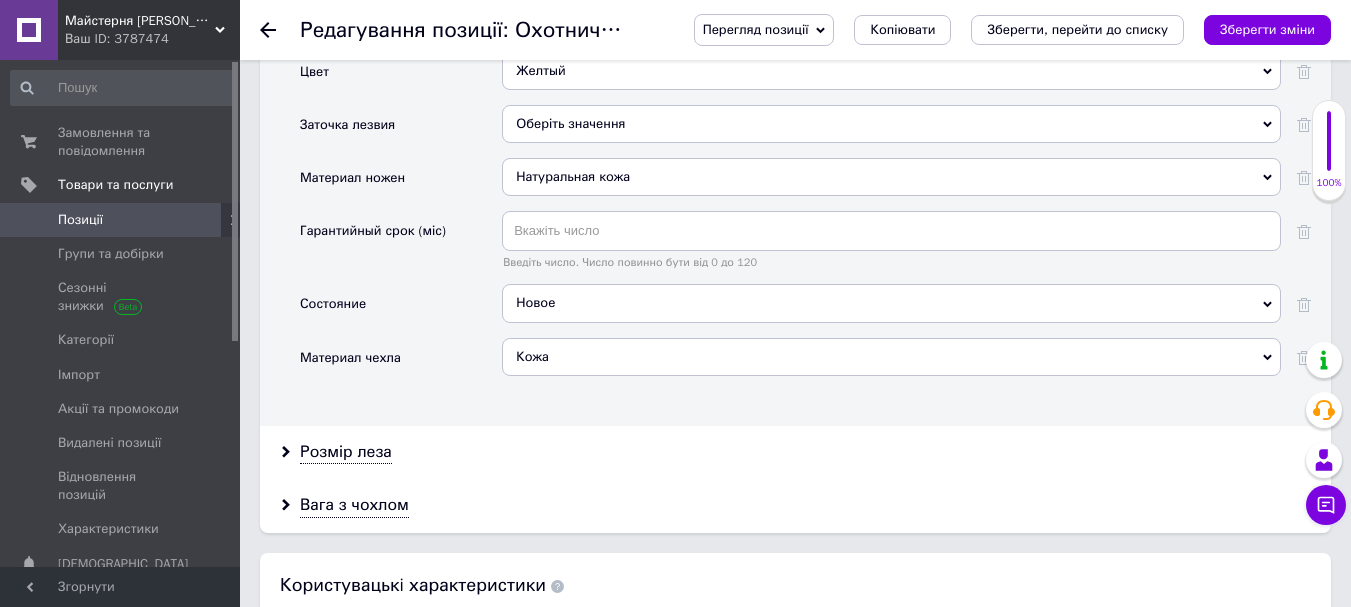 click on "Розмір леза" at bounding box center (795, 452) 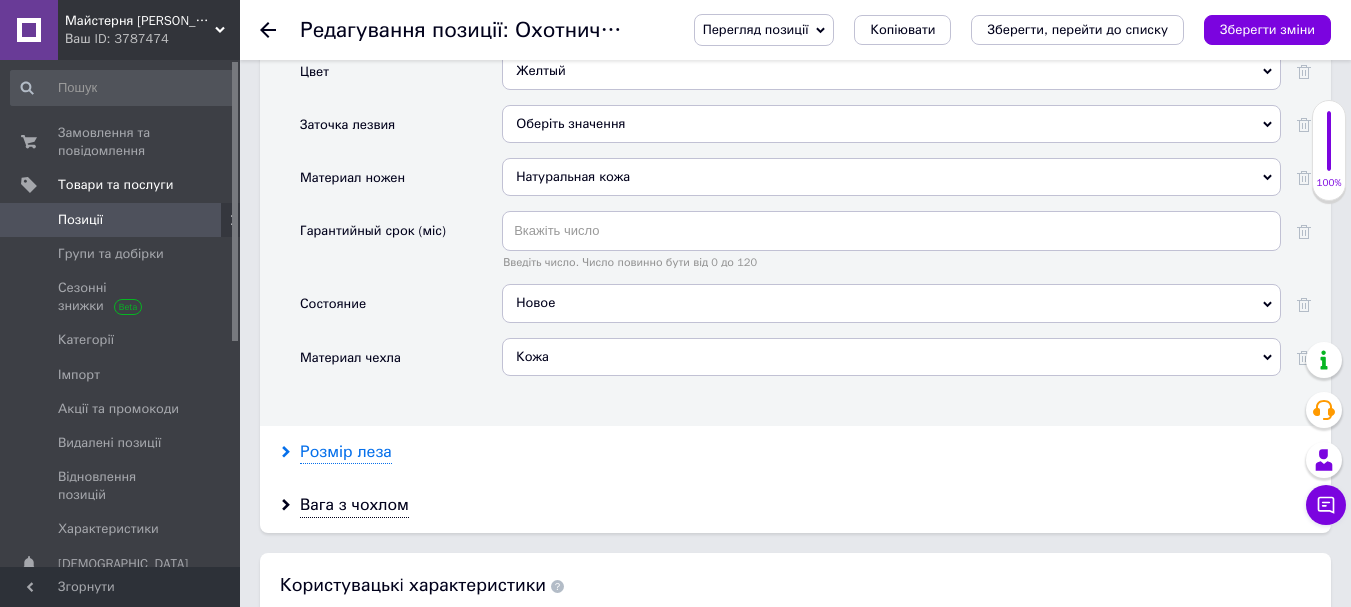 click on "Розмір леза" at bounding box center [346, 452] 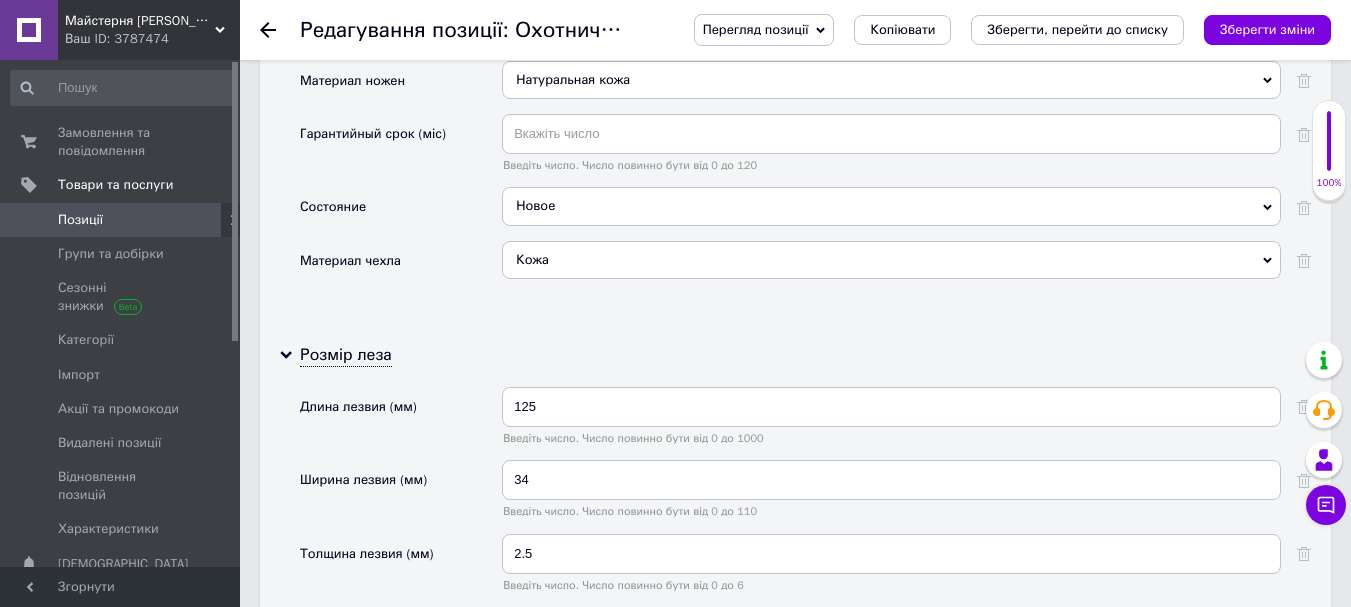 scroll, scrollTop: 2833, scrollLeft: 0, axis: vertical 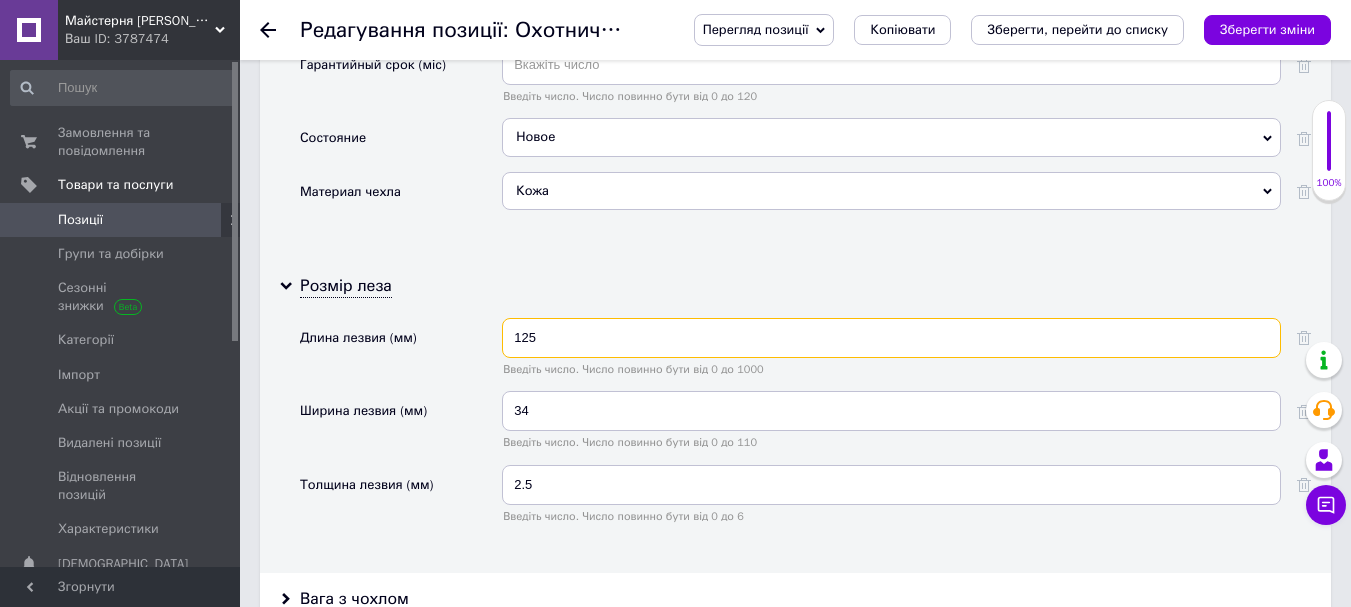 click on "125" at bounding box center (891, 338) 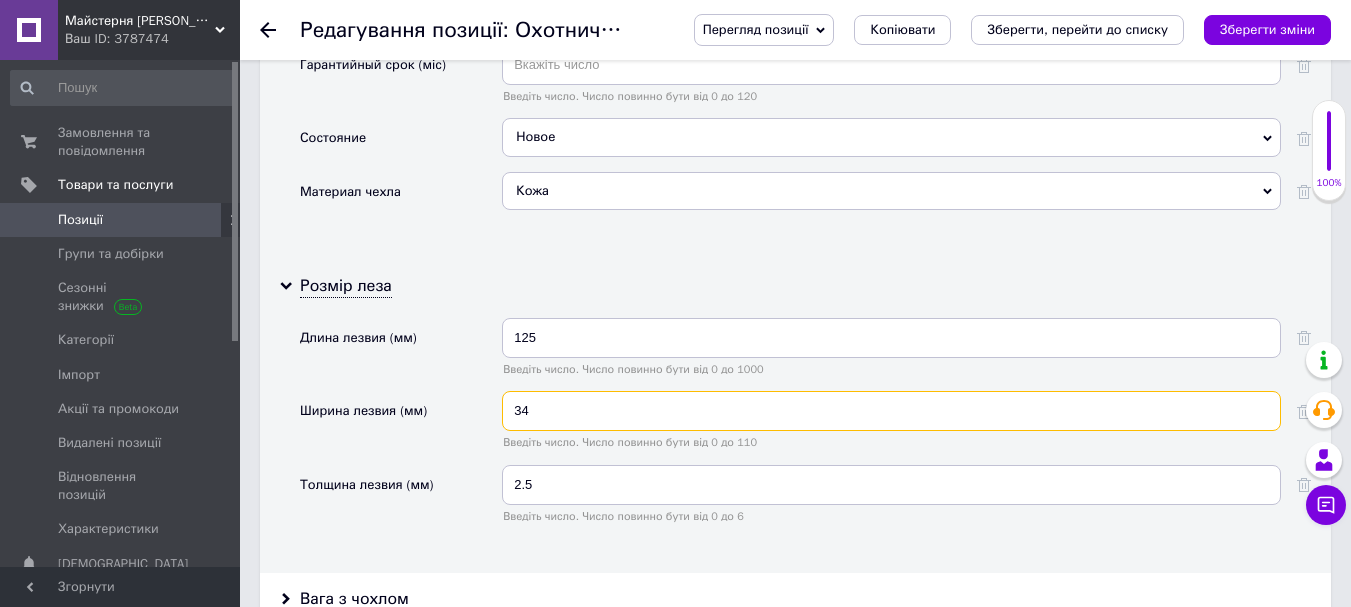 click on "34" at bounding box center (891, 411) 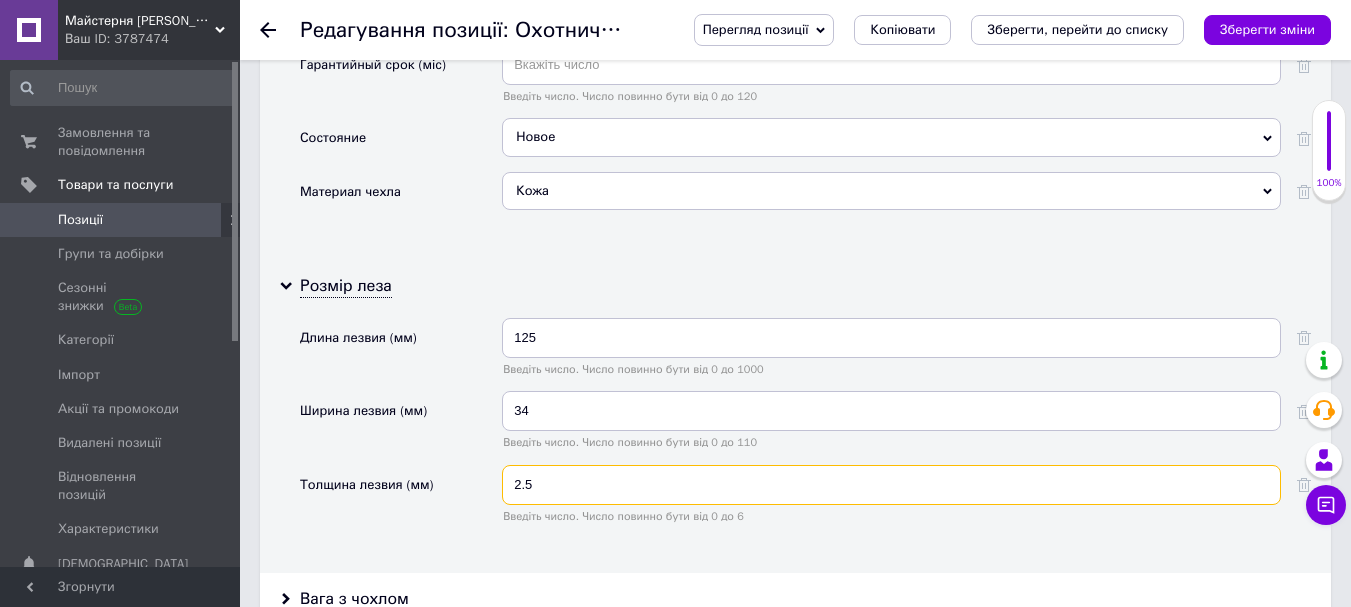 click on "2.5" at bounding box center (891, 485) 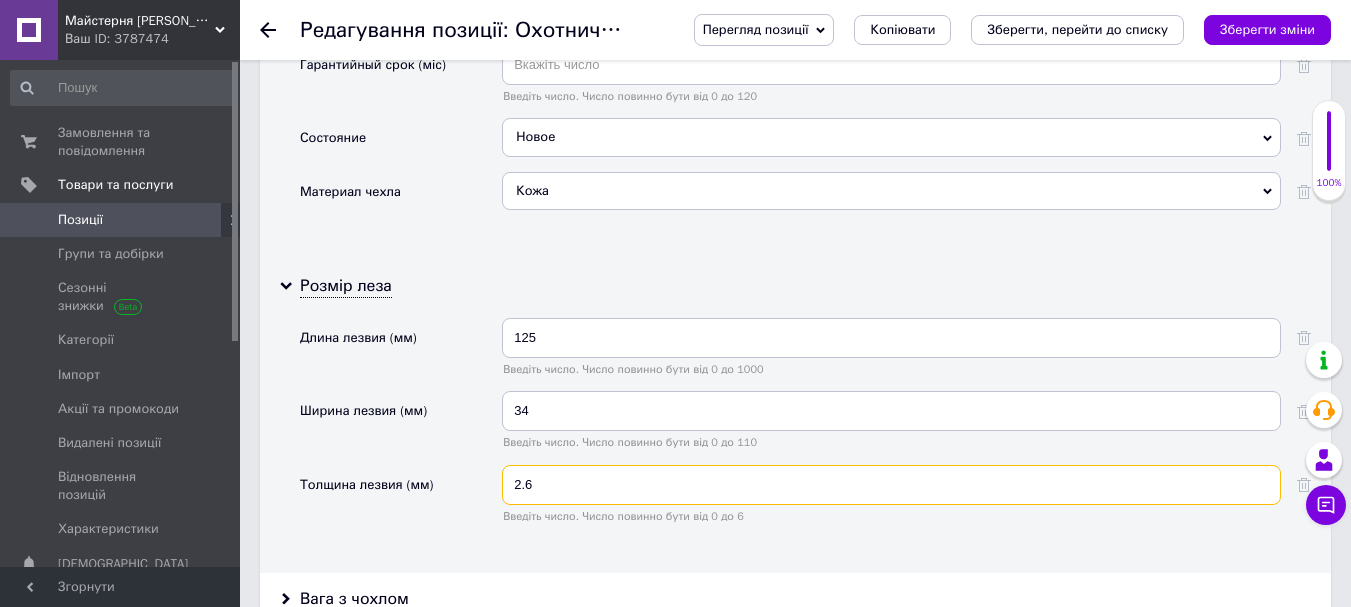 type on "2.6" 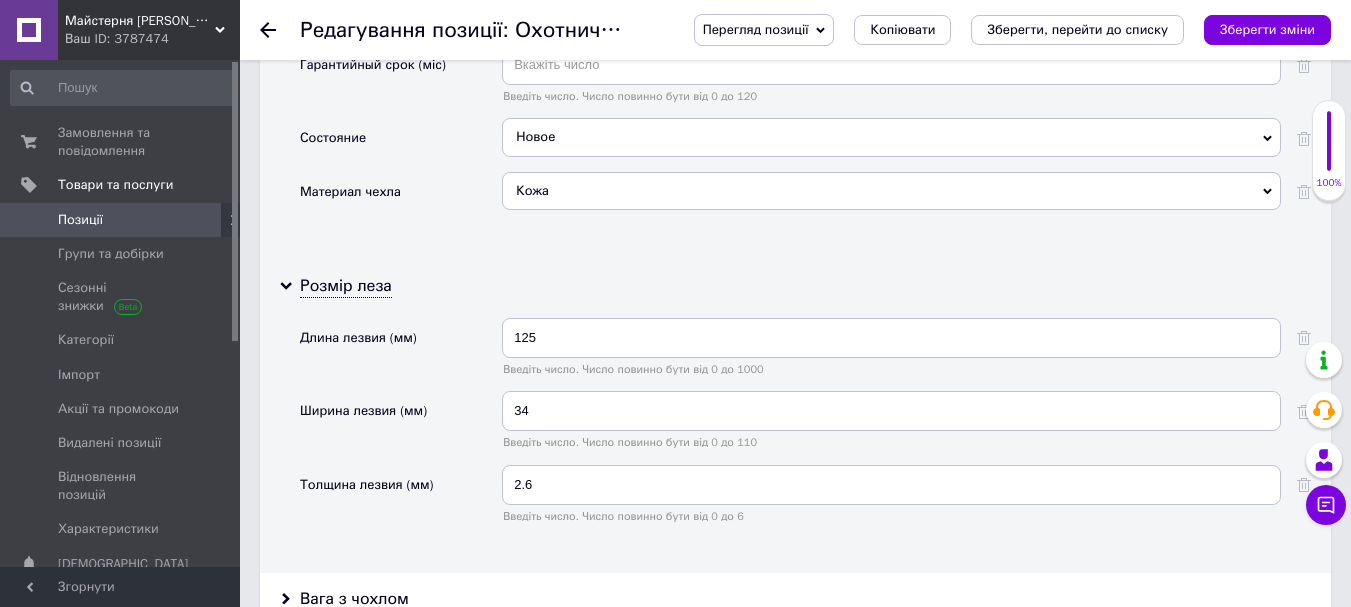click on "Розмір леза Длина лезвия (мм) 125 Введіть число. Число повинно бути від 0 до 1000 Ширина лезвия (мм) 34 Введіть число. Число повинно бути від 0 до 110 Толщина лезвия (мм) 2.6 Введіть число. Число повинно бути від 0 до 6" at bounding box center [795, 416] 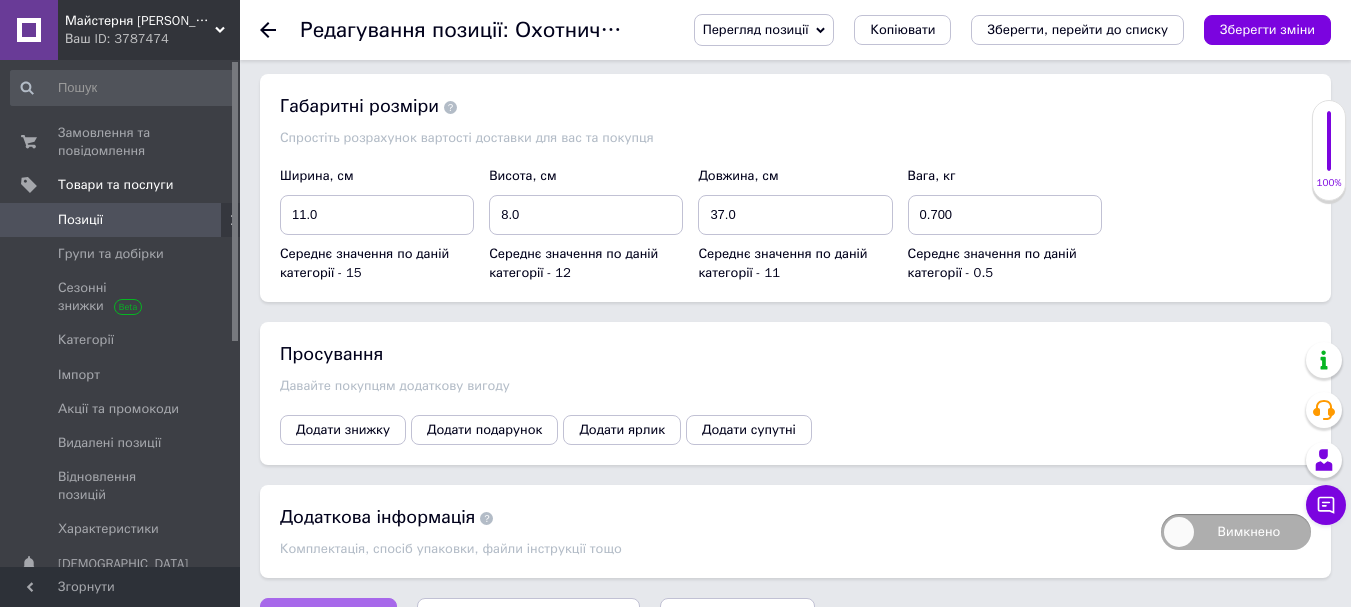 click on "Зберегти зміни" at bounding box center [328, 618] 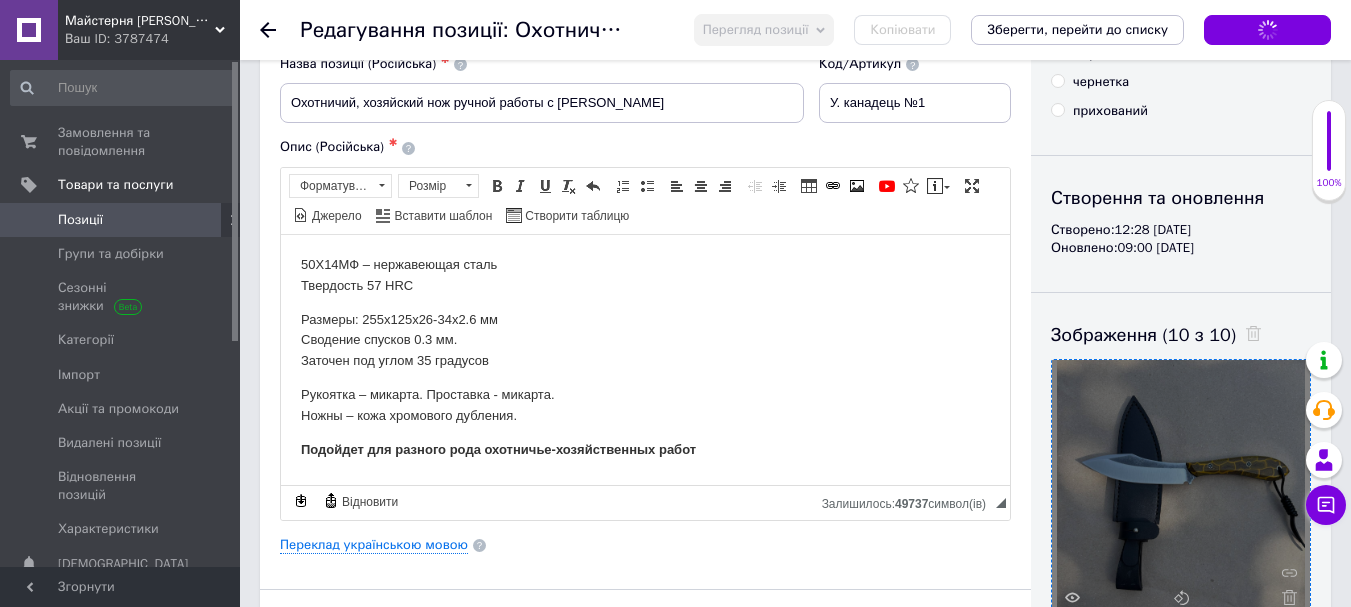 scroll, scrollTop: 0, scrollLeft: 0, axis: both 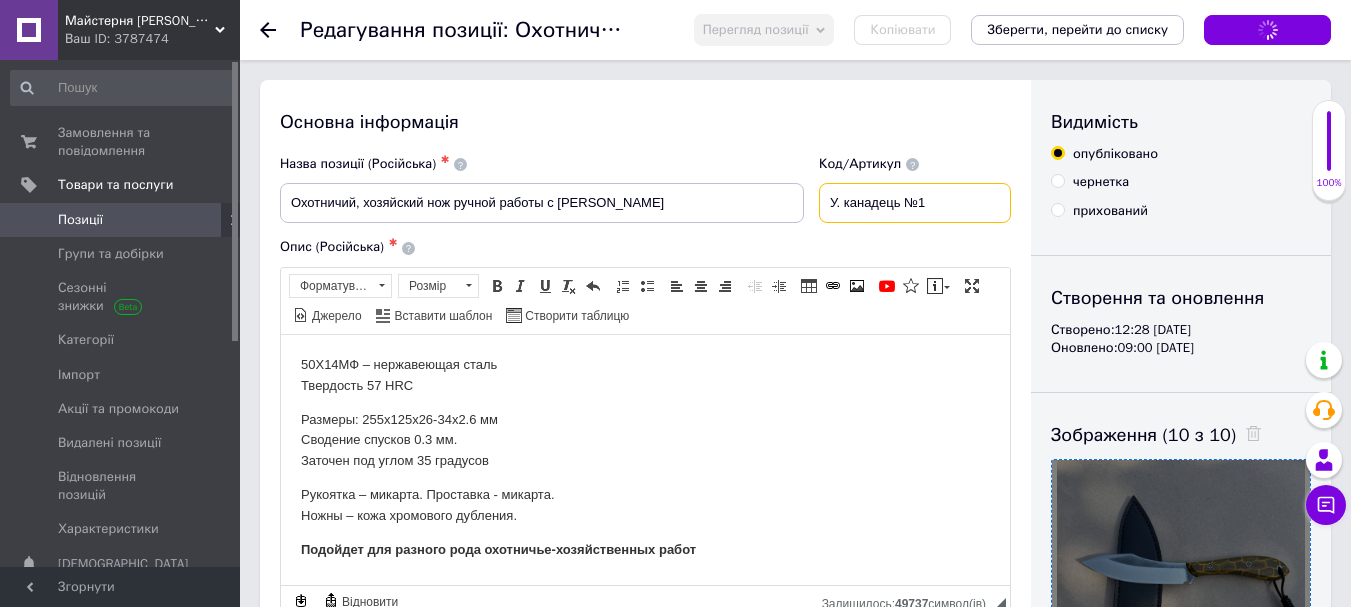 drag, startPoint x: 950, startPoint y: 202, endPoint x: 732, endPoint y: 205, distance: 218.02065 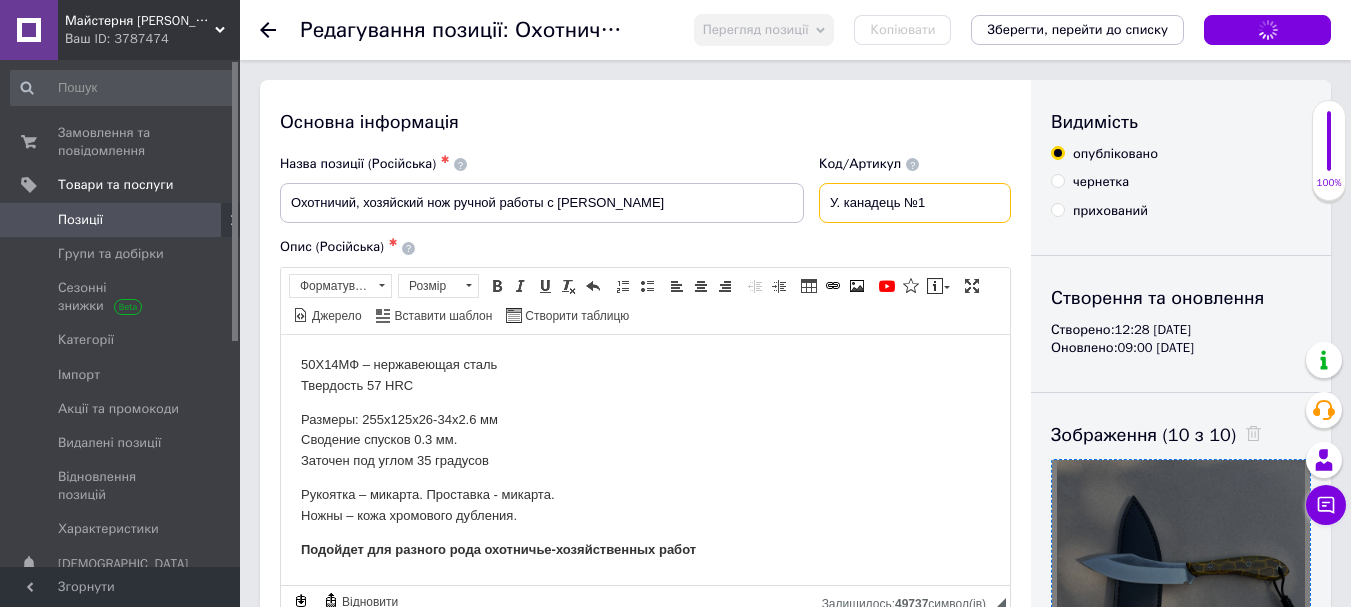 click on "Назва позиції (Російська) ✱ Охотничий, хозяйский нож ручной работы с чехлом Код/Артикул У. канадець №1" at bounding box center [646, 189] 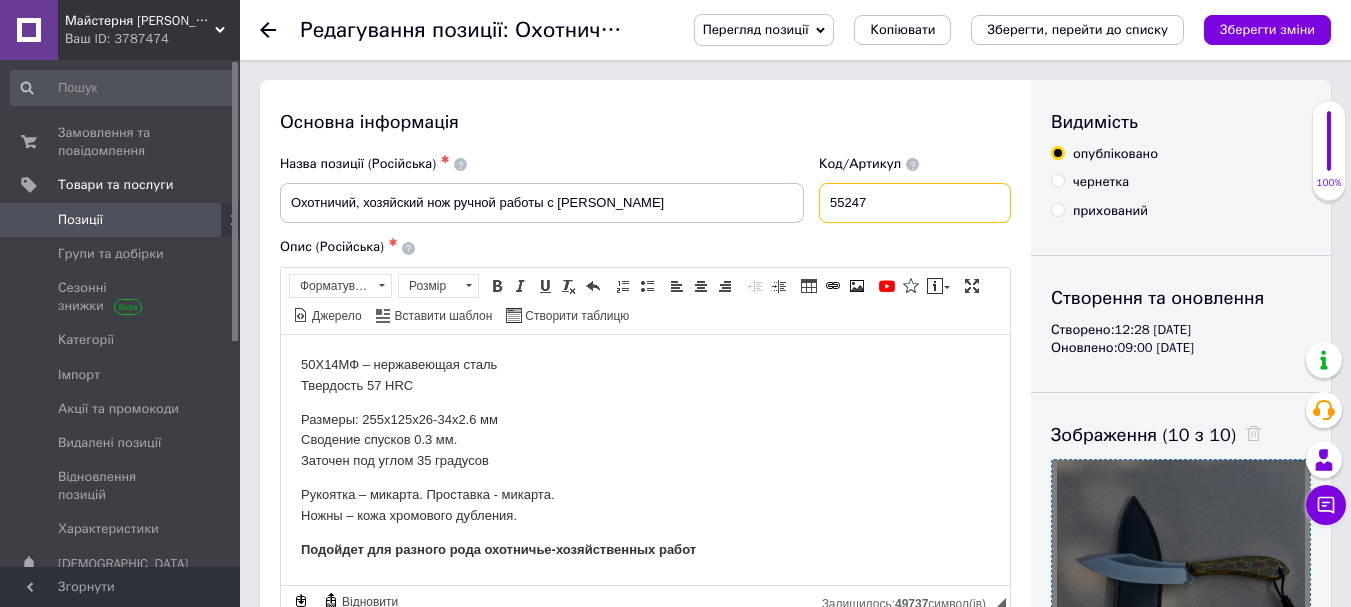 drag, startPoint x: 897, startPoint y: 206, endPoint x: 713, endPoint y: 193, distance: 184.45866 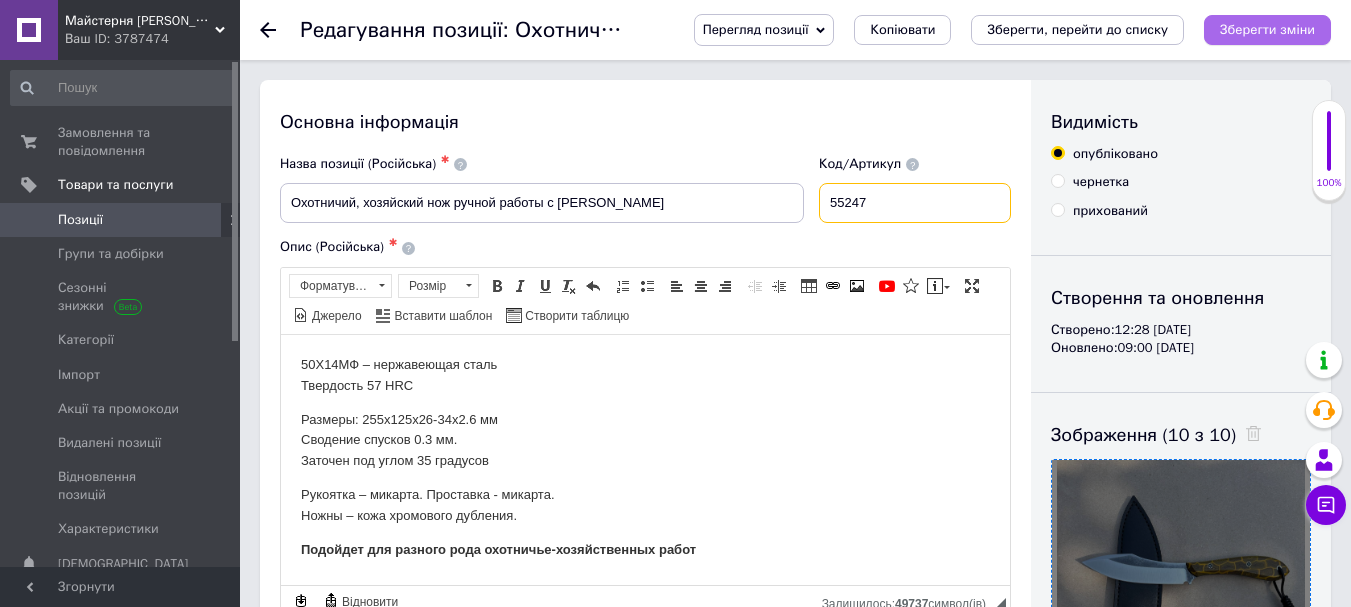 type on "55247" 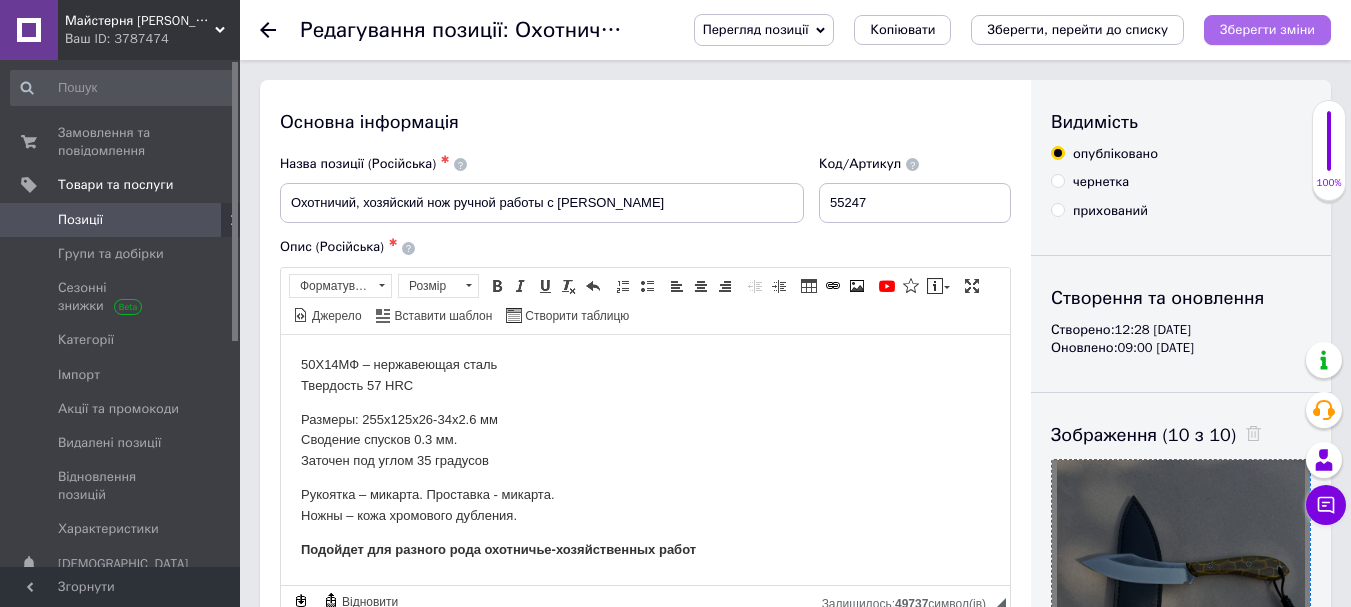 click on "Зберегти зміни" at bounding box center (1267, 30) 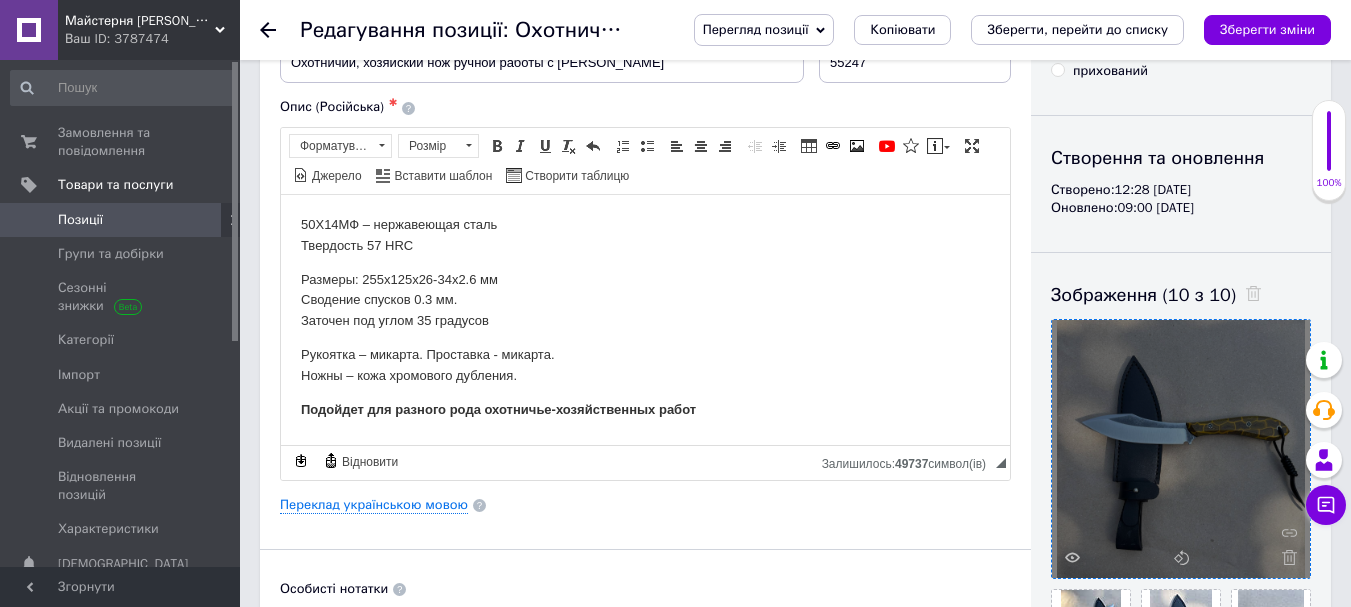 scroll, scrollTop: 333, scrollLeft: 0, axis: vertical 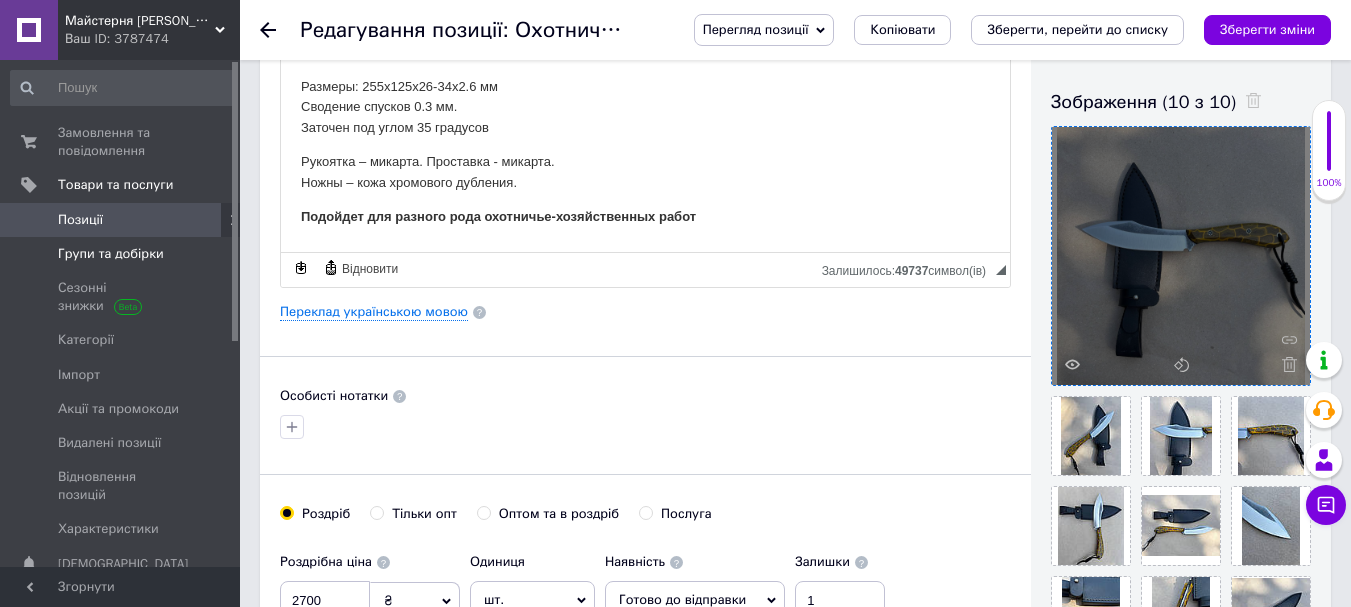 click on "Групи та добірки" at bounding box center (111, 254) 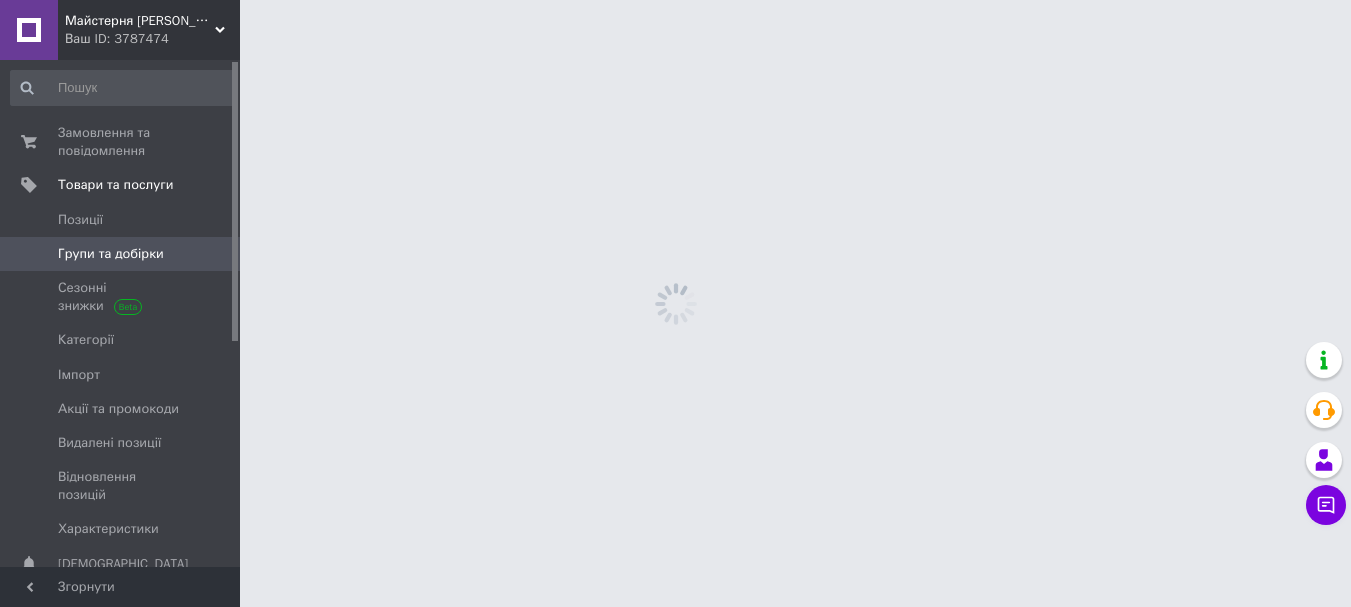 scroll, scrollTop: 0, scrollLeft: 0, axis: both 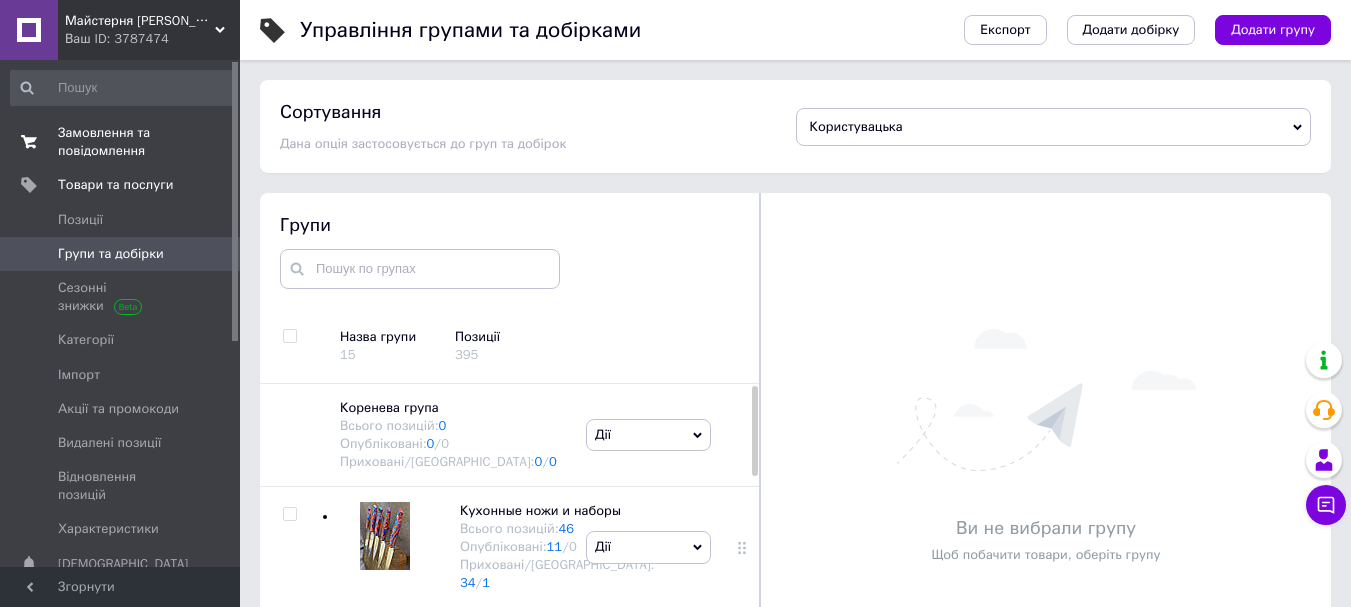 click on "Замовлення та повідомлення" at bounding box center [121, 142] 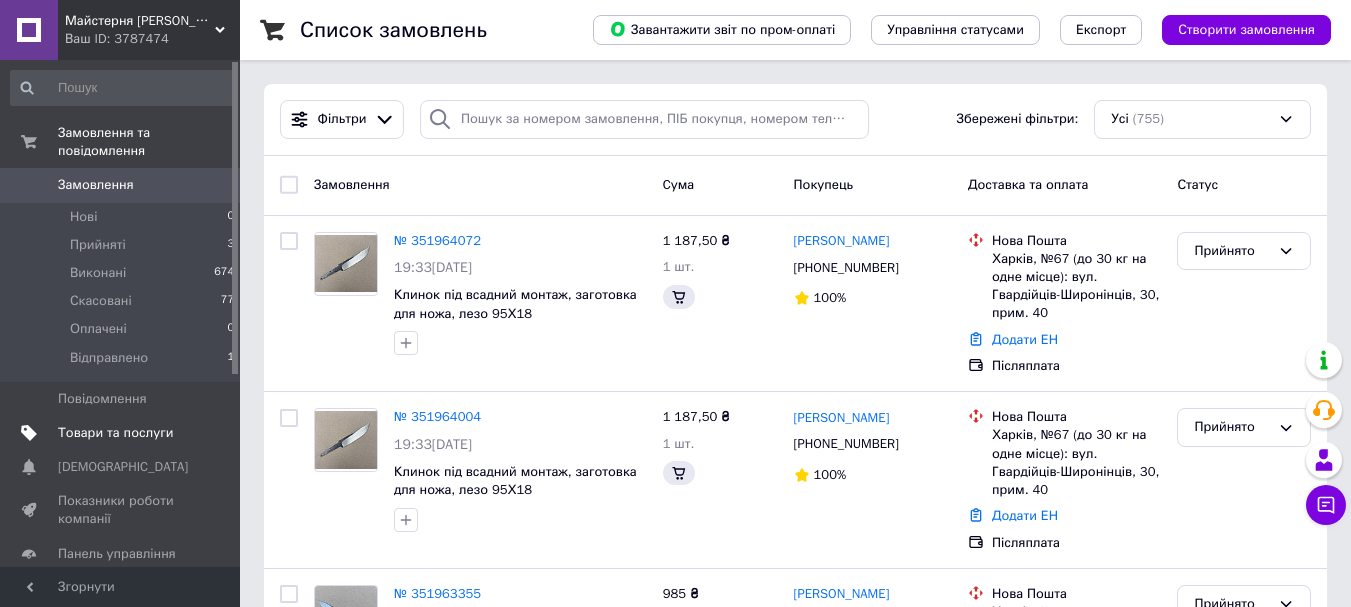 click on "Товари та послуги" at bounding box center [115, 433] 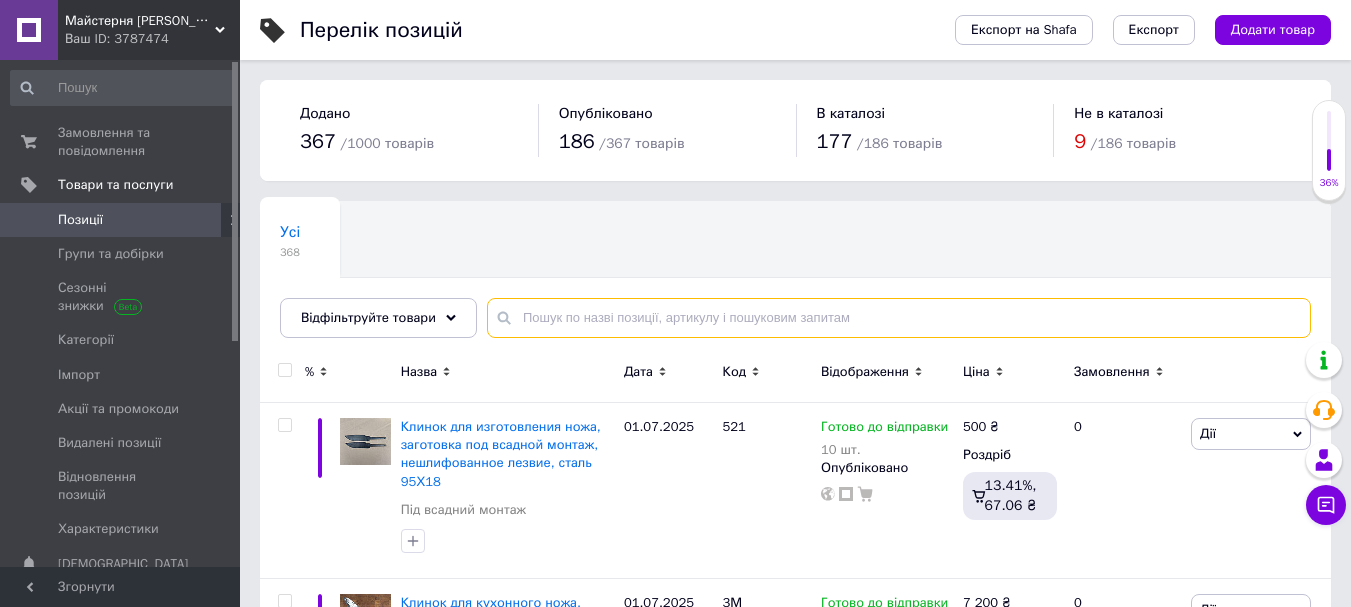 click at bounding box center [899, 318] 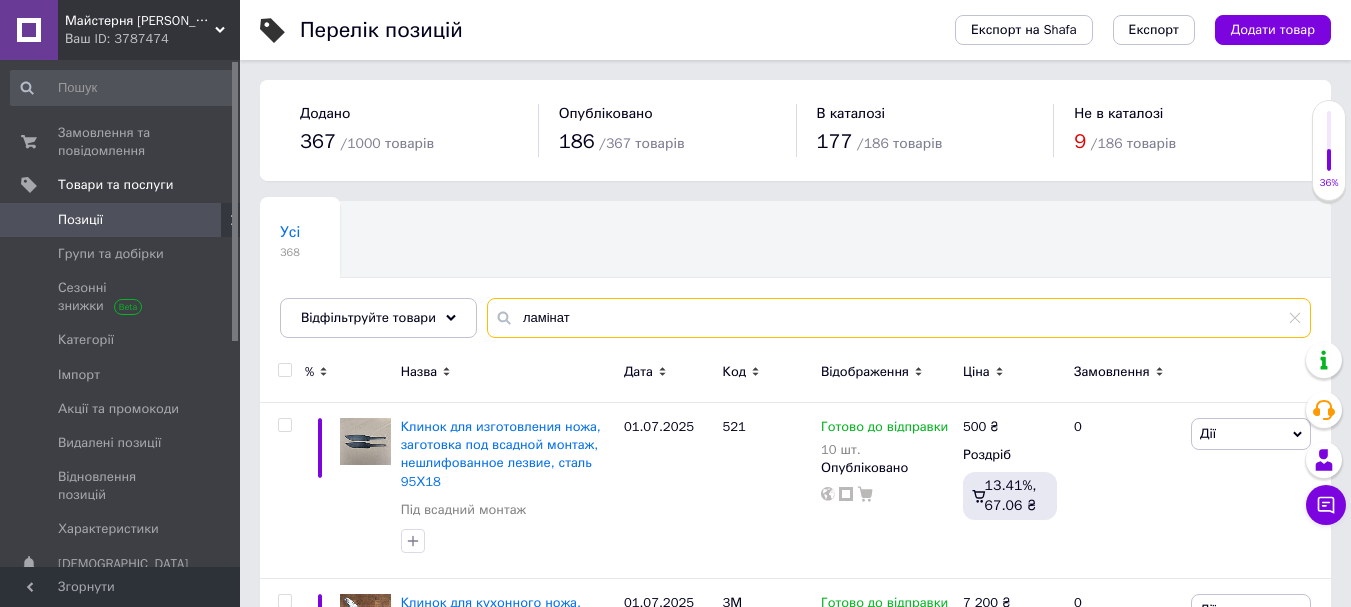 type on "ламінат" 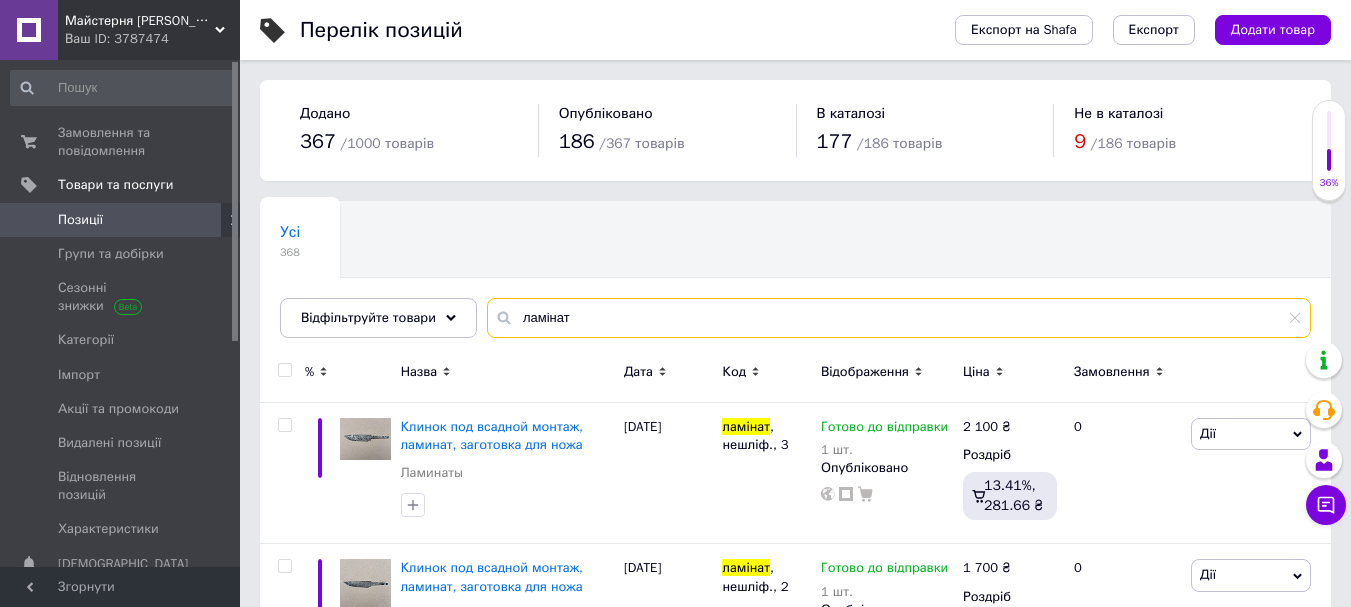 scroll, scrollTop: 167, scrollLeft: 0, axis: vertical 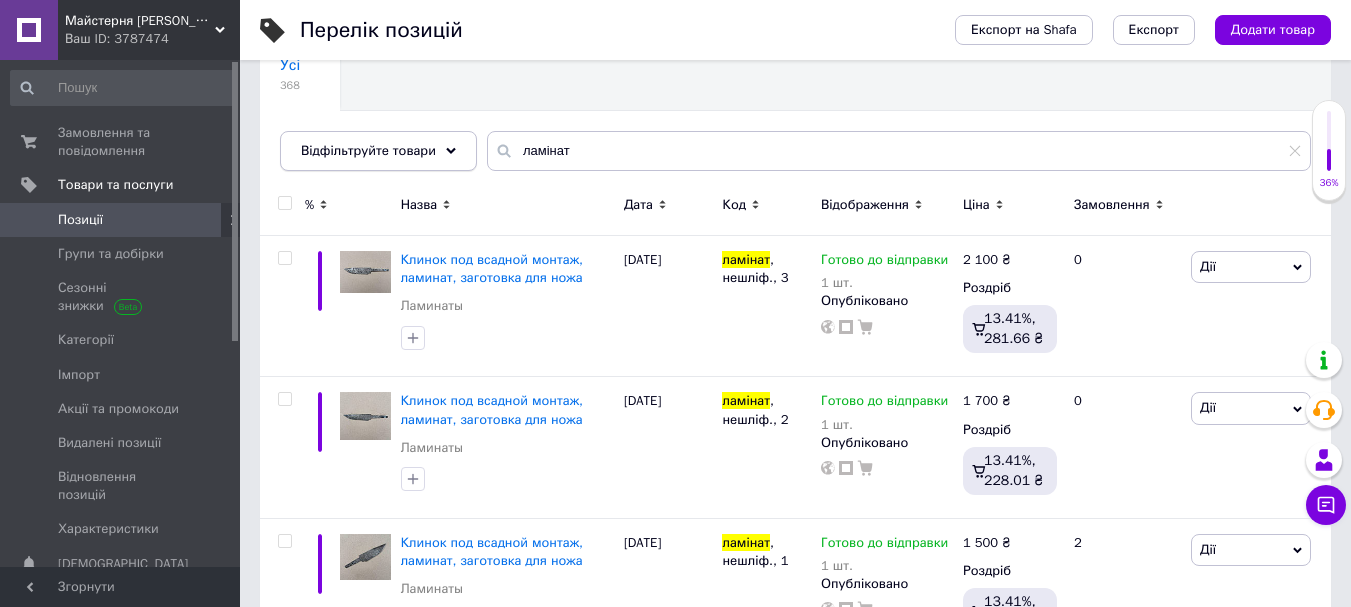 click on "Відфільтруйте товари" at bounding box center [378, 151] 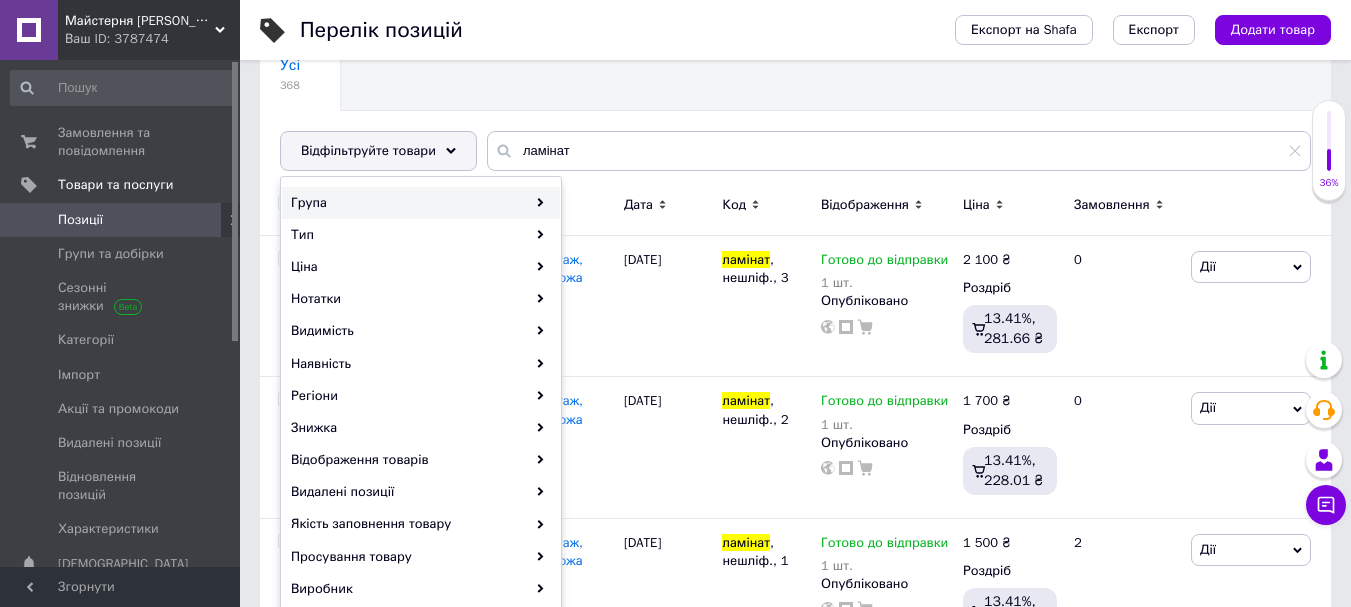 click on "Група" at bounding box center [421, 203] 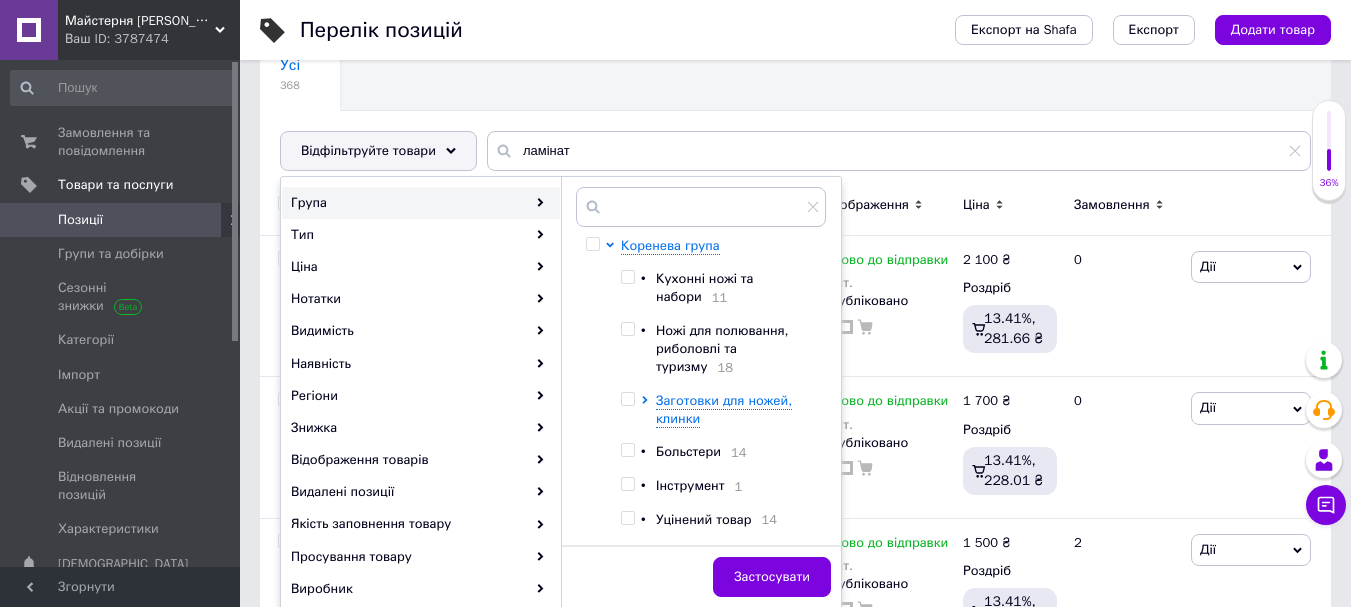 click at bounding box center (627, 329) 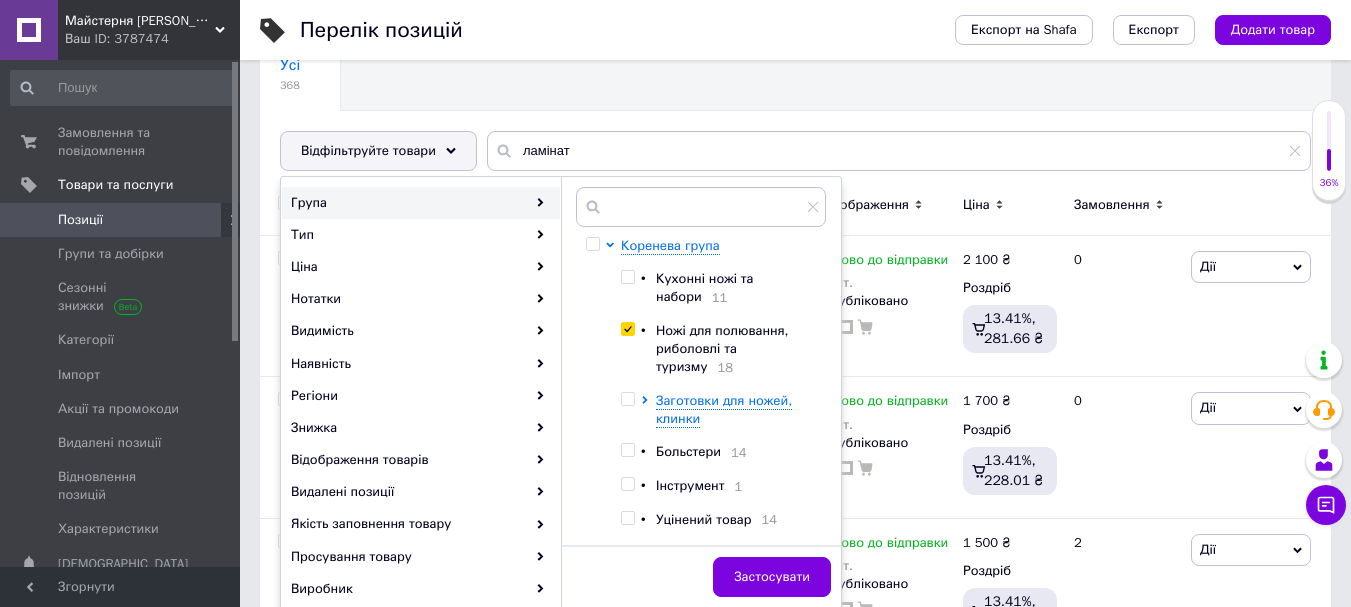 checkbox on "true" 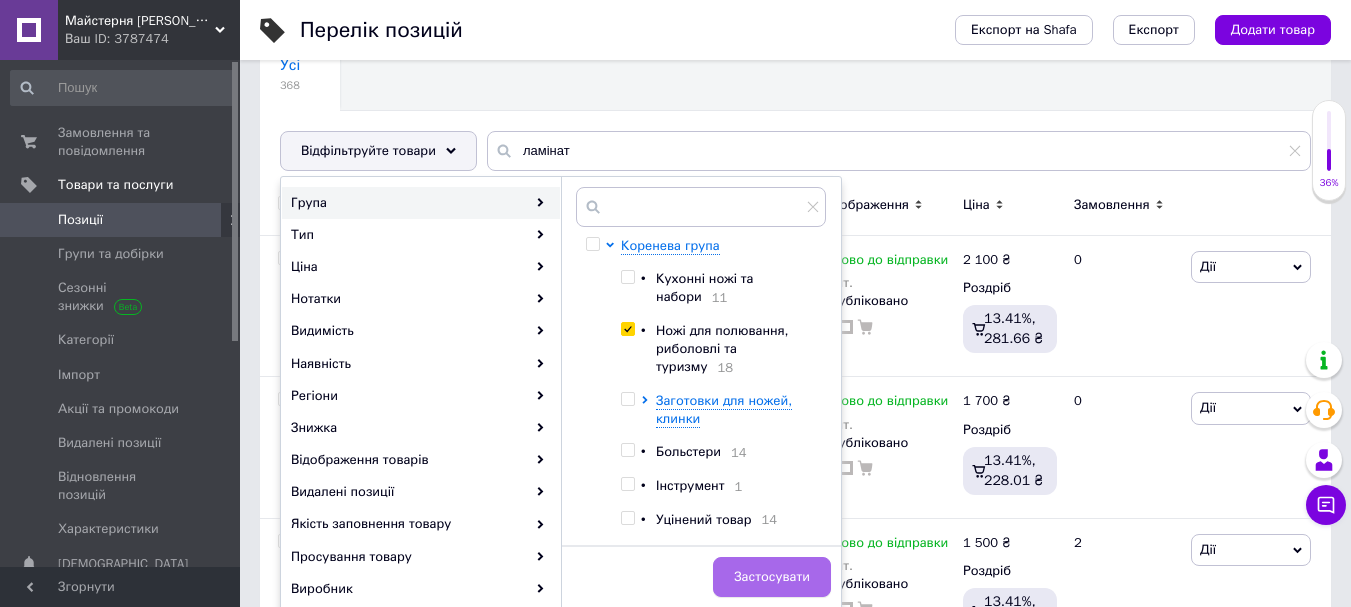 click on "Застосувати" at bounding box center [772, 577] 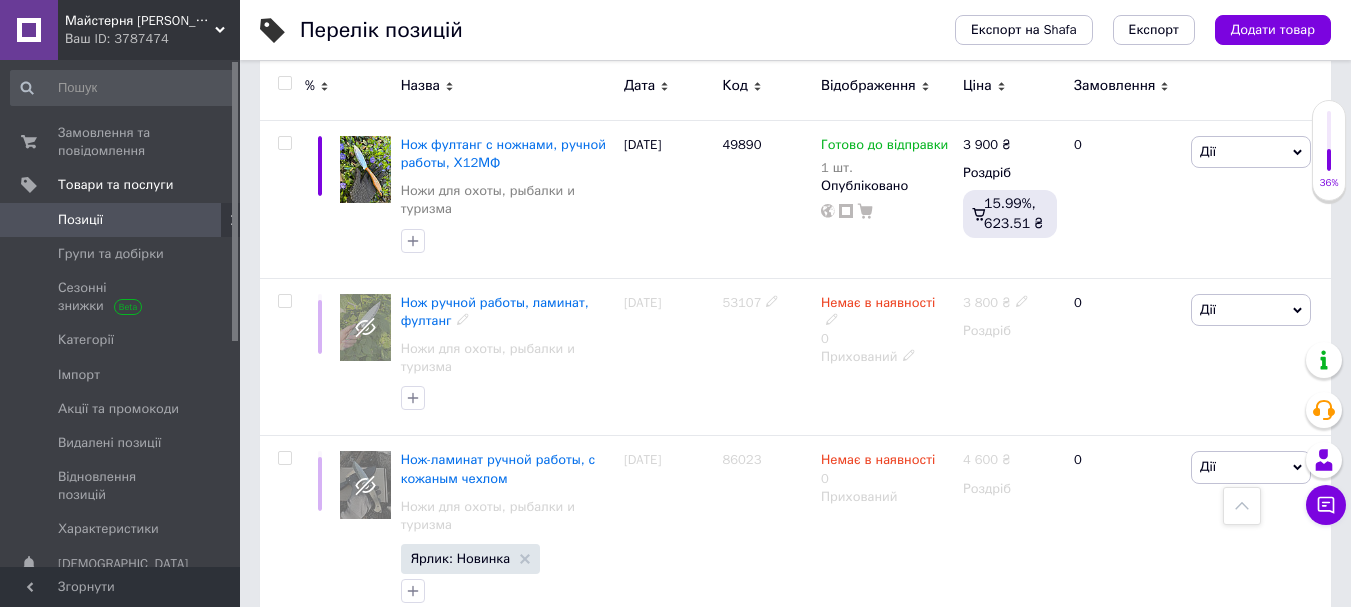 scroll, scrollTop: 11000, scrollLeft: 0, axis: vertical 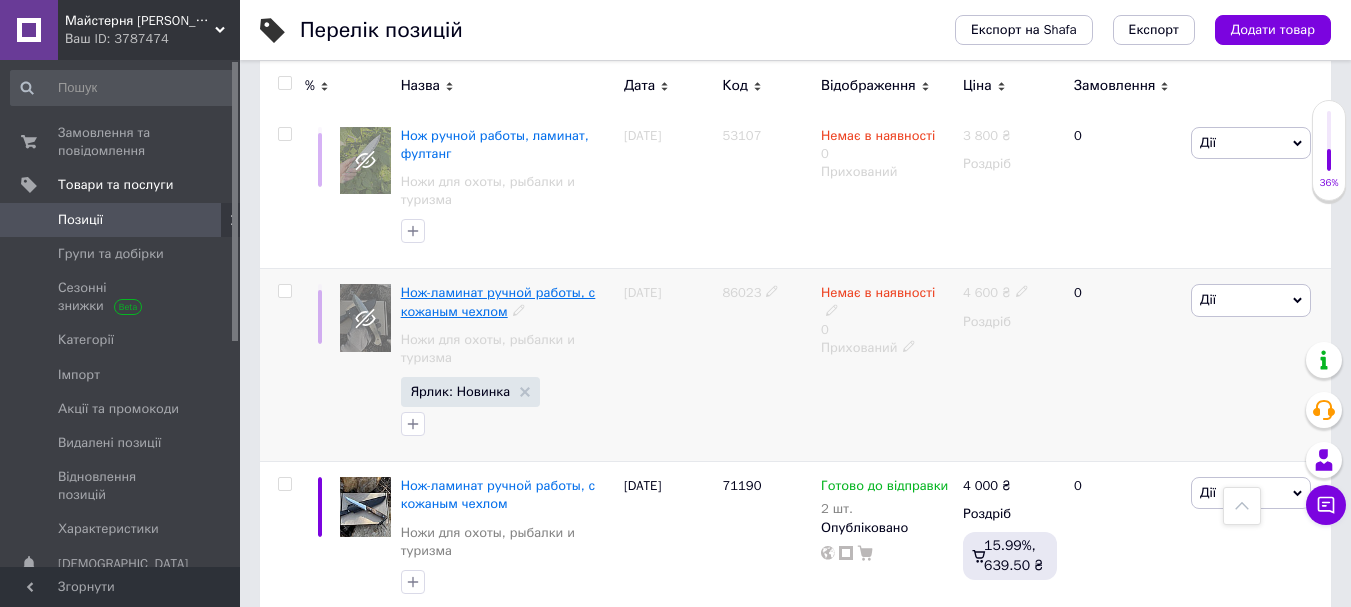 click on "Нож-ламинат ручной работы, с кожаным чехлом" at bounding box center (498, 301) 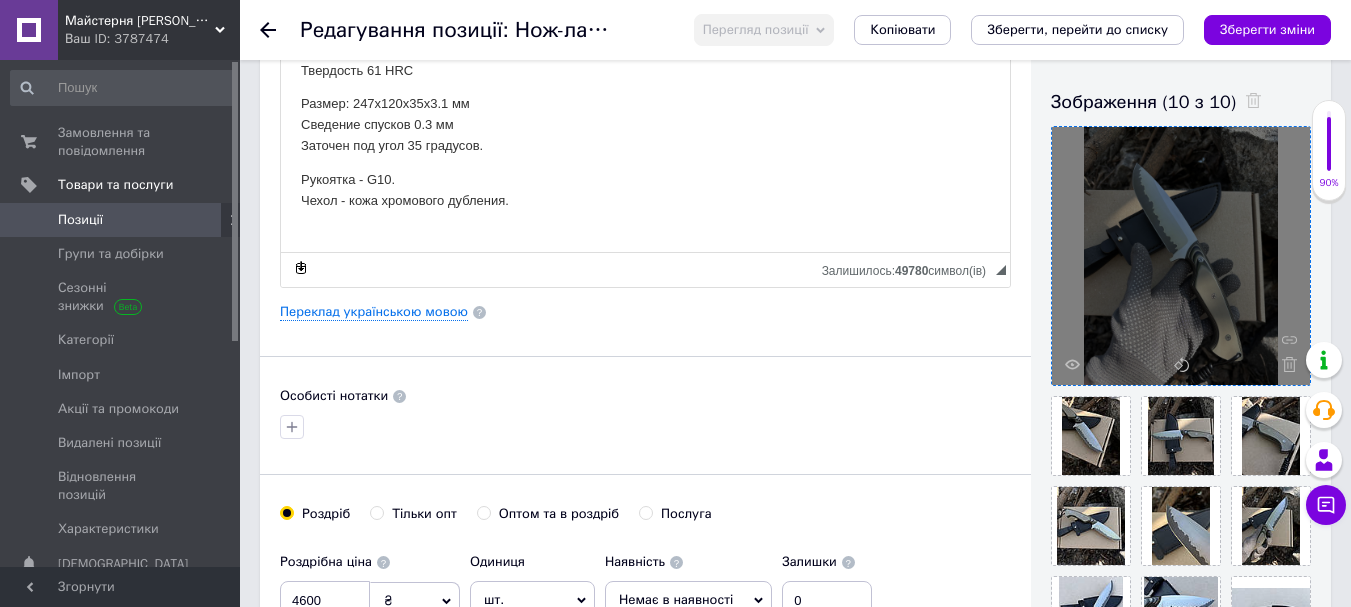 scroll, scrollTop: 167, scrollLeft: 0, axis: vertical 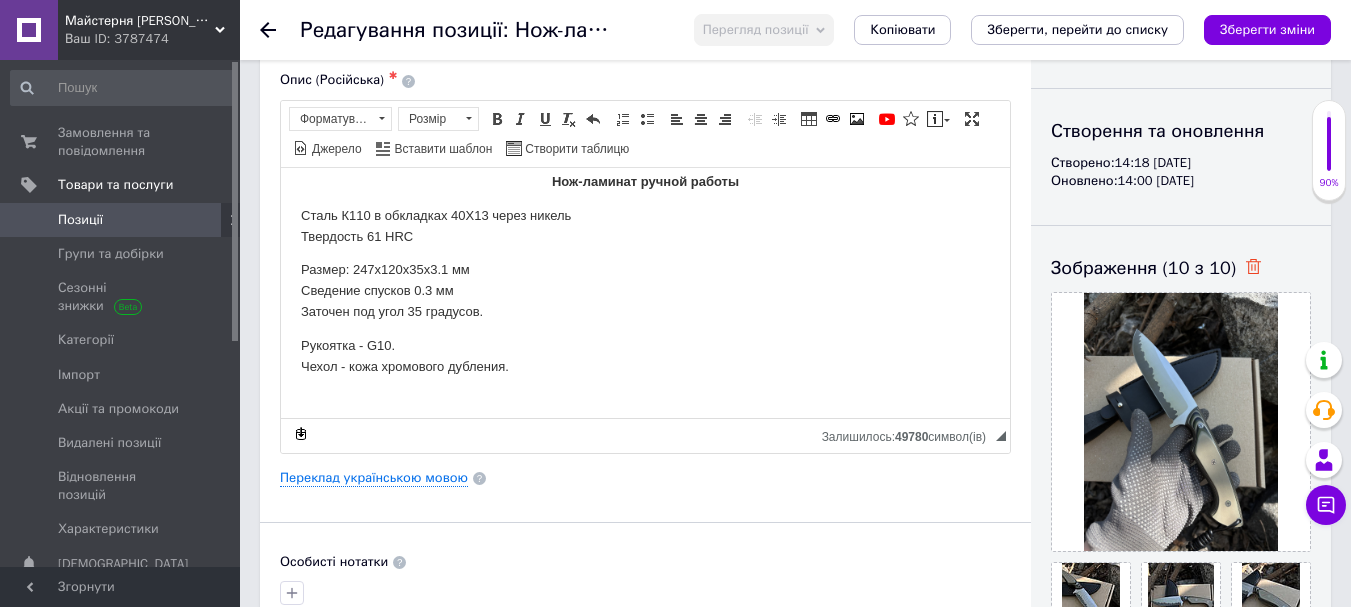 click 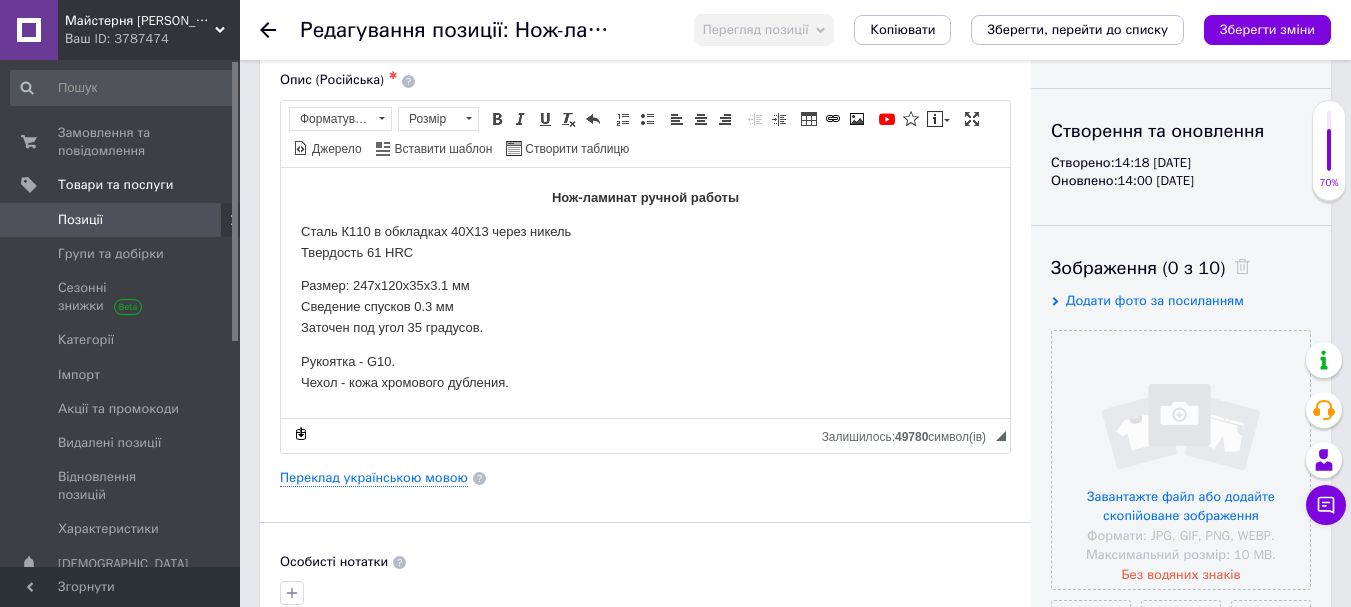 scroll, scrollTop: 0, scrollLeft: 0, axis: both 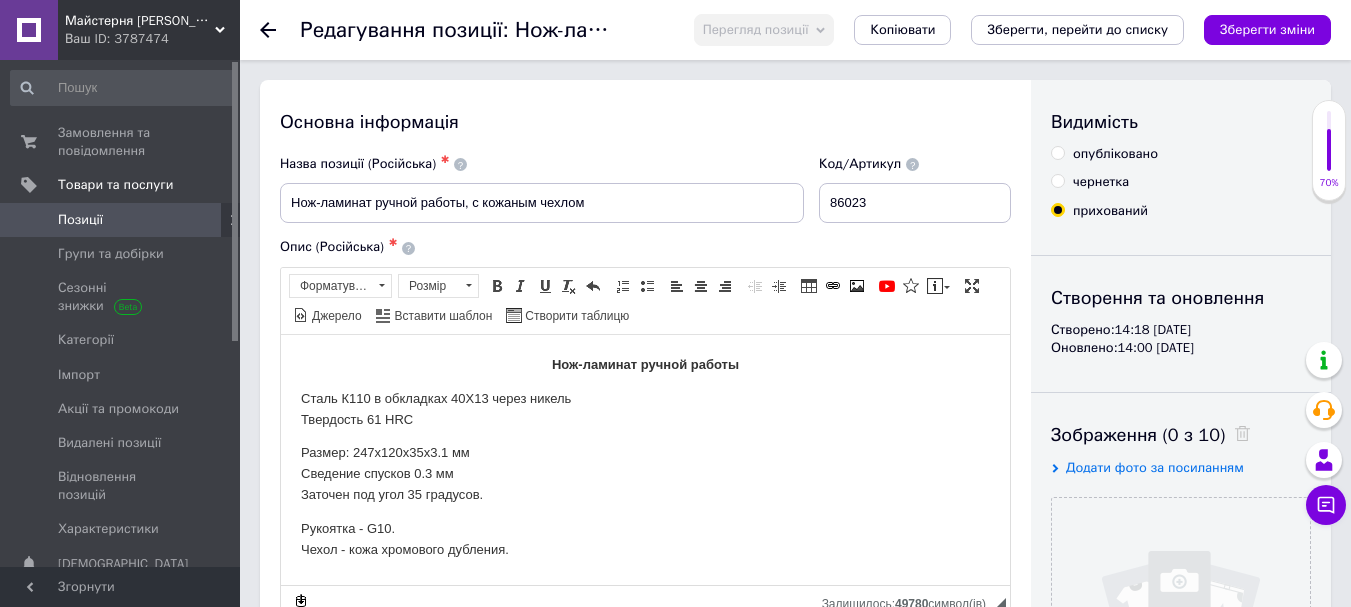 click on "опубліковано" at bounding box center (1115, 154) 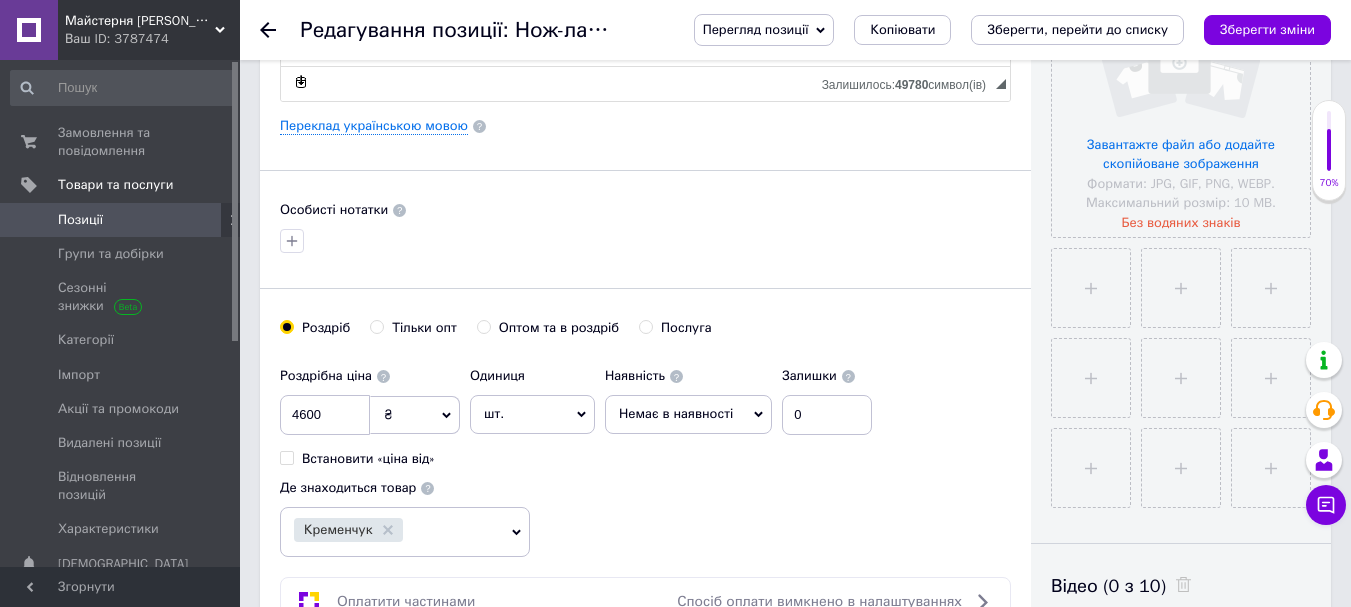 scroll, scrollTop: 667, scrollLeft: 0, axis: vertical 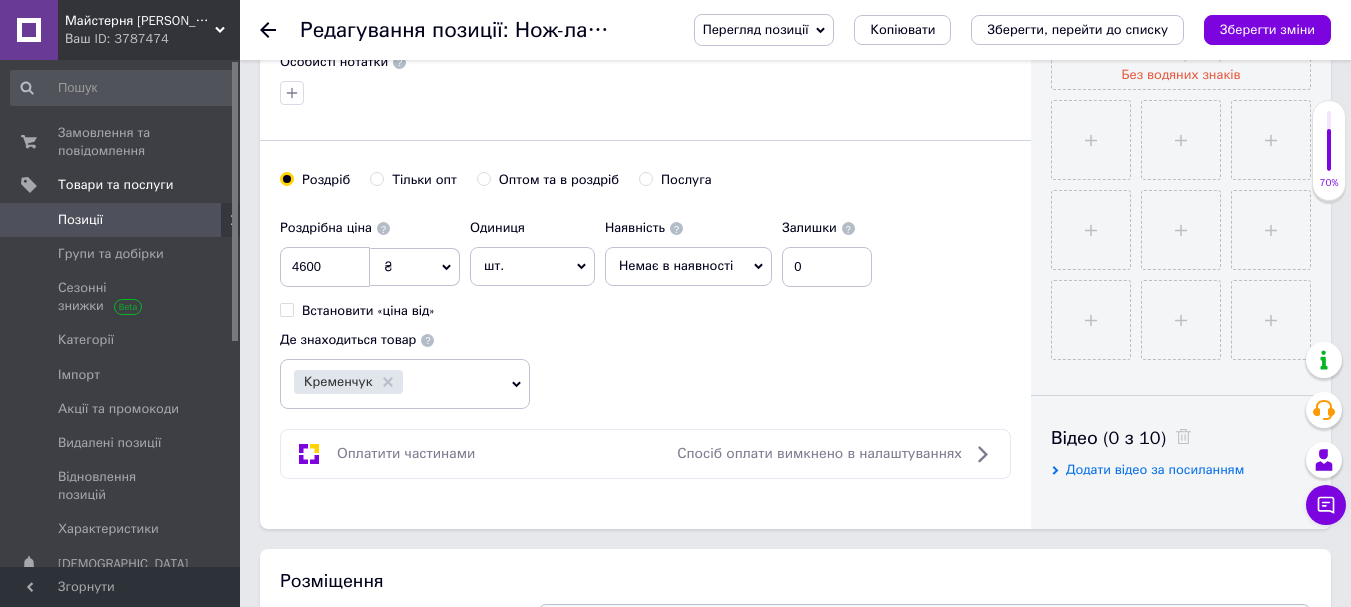 click on "Немає в наявності" at bounding box center [676, 265] 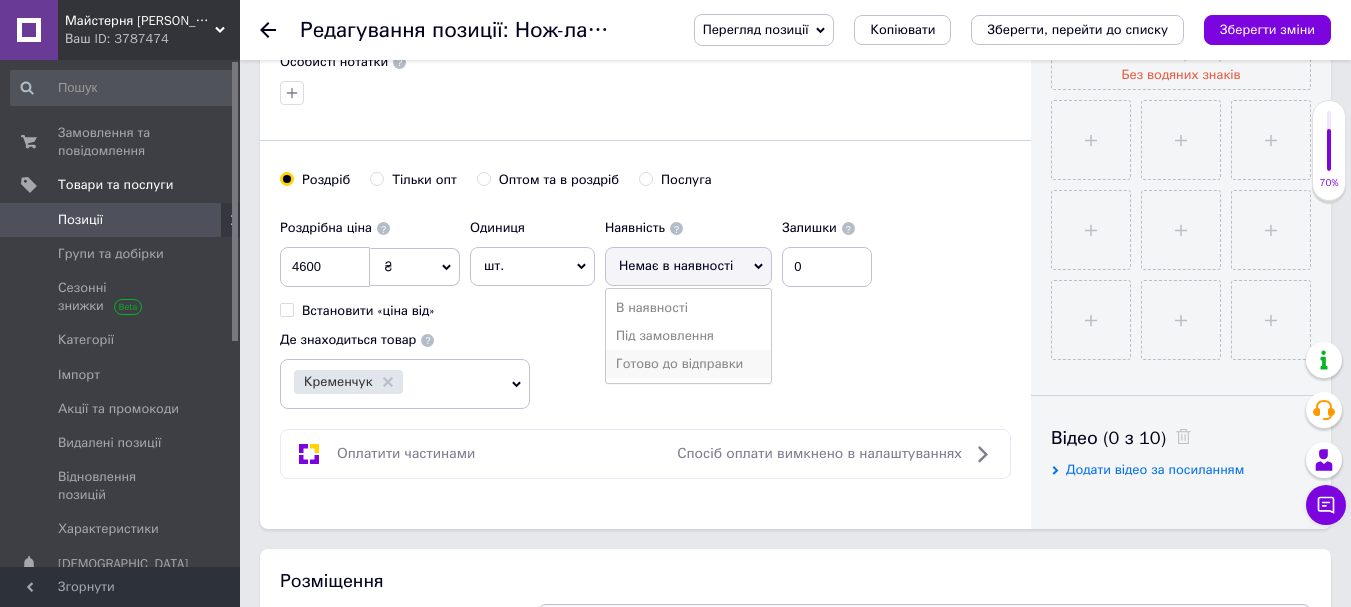click on "Готово до відправки" at bounding box center (688, 364) 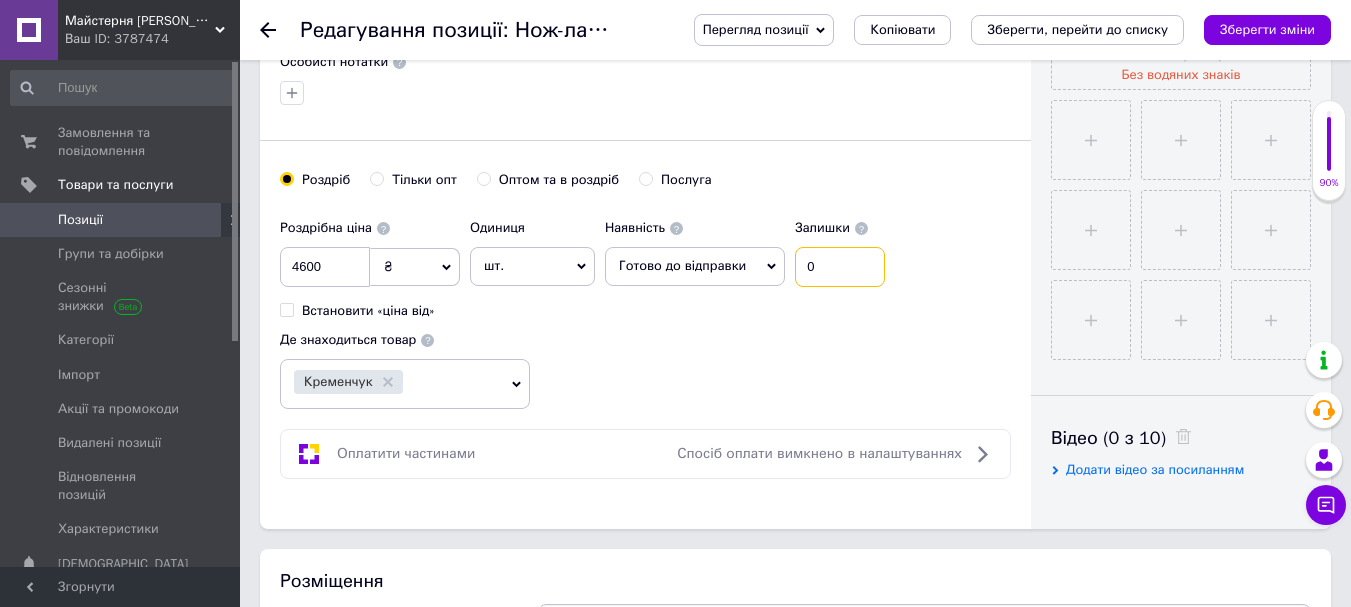click on "0" at bounding box center [840, 267] 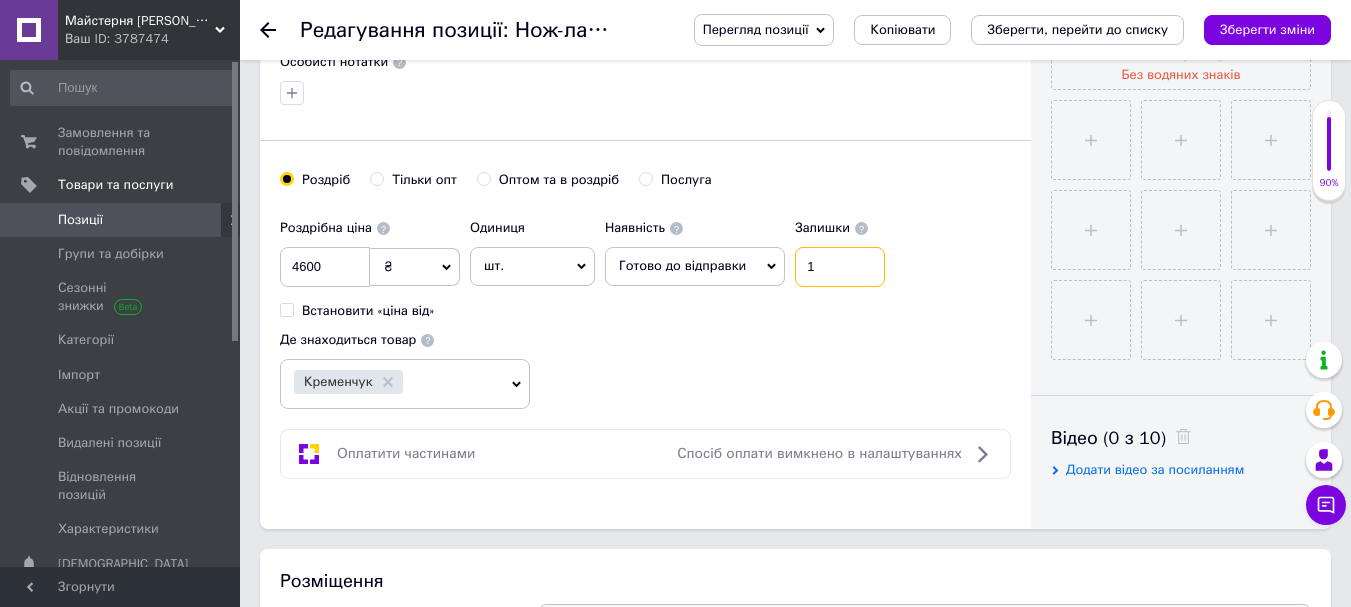type on "1" 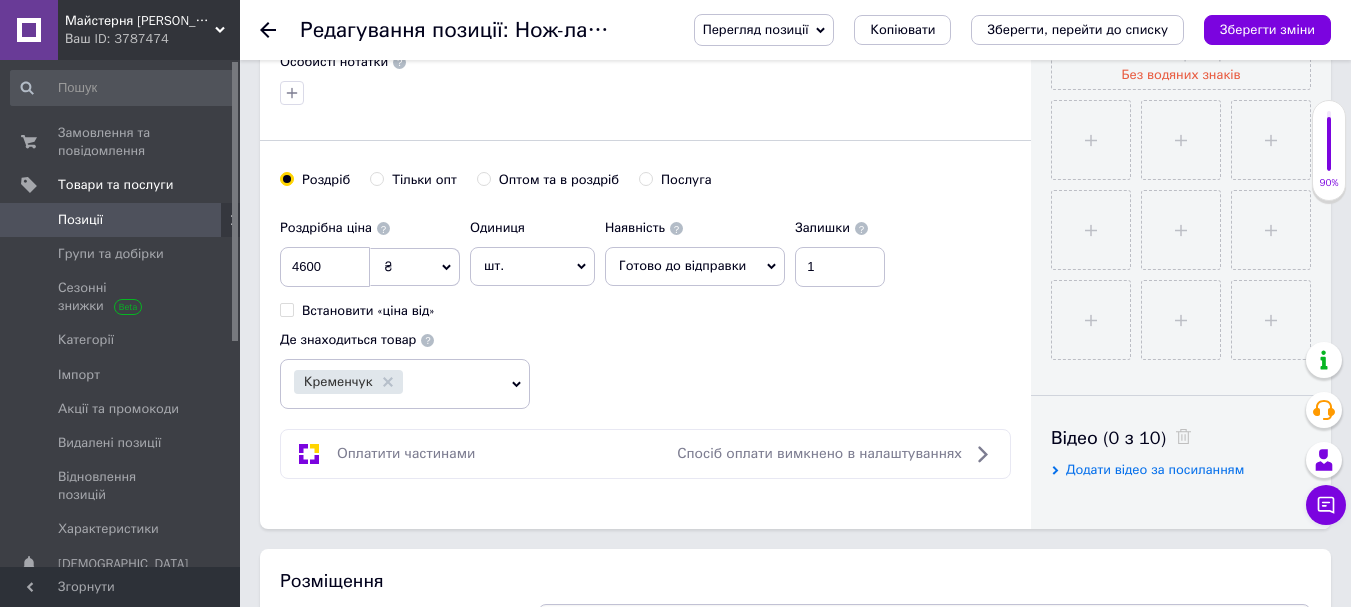 click on "Роздрібна ціна 4600 ₴ $ EUR CHF GBP ¥ PLN ₸ MDL HUF KGS CNY TRY KRW lei Встановити «ціна від» Одиниця шт. Популярне комплект упаковка кв.м пара м кг пог.м послуга т а автоцистерна ампула б балон банка блістер бобіна бочка бут бухта в ват виїзд відро г г га година гр/кв.м гігакалорія д дав два місяці день доба доза є єврокуб з зміна к кВт каністра карат кв.дм кв.м кв.см кв.фут квартал кг кг/кв.м км колесо комплект коробка куб.дм куб.м л л лист м м мВт мл мм моток місяць мішок н набір номер о об'єкт од. п палетомісце пара партія пач пог.м послуга посівна одиниця птахомісце півроку пігулка" at bounding box center [645, 309] 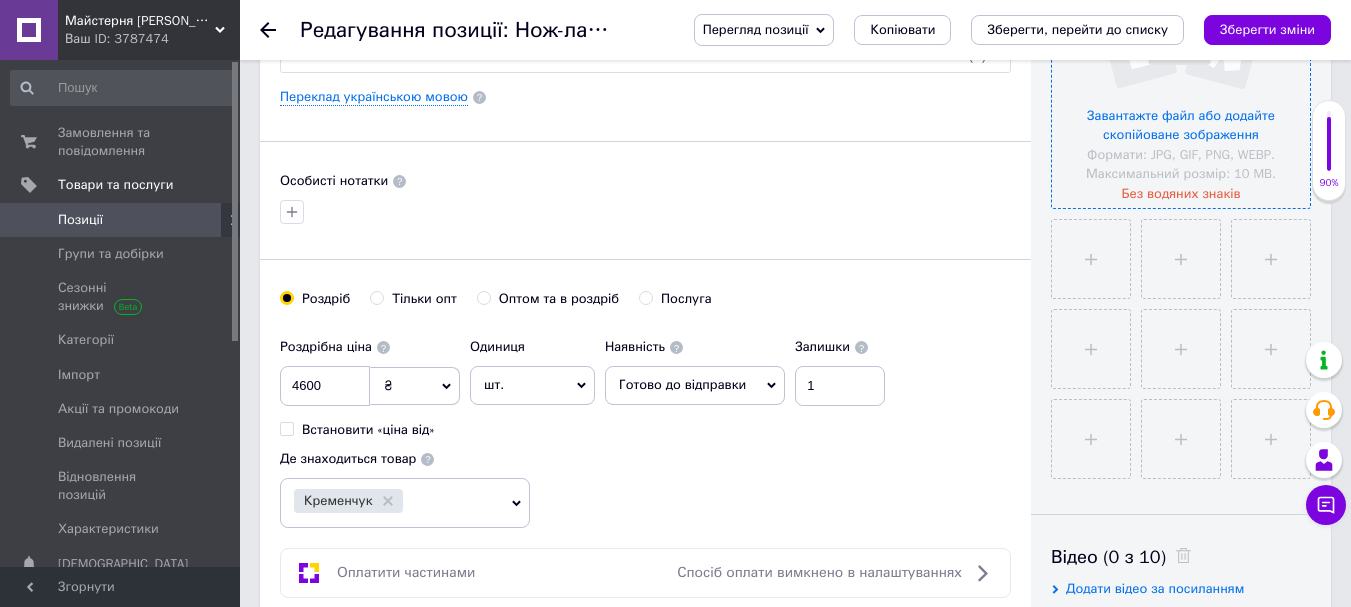 scroll, scrollTop: 500, scrollLeft: 0, axis: vertical 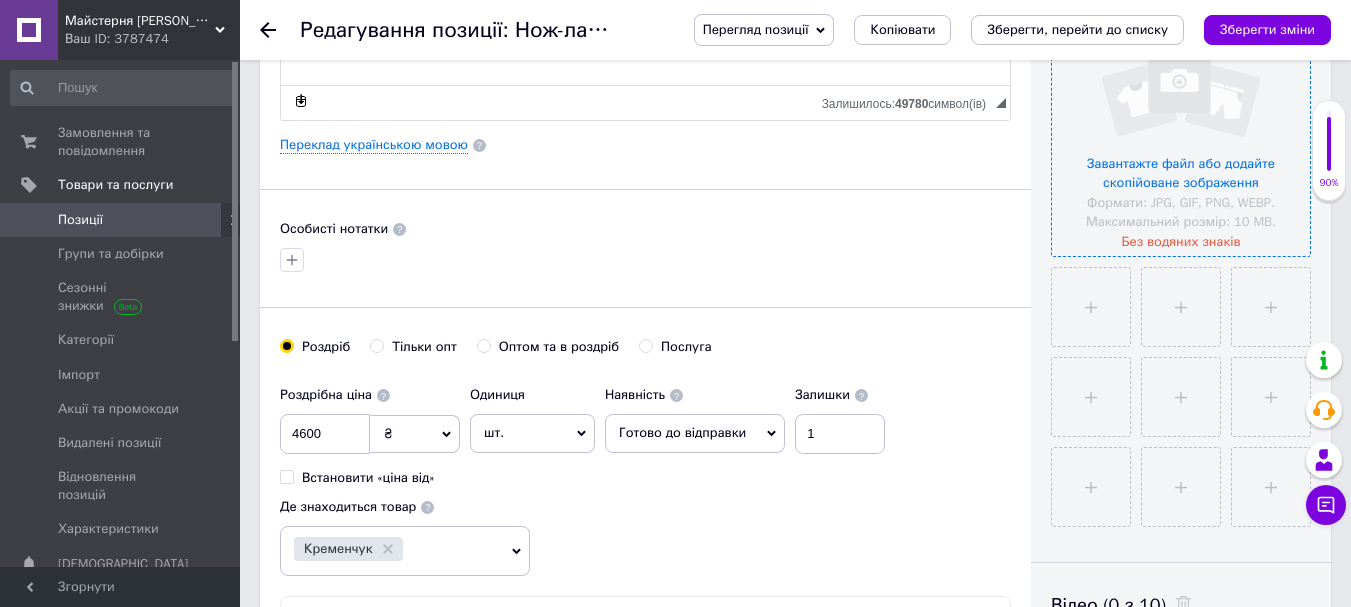 click at bounding box center [1181, 127] 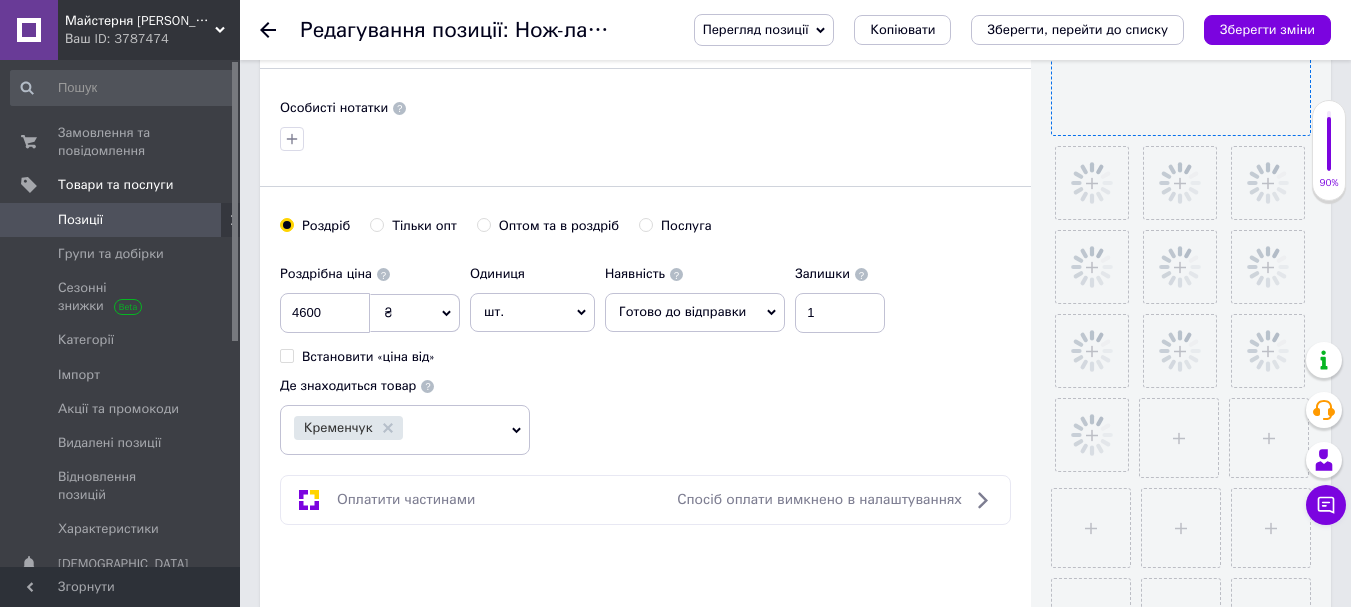 scroll, scrollTop: 667, scrollLeft: 0, axis: vertical 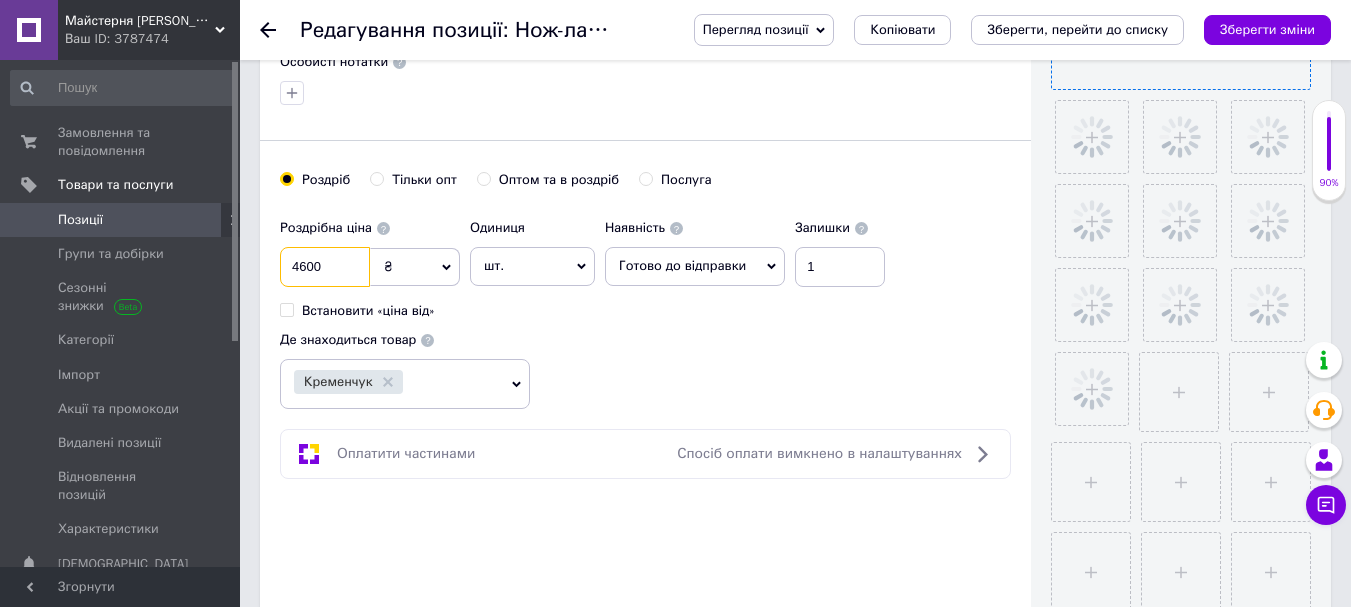 click on "4600" at bounding box center (325, 267) 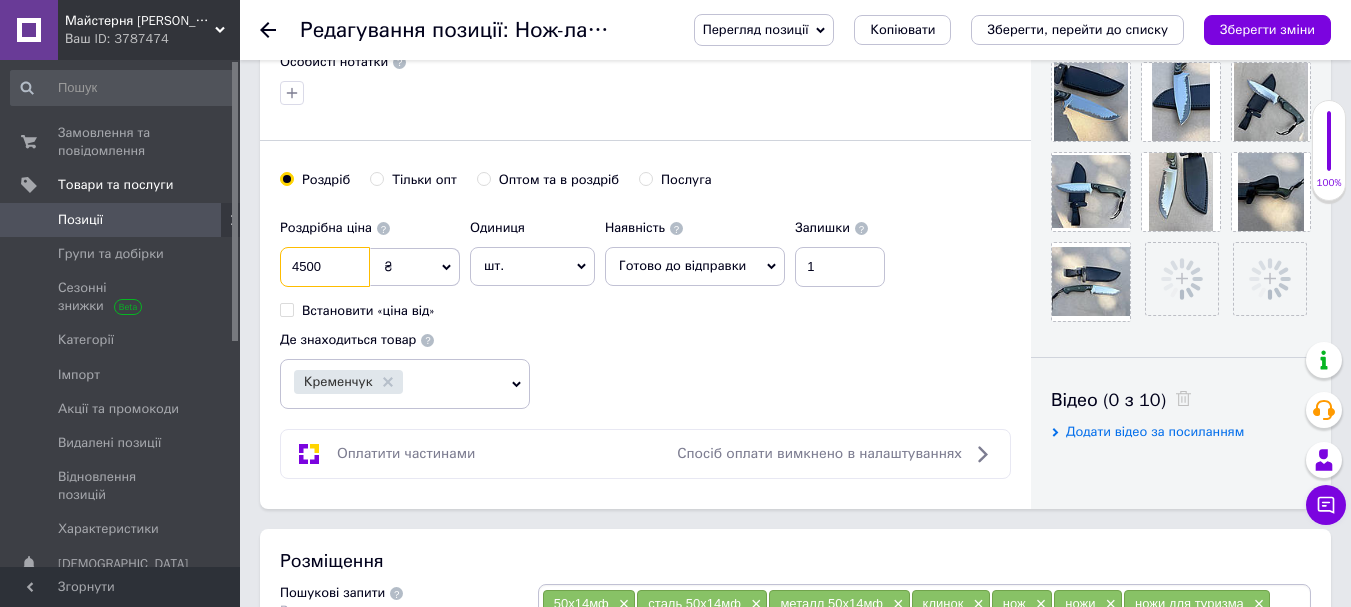 type on "4500" 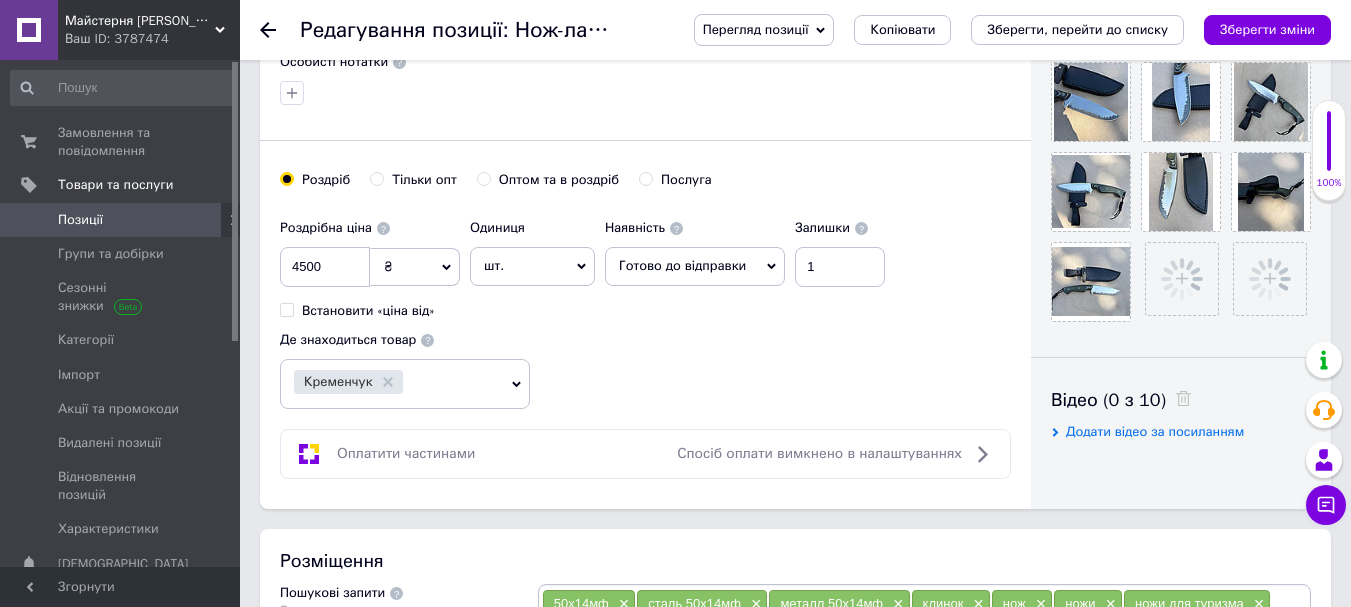 click on "Роздрібна ціна 4500 ₴ $ EUR CHF GBP ¥ PLN ₸ MDL HUF KGS CNY TRY KRW lei Встановити «ціна від» Одиниця шт. Популярне комплект упаковка кв.м пара м кг пог.м послуга т а автоцистерна ампула б балон банка блістер бобіна бочка бут бухта в ват виїзд відро г г га година гр/кв.м гігакалорія д дав два місяці день доба доза є єврокуб з зміна к кВт каністра карат кв.дм кв.м кв.см кв.фут квартал кг кг/кв.м км колесо комплект коробка куб.дм куб.м л л лист м м мВт мл мм моток місяць мішок н набір номер о об'єкт од. п палетомісце пара партія пач пог.м послуга посівна одиниця птахомісце півроку пігулка" at bounding box center [645, 309] 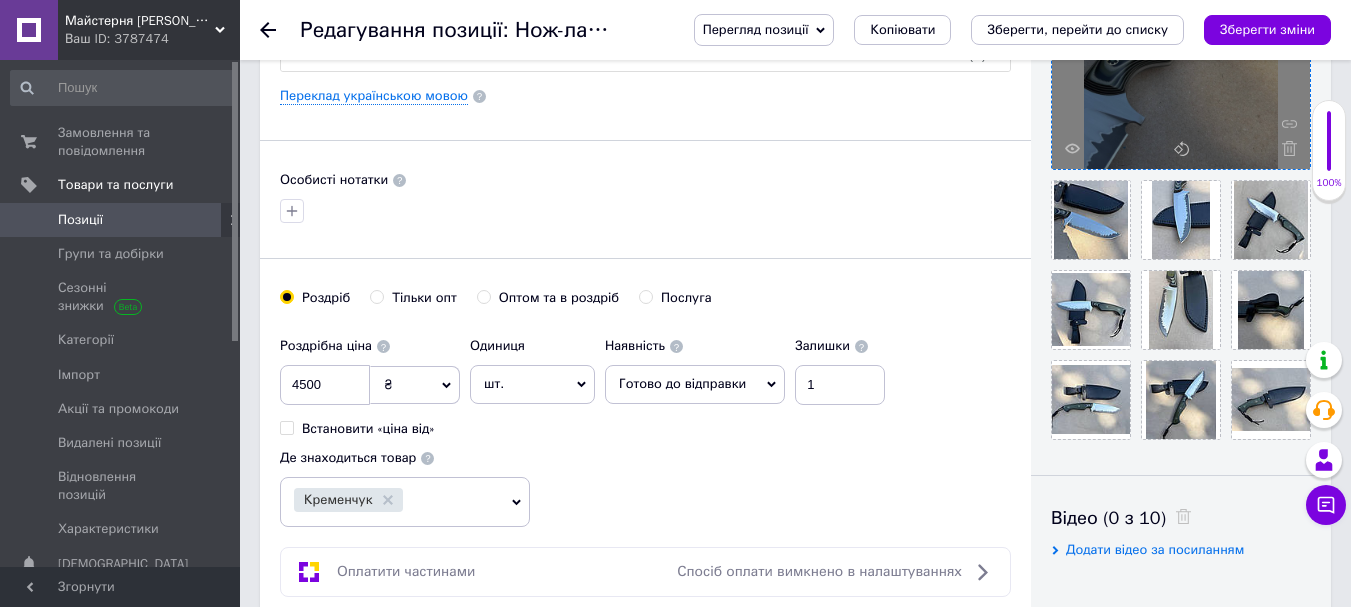 scroll, scrollTop: 500, scrollLeft: 0, axis: vertical 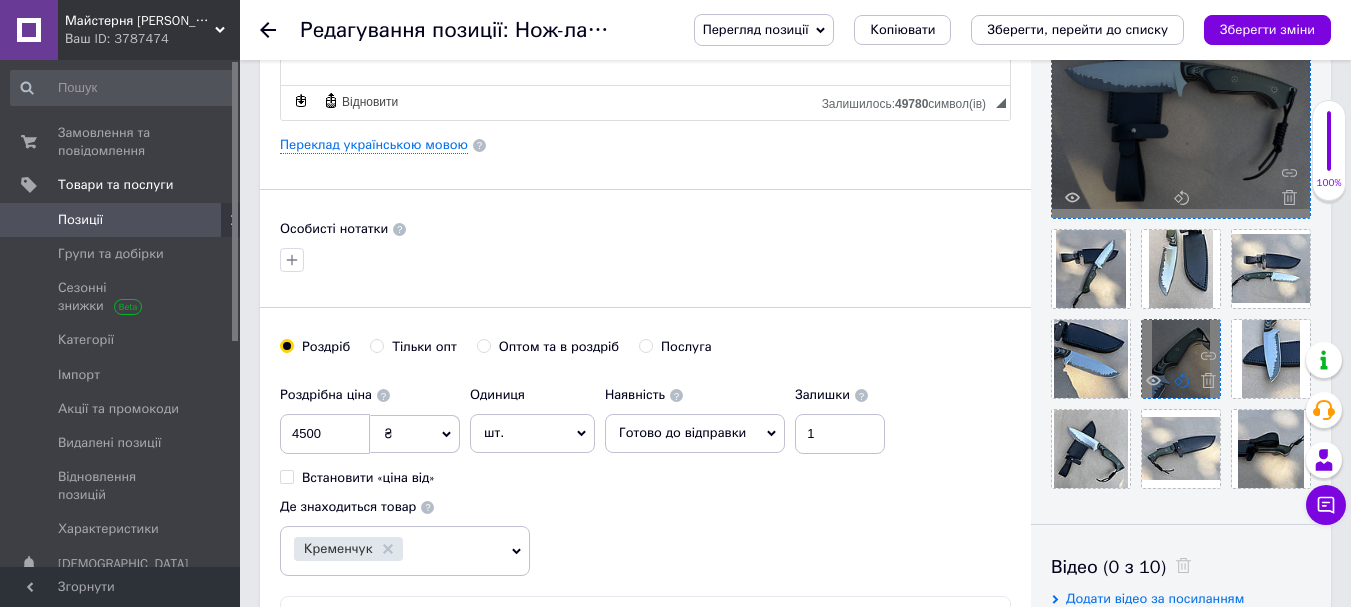 click 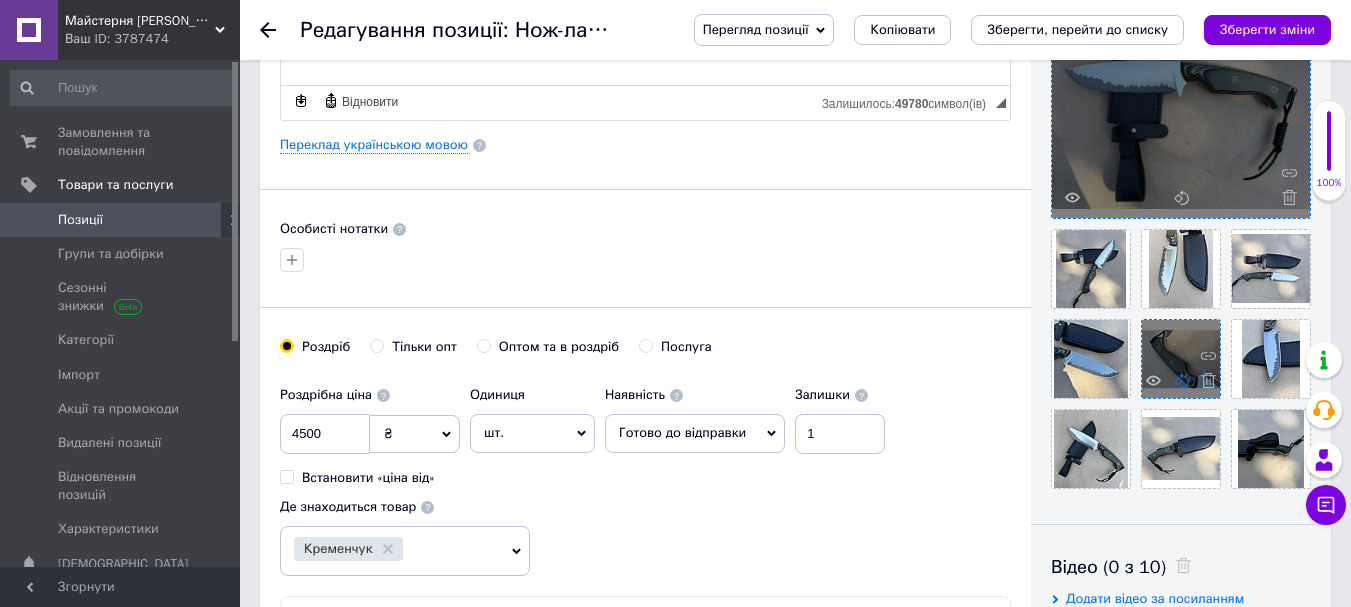 click 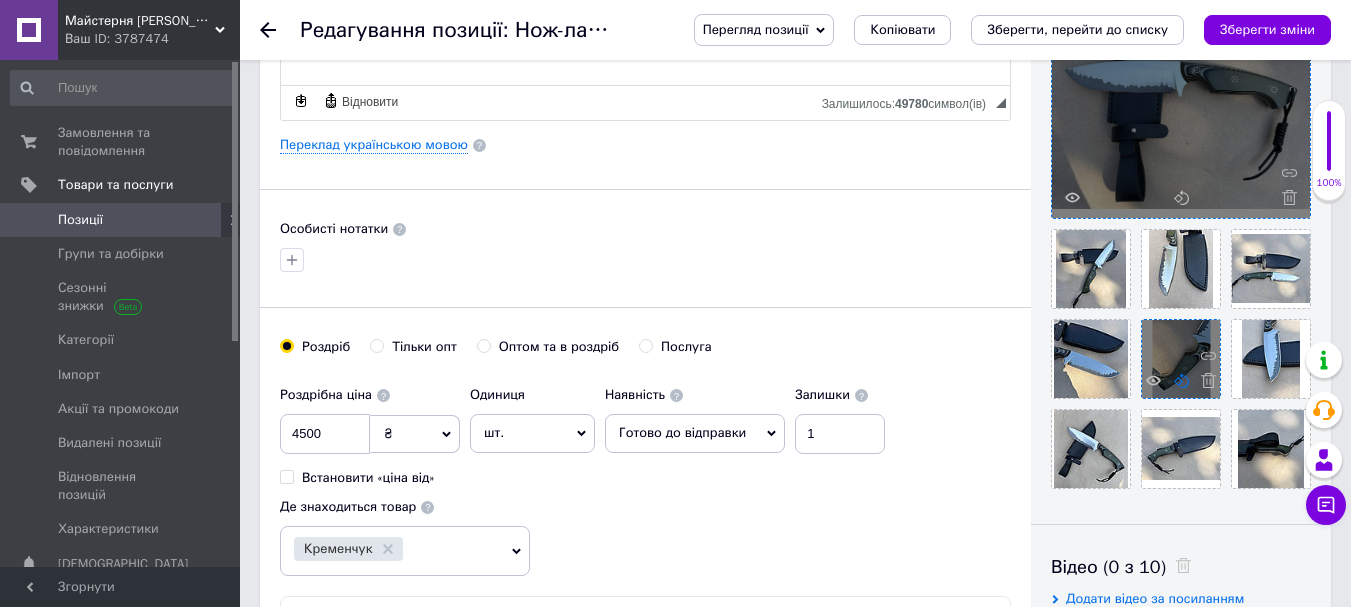 click 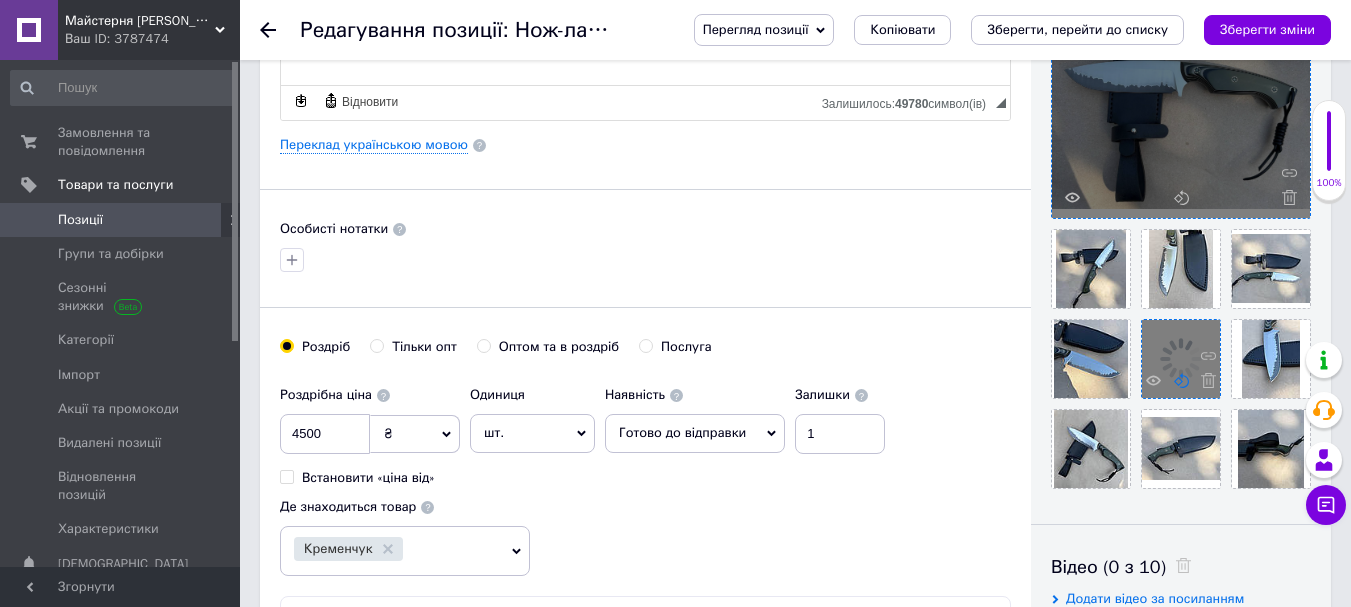 click 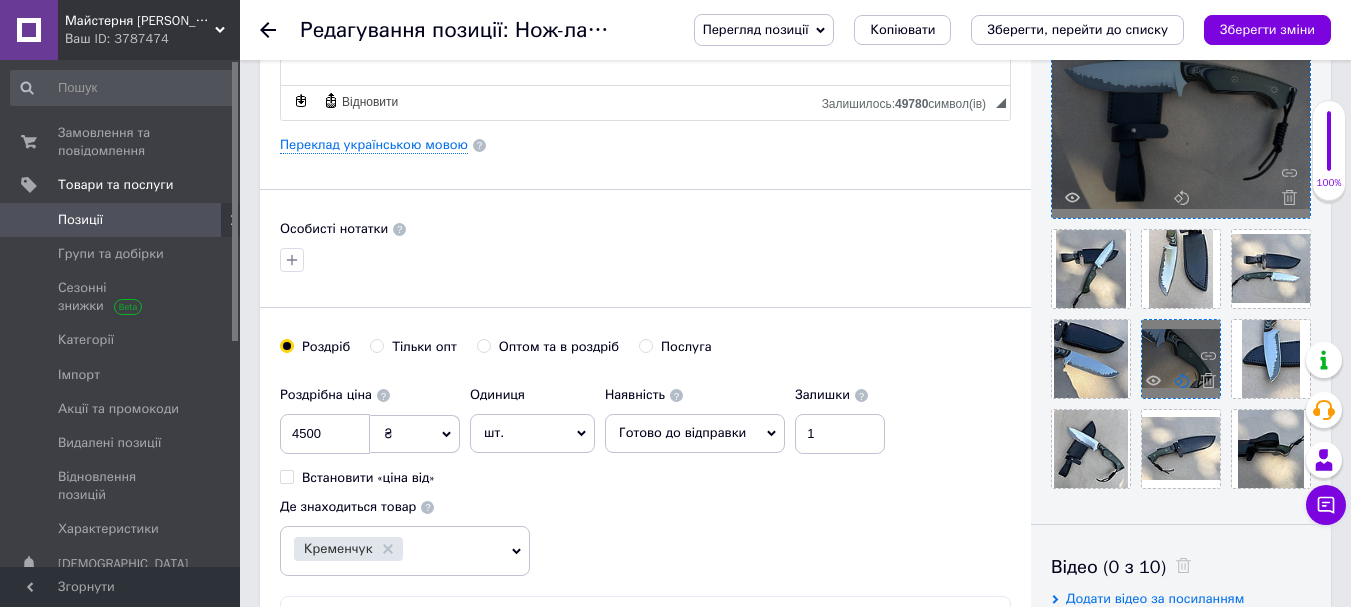 click 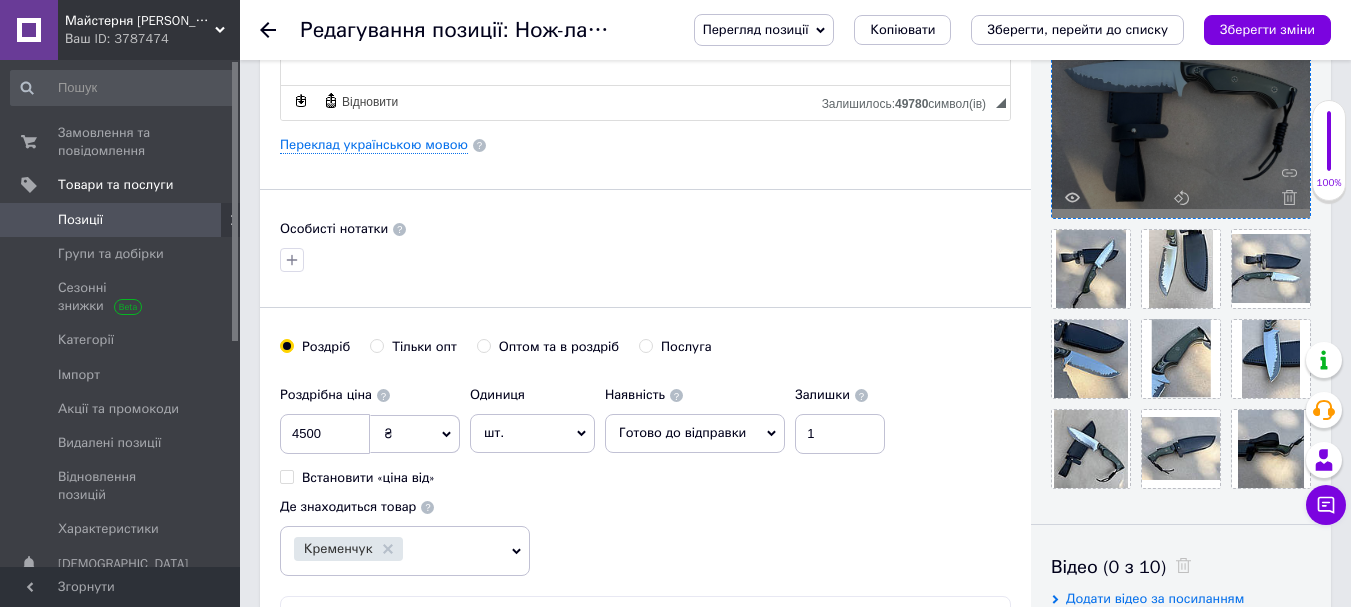 click on "Основна інформація Назва позиції (Російська) ✱ Нож-ламинат ручной работы, с кожаным чехлом Код/Артикул 86023 Опис (Російська) ✱ Нож-ламинат ручной работы
Сталь К110 в обкладках 40Х13 через никель
Твердость 61 HRC
Размер: 247х120х35х3.1 мм
Сведение спусков 0.3 мм
Заточен под угол 35 градусов.
Рукоятка - G10.
Чехол - кожа хромового дубления.
Розширений текстовий редактор, E78E929C-5308-4DD4-B542-08F14E1A4ED5 Панель інструментів редактора Форматування Форматування Розмір Розмір   Жирний  Сполучення клавіш Ctrl+B   Курсив  Сполучення клавіш Ctrl+I   Підкреслений     Повернути           $" at bounding box center (645, 128) 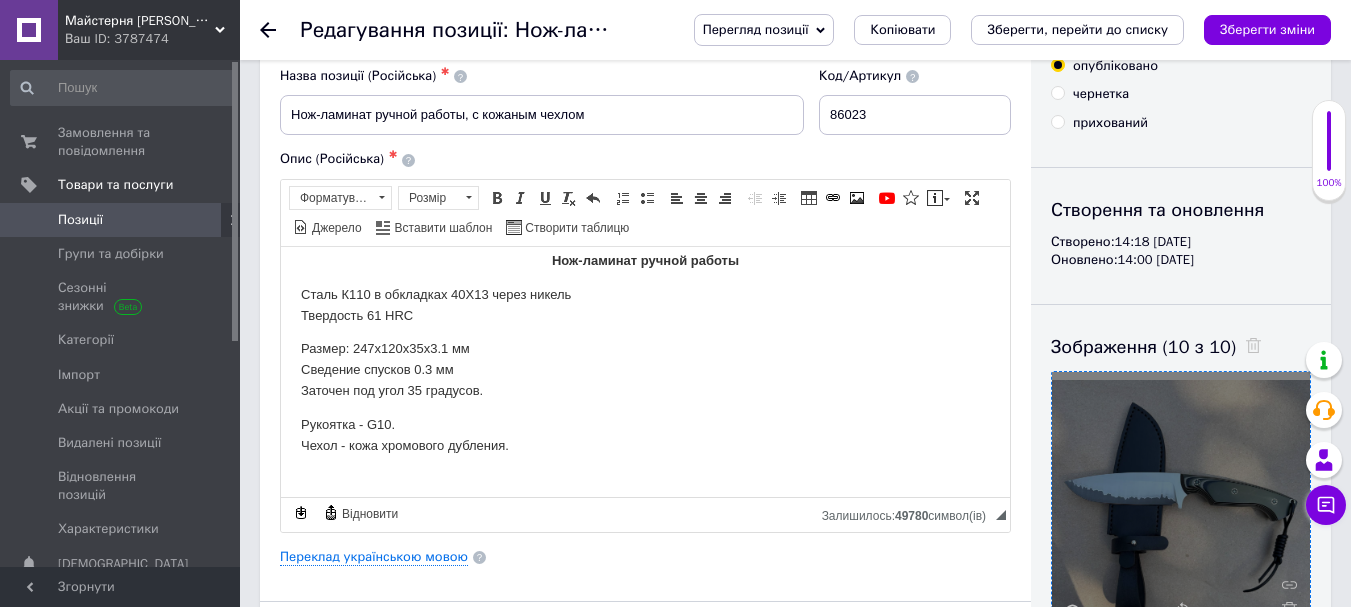 scroll, scrollTop: 0, scrollLeft: 0, axis: both 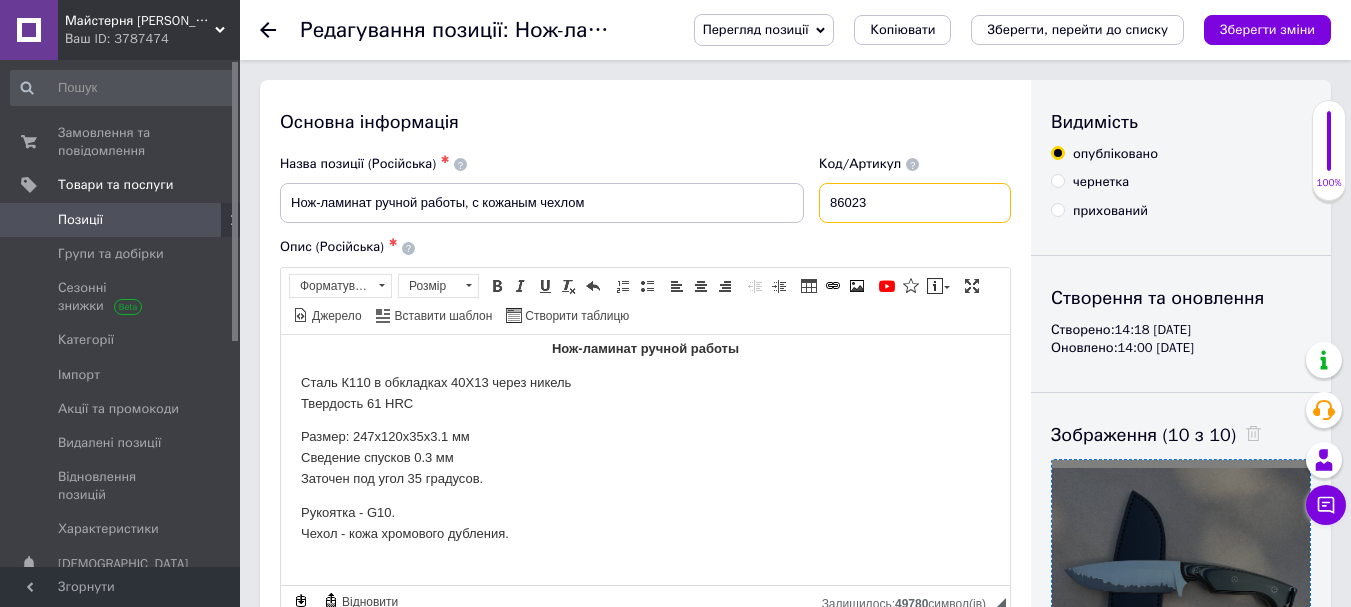 drag, startPoint x: 878, startPoint y: 222, endPoint x: 689, endPoint y: 211, distance: 189.31984 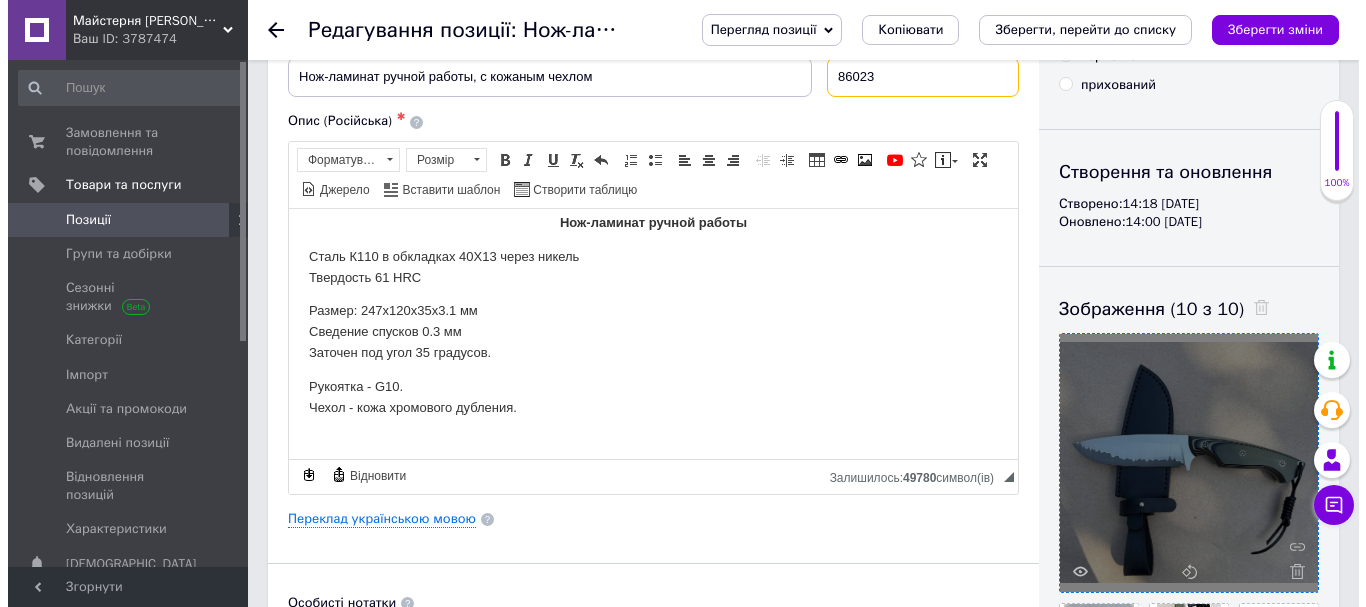 scroll, scrollTop: 167, scrollLeft: 0, axis: vertical 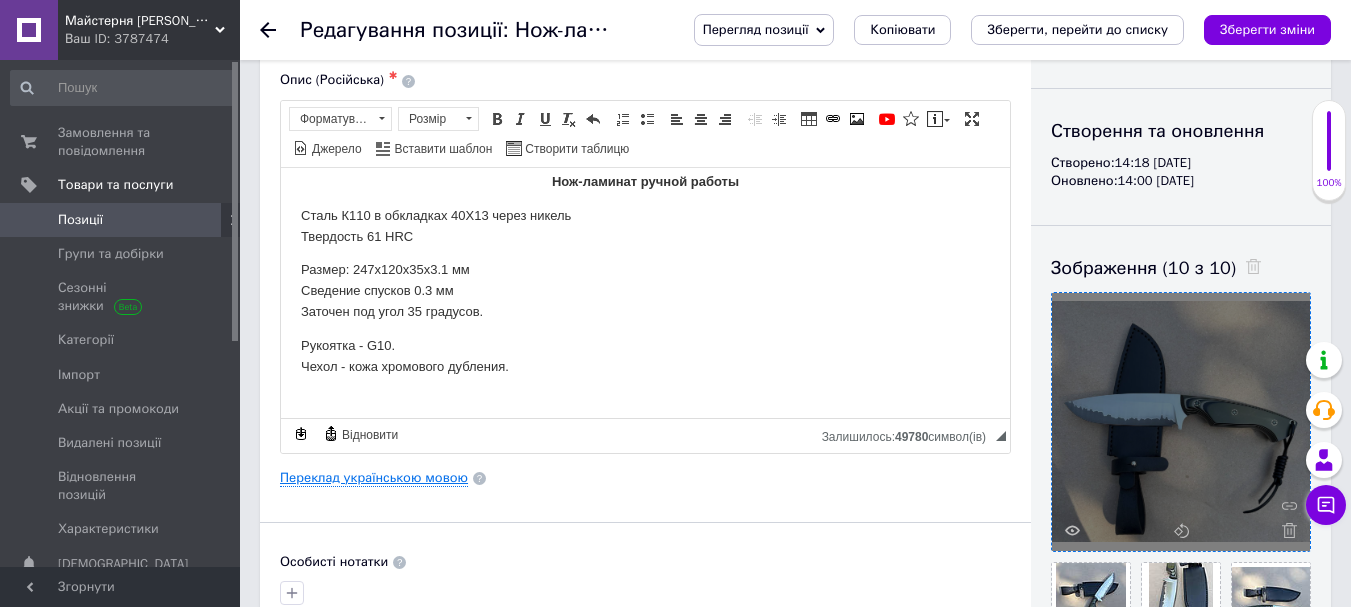 click on "Переклад українською мовою" at bounding box center (374, 478) 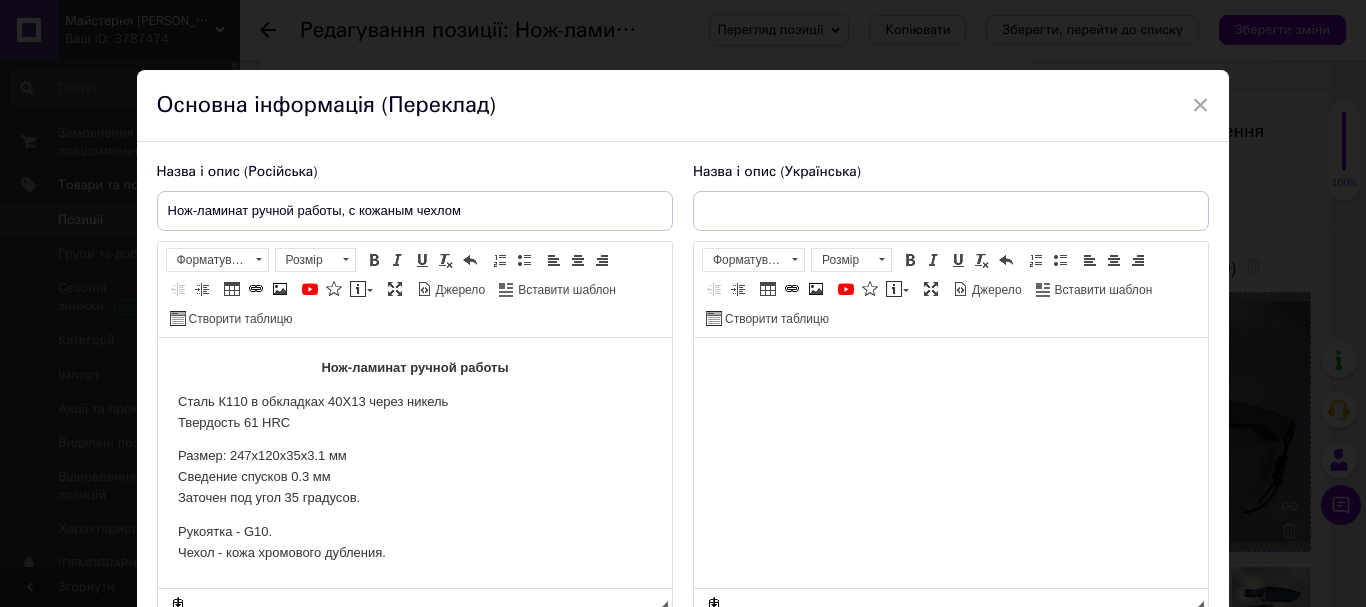 scroll, scrollTop: 0, scrollLeft: 0, axis: both 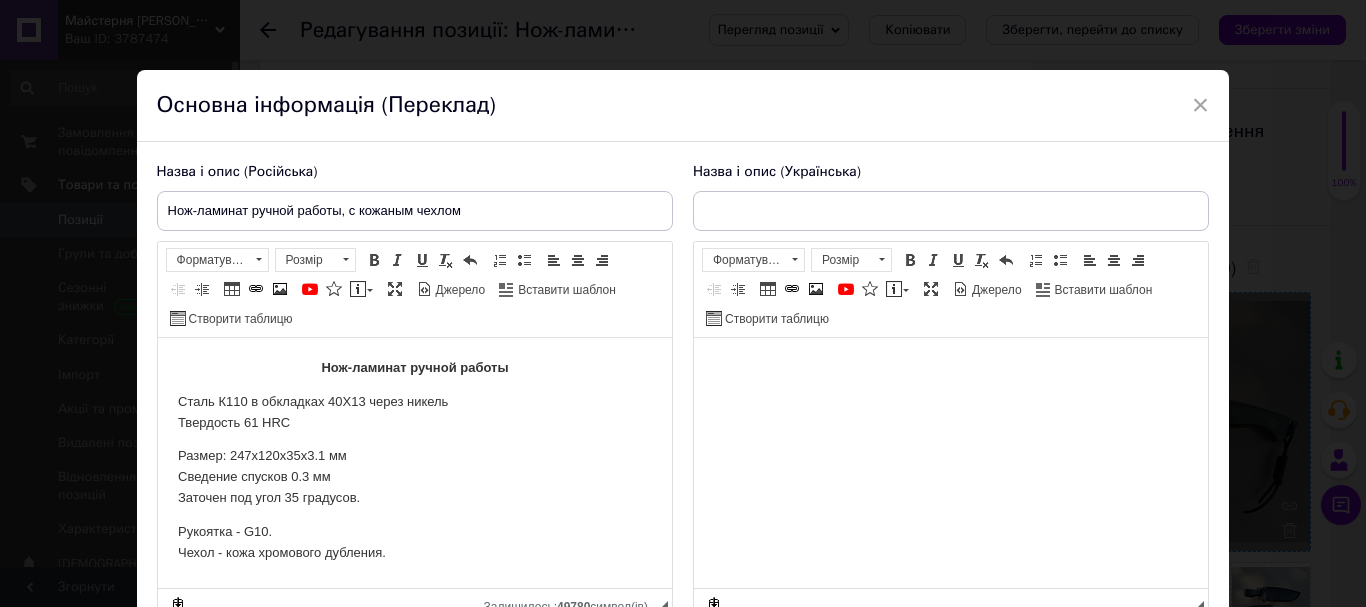 type on "Ніж-ламінат ручної роботи, з шкіряним чохлом" 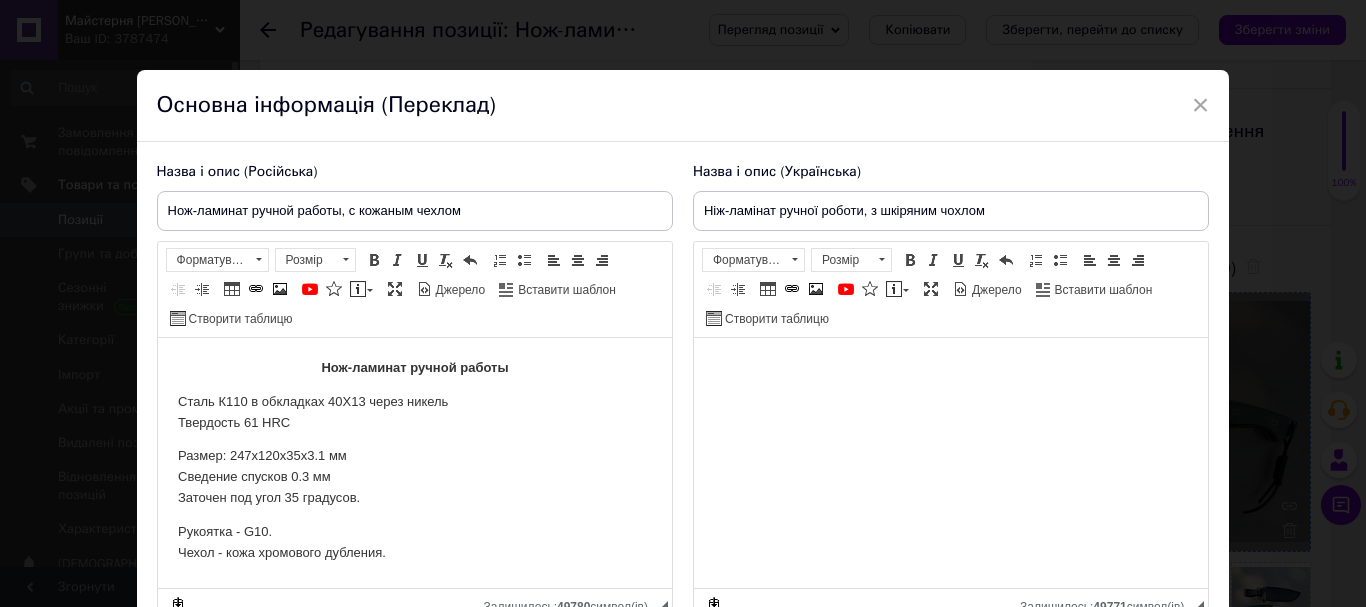 scroll, scrollTop: 167, scrollLeft: 0, axis: vertical 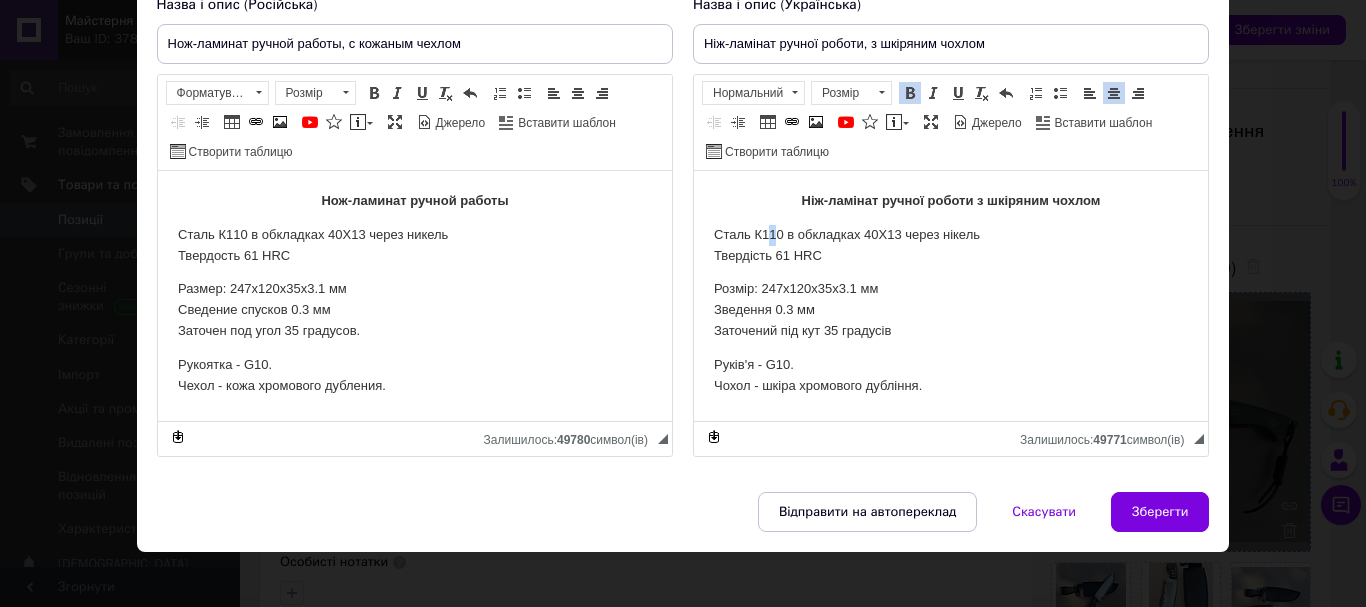 drag, startPoint x: 777, startPoint y: 228, endPoint x: 766, endPoint y: 228, distance: 11 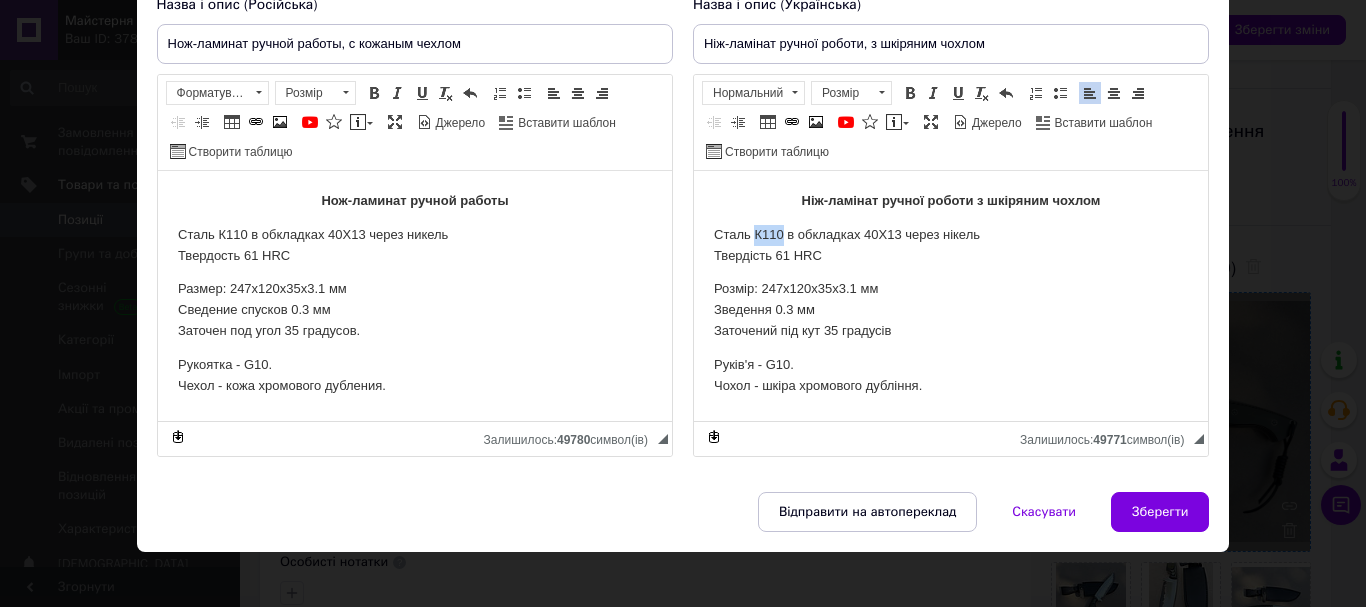 drag, startPoint x: 781, startPoint y: 233, endPoint x: 753, endPoint y: 231, distance: 28.071337 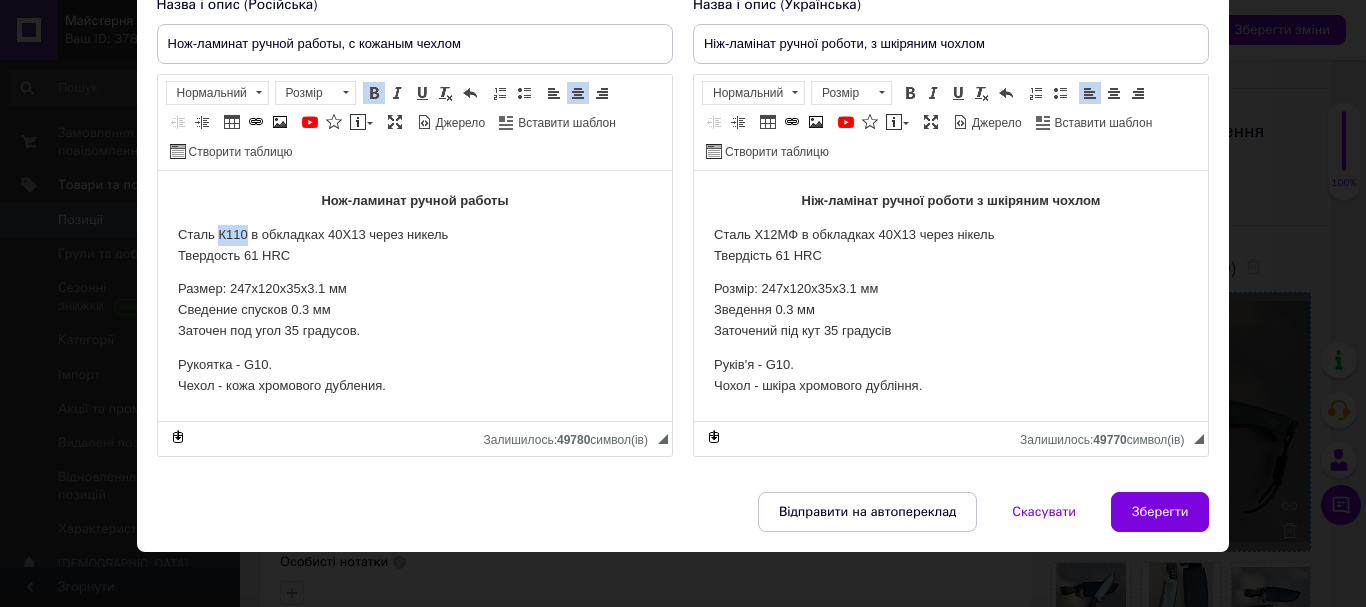 drag, startPoint x: 243, startPoint y: 232, endPoint x: 219, endPoint y: 224, distance: 25.298222 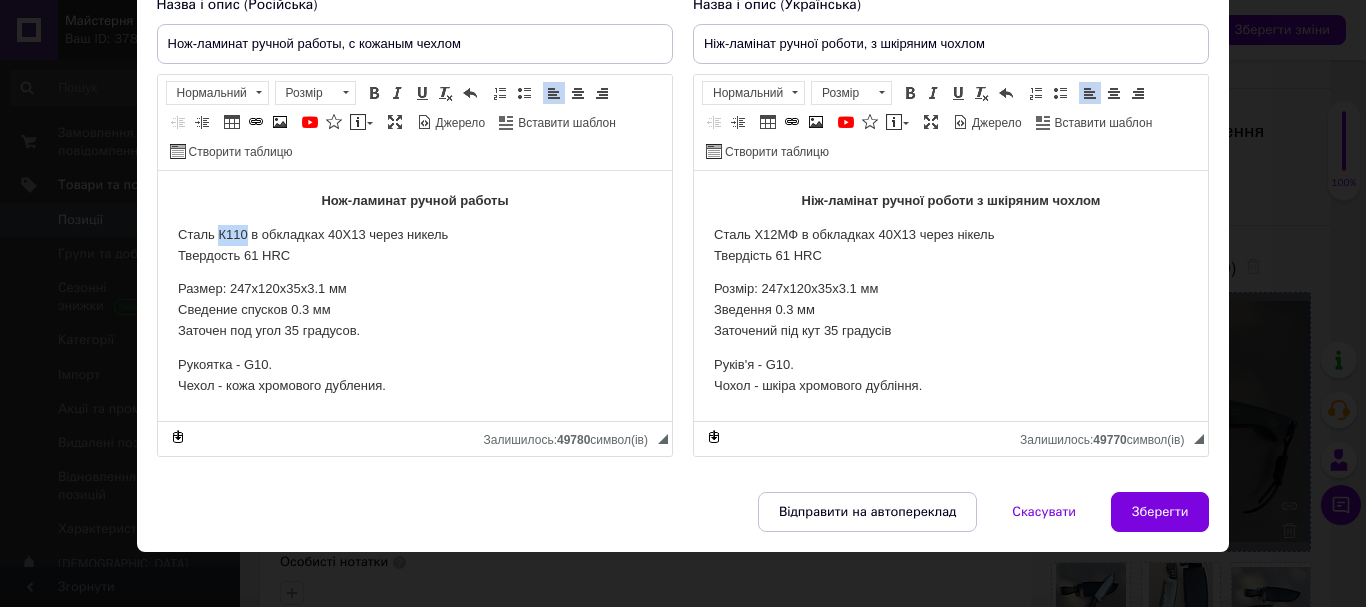type 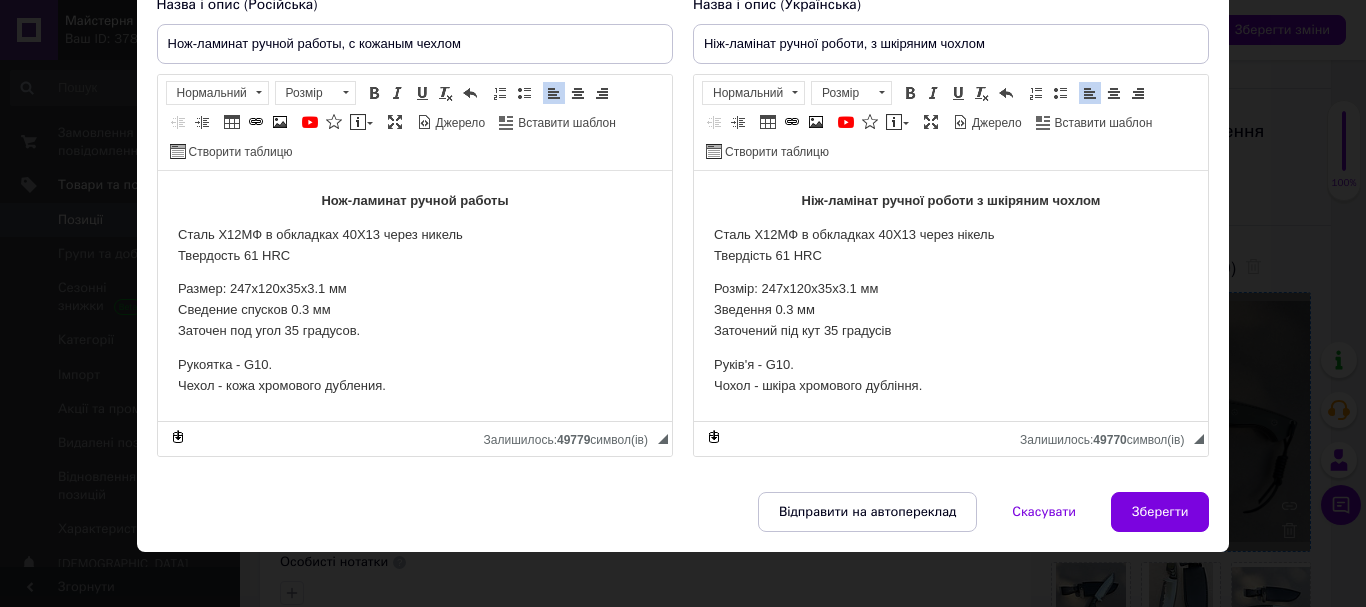 click on "Размер: 247х120х35х3.1 мм Сведение спусков 0.3 мм Заточен под угол 35 градусов." at bounding box center (414, 310) 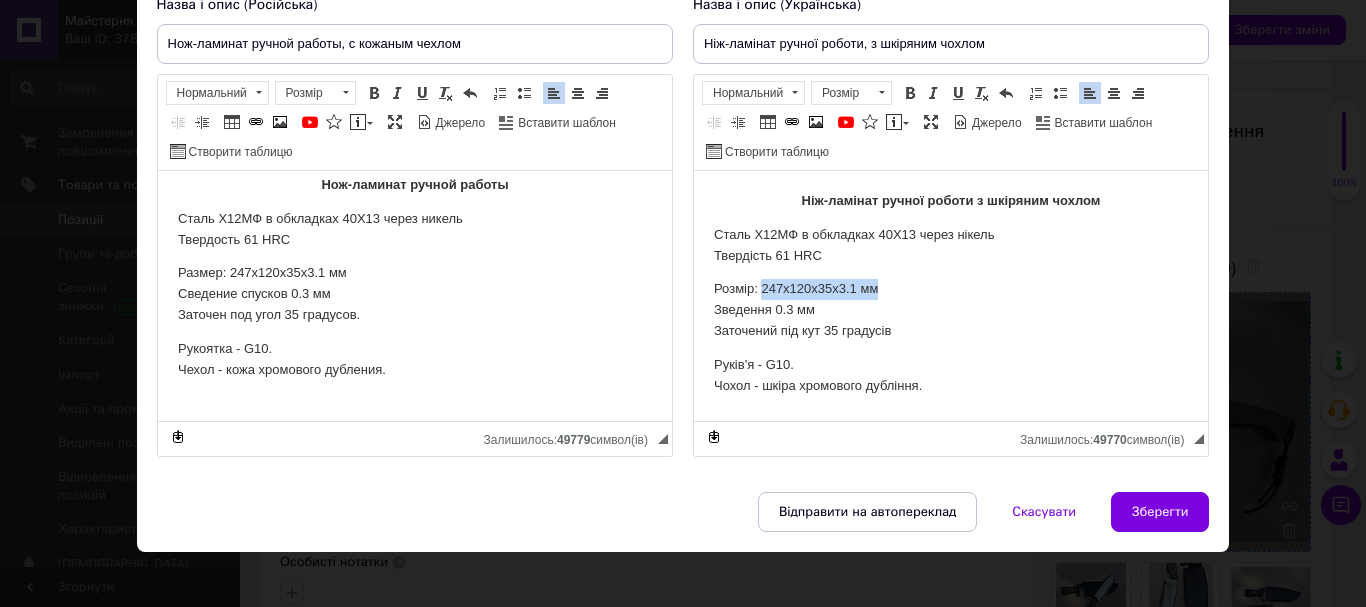 drag, startPoint x: 916, startPoint y: 271, endPoint x: 763, endPoint y: 286, distance: 153.73354 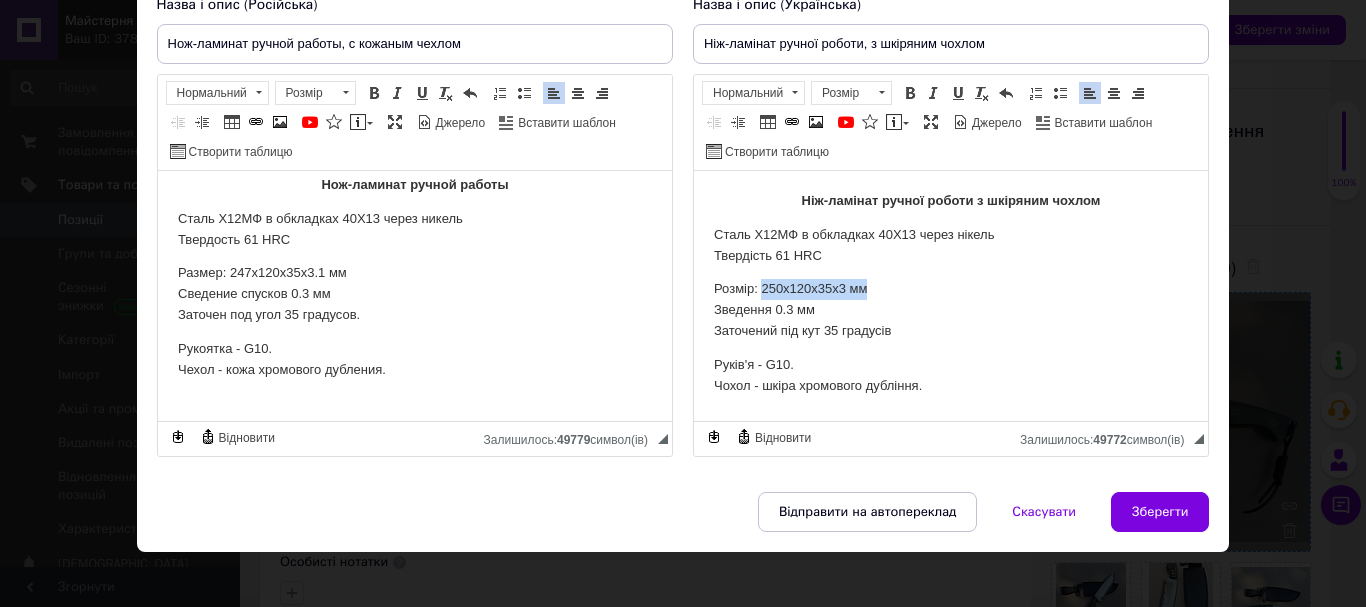drag, startPoint x: 903, startPoint y: 284, endPoint x: 762, endPoint y: 296, distance: 141.50972 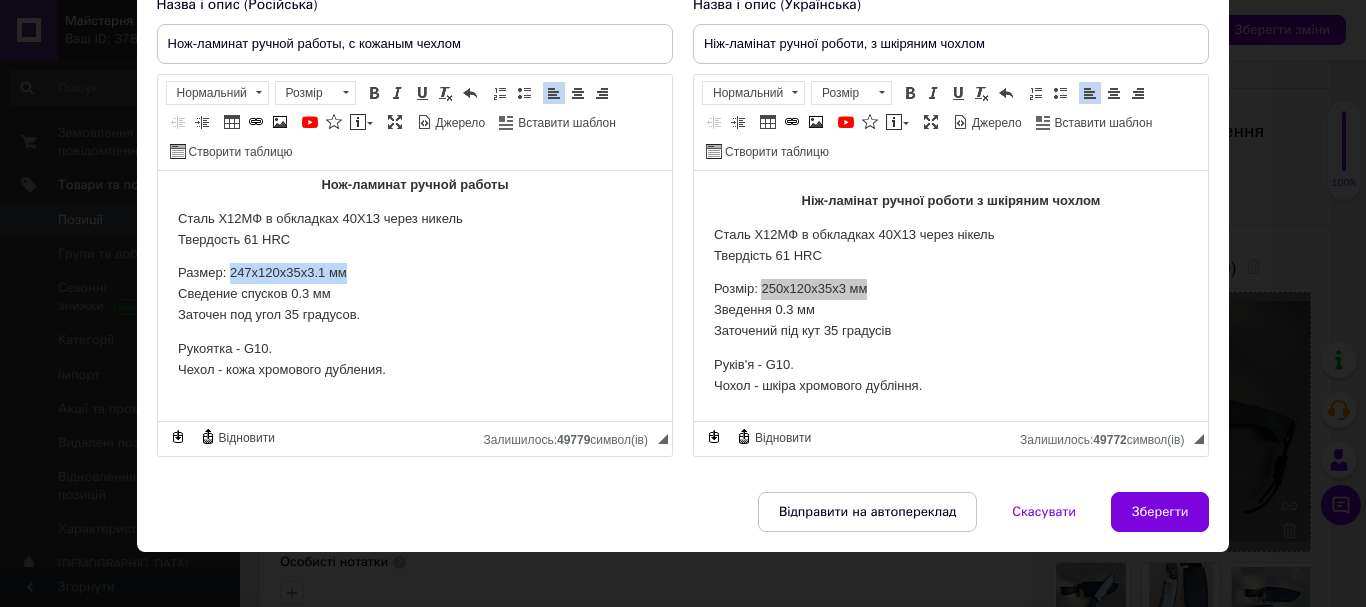 drag, startPoint x: 390, startPoint y: 265, endPoint x: 228, endPoint y: 264, distance: 162.00308 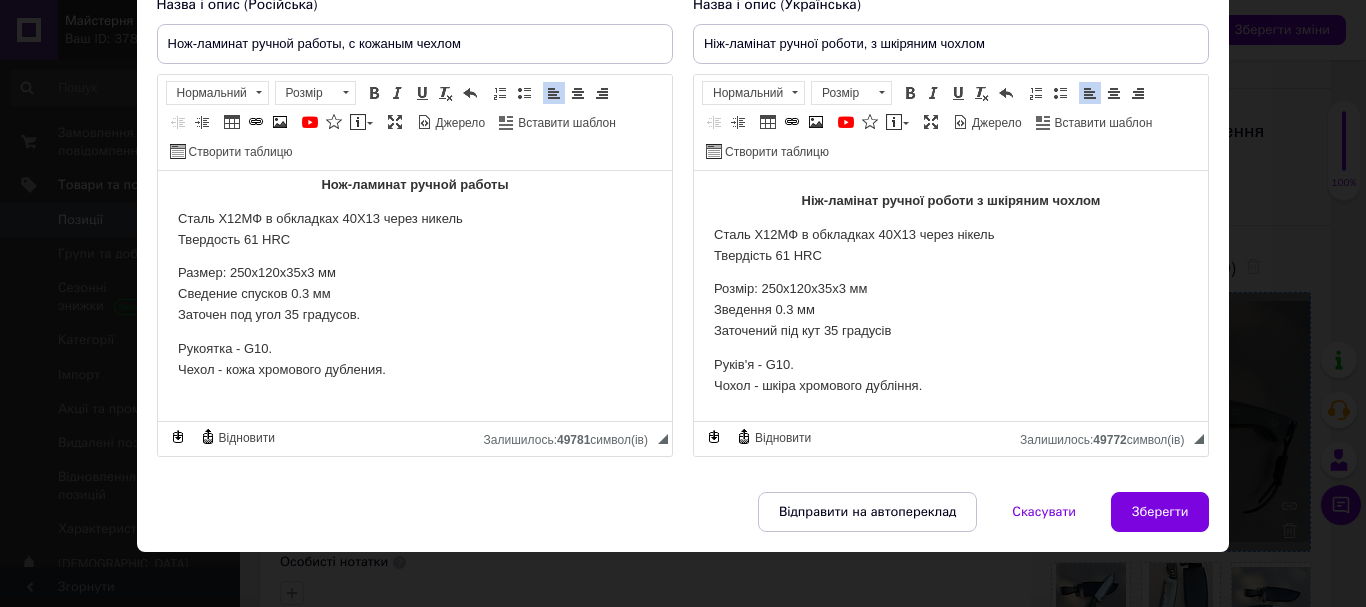 click on "Руків'я - G10. Чохол - шкіра хромового дубління." at bounding box center (950, 376) 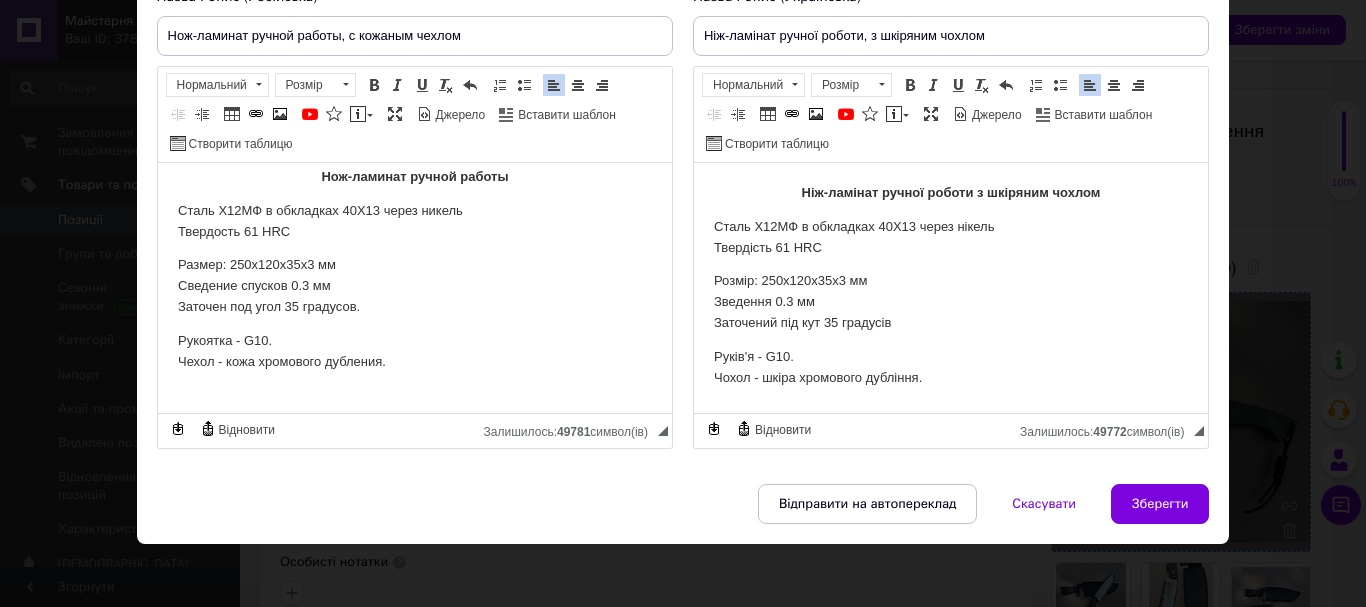 scroll, scrollTop: 182, scrollLeft: 0, axis: vertical 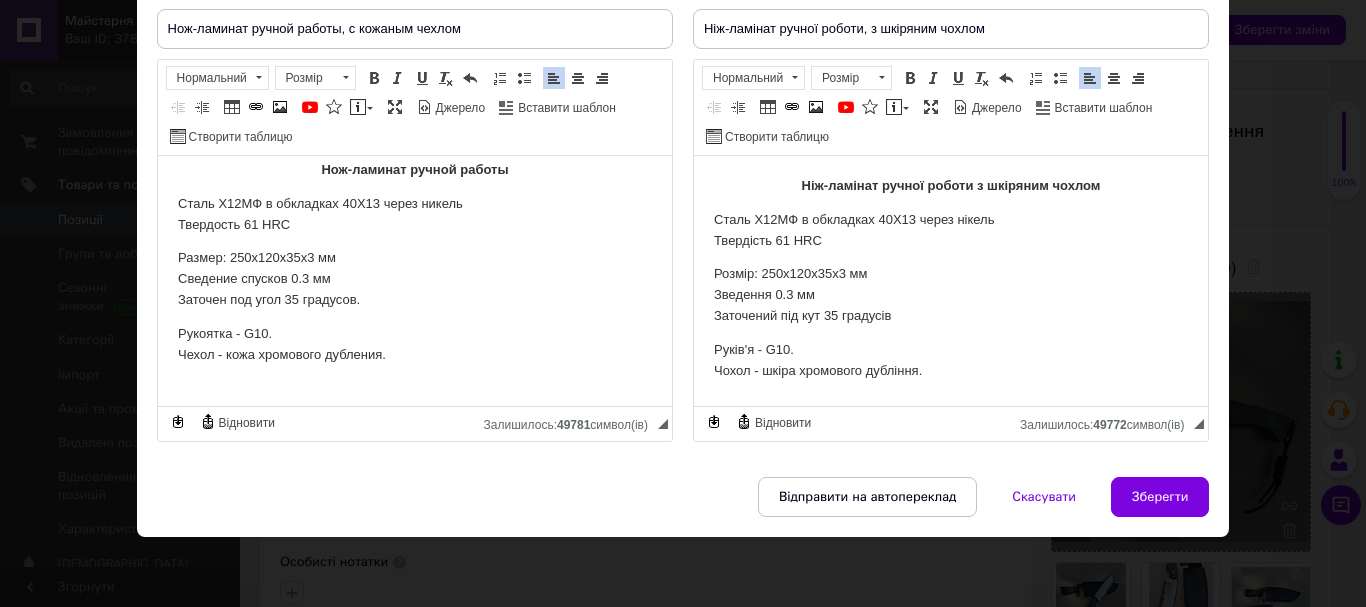 click on "Зберегти" at bounding box center (1160, 497) 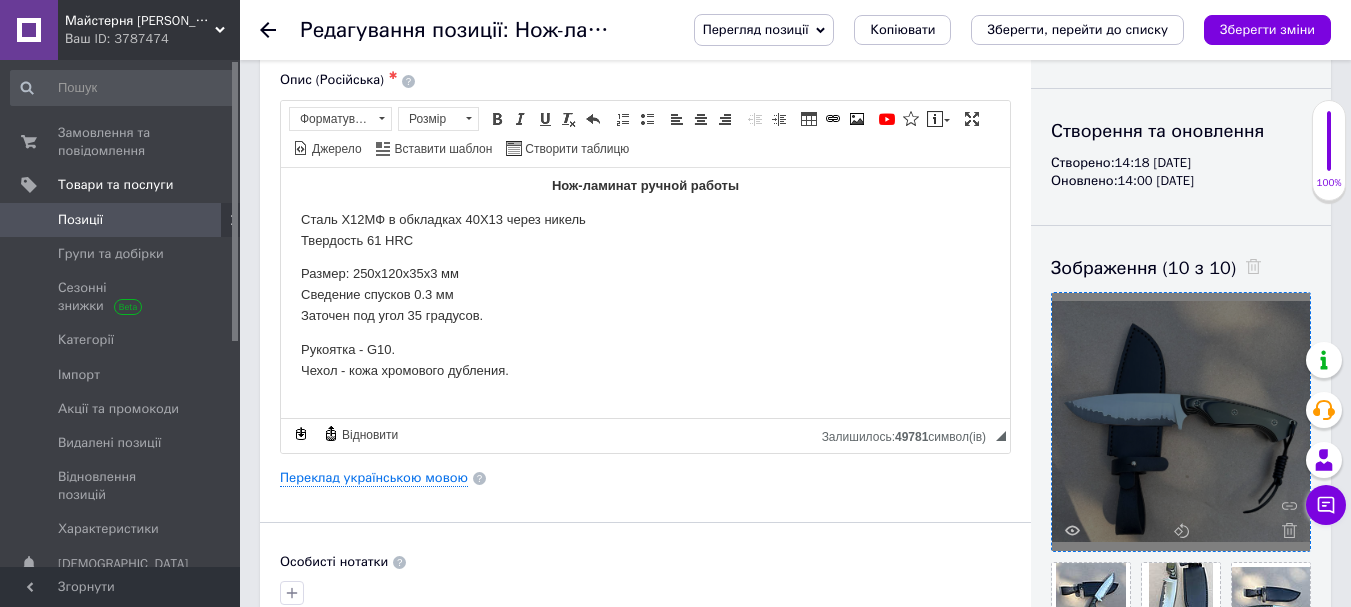 scroll, scrollTop: 16, scrollLeft: 0, axis: vertical 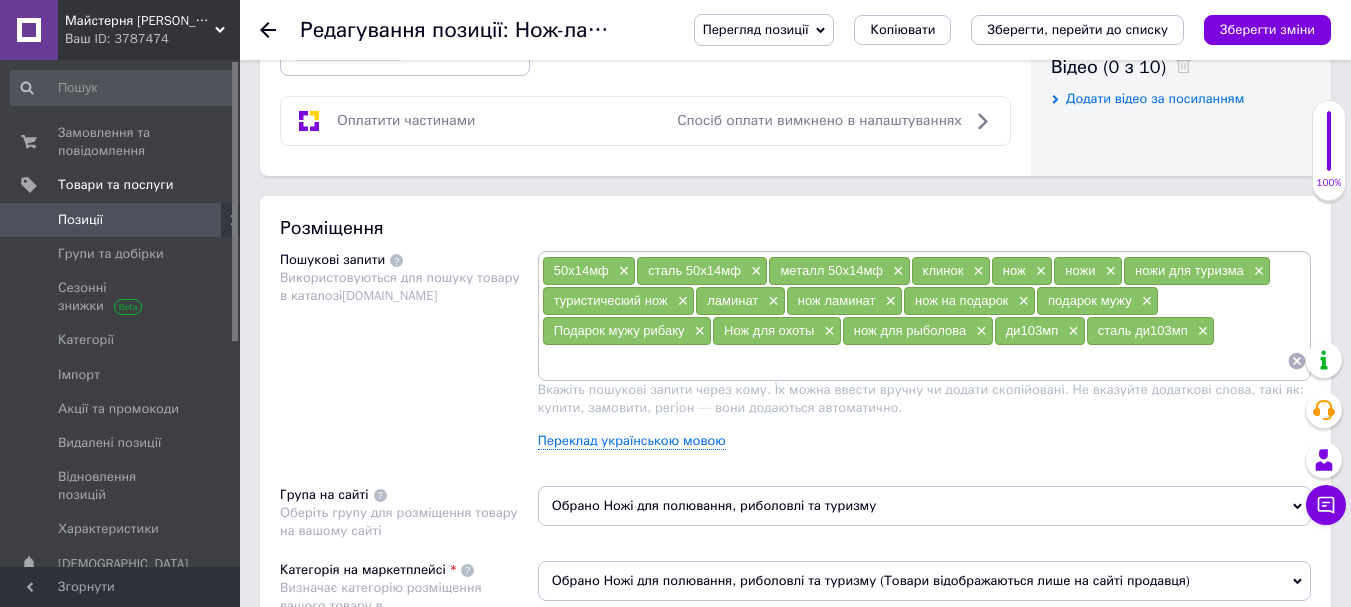 click at bounding box center (914, 361) 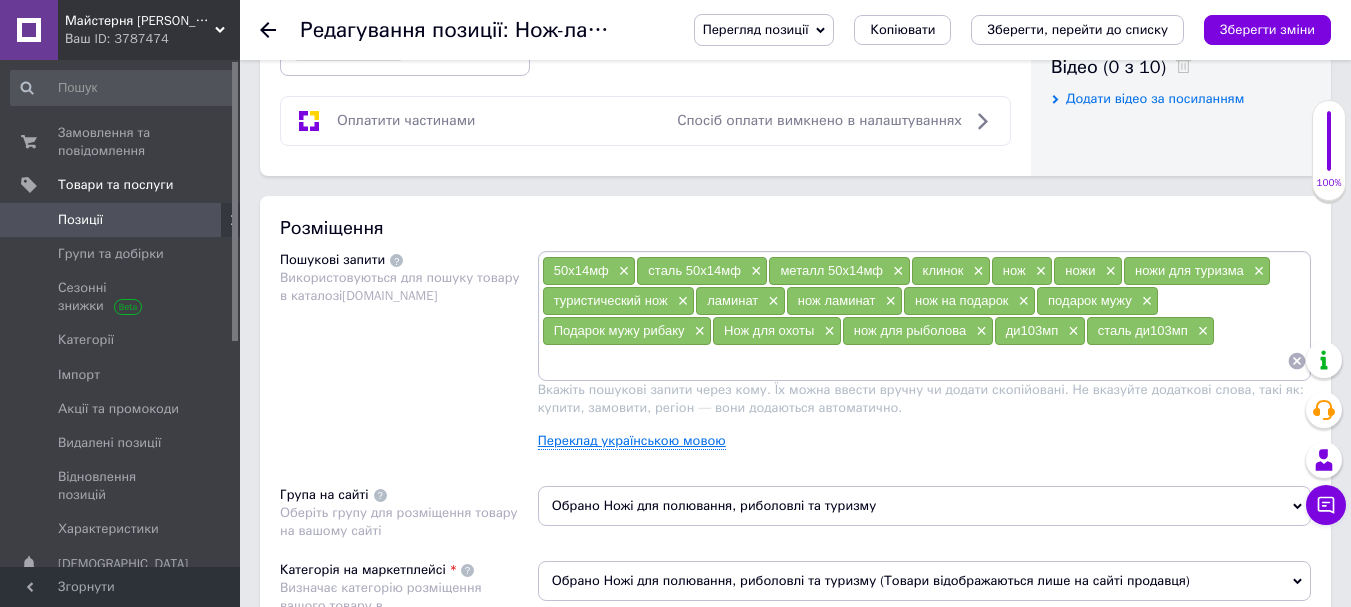 click on "Переклад українською мовою" at bounding box center (632, 441) 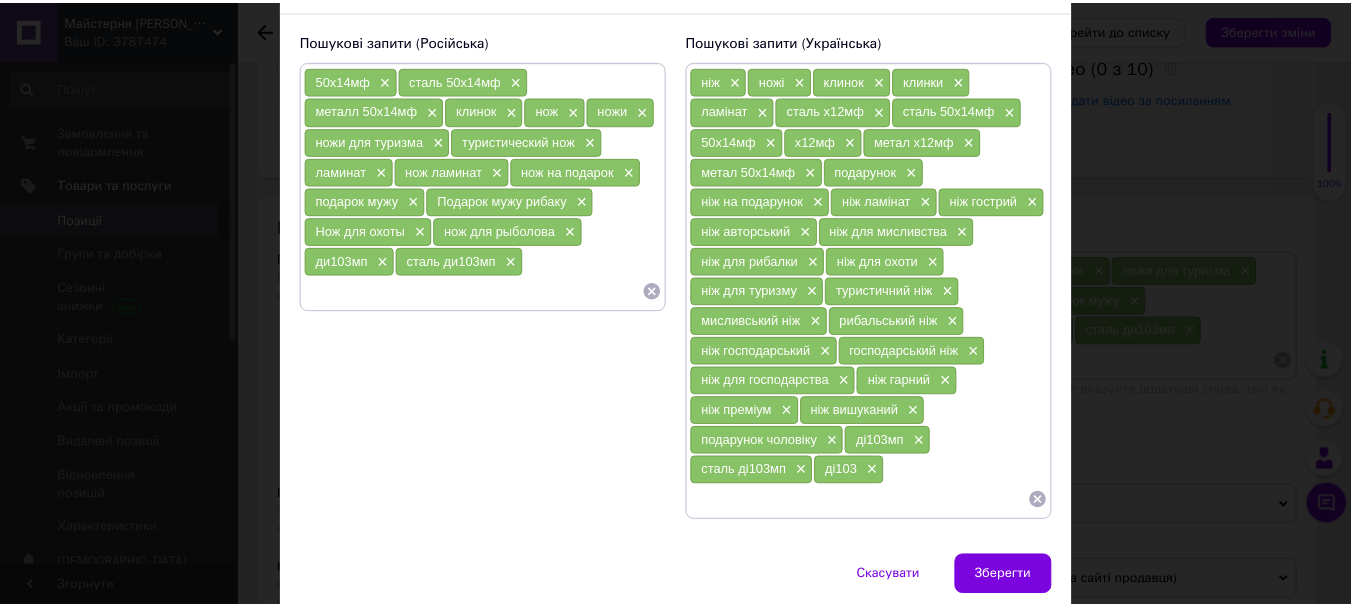 scroll, scrollTop: 211, scrollLeft: 0, axis: vertical 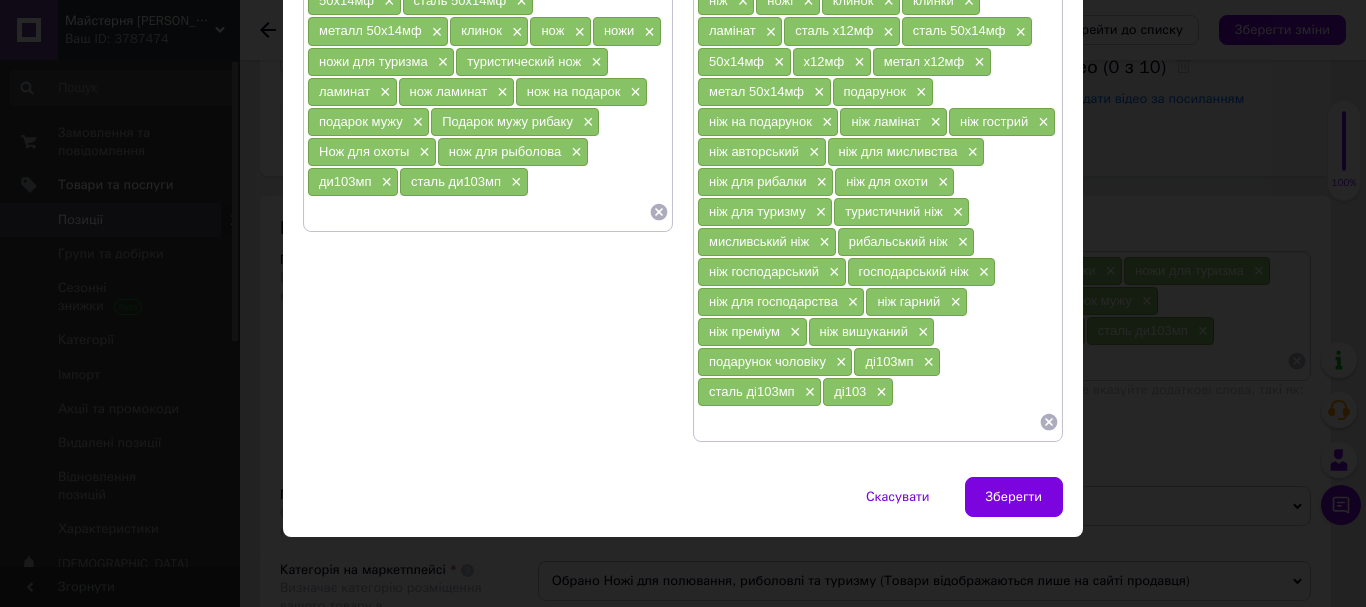 click at bounding box center (868, 422) 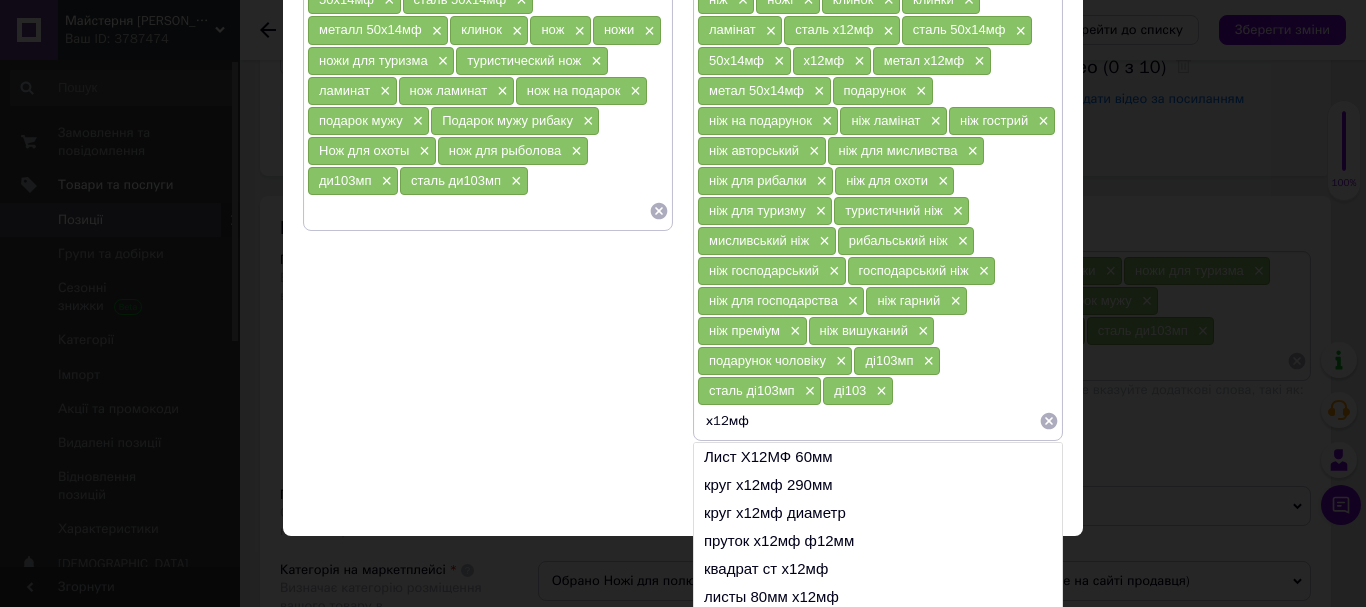 click on "х12мф" at bounding box center (868, 421) 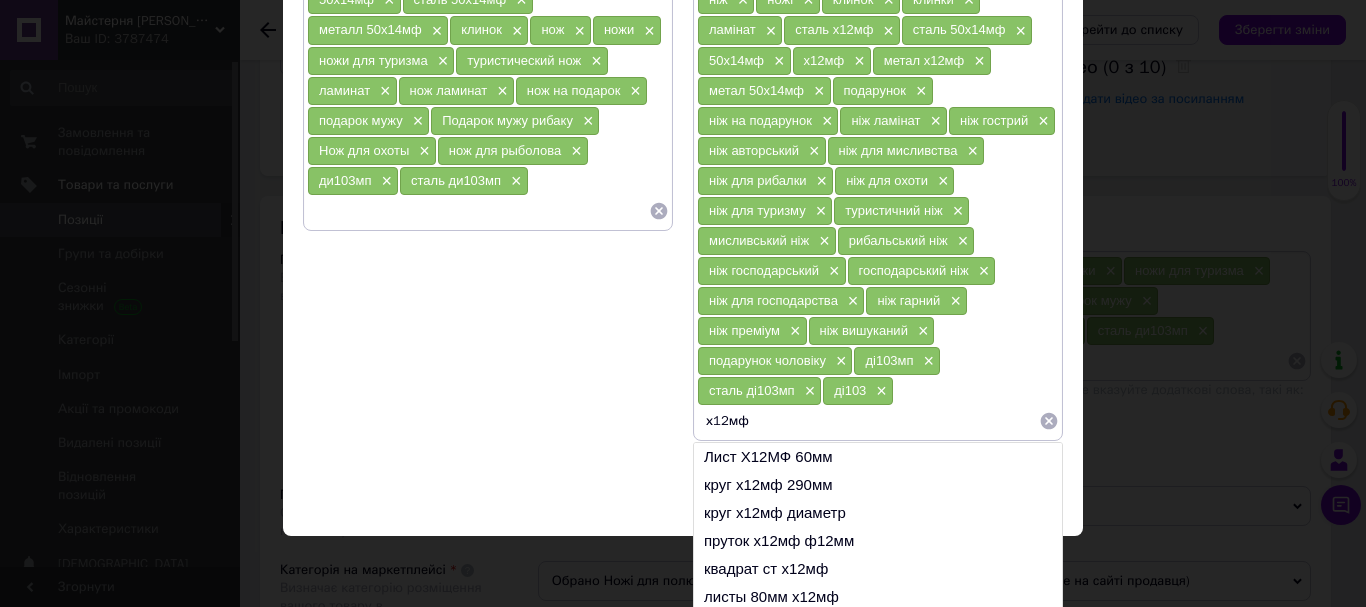 drag, startPoint x: 756, startPoint y: 421, endPoint x: 655, endPoint y: 424, distance: 101.04455 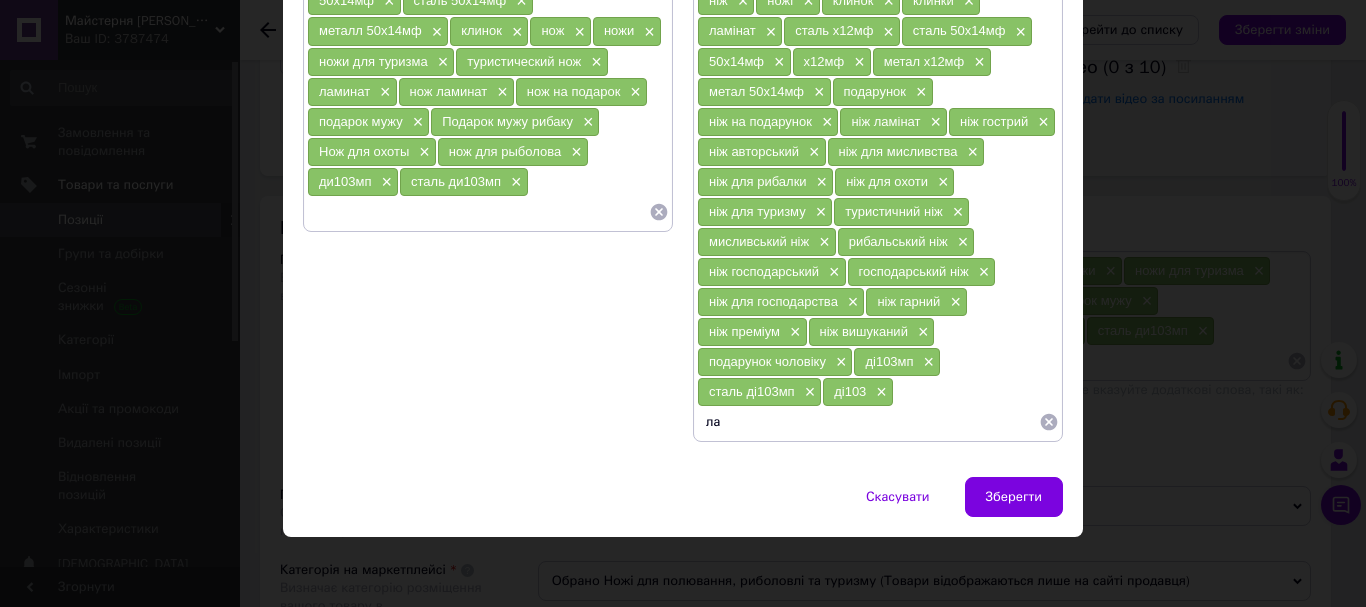 type on "л" 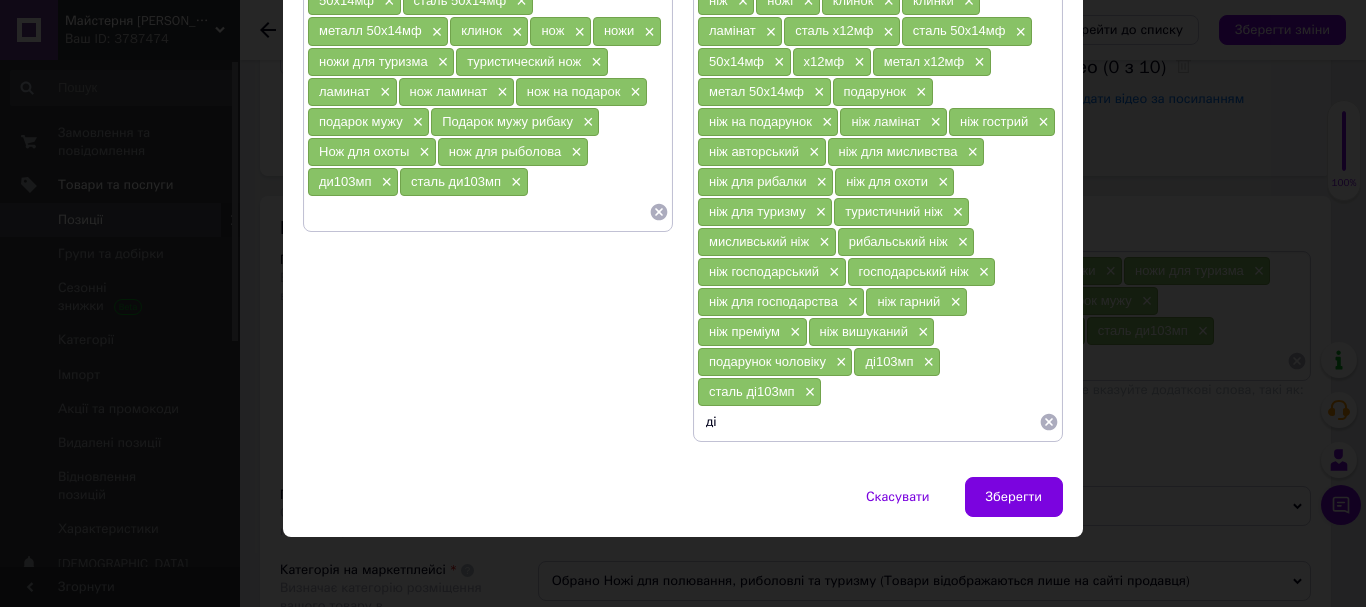 type on "д" 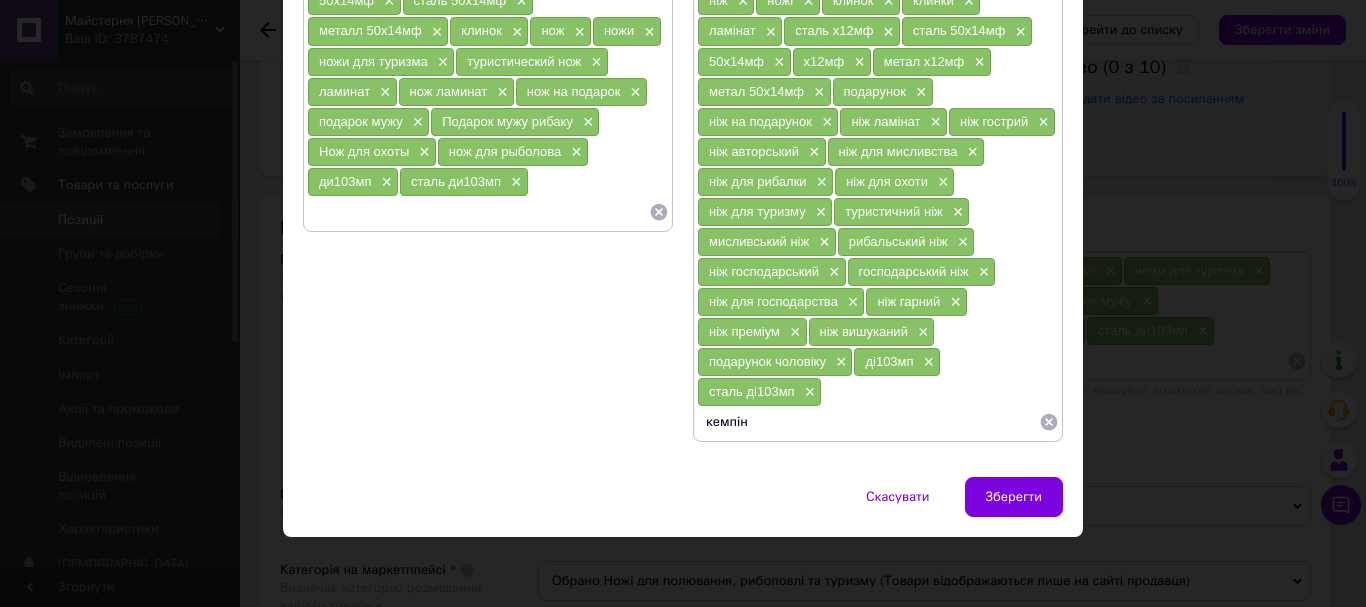 type on "кемпінг" 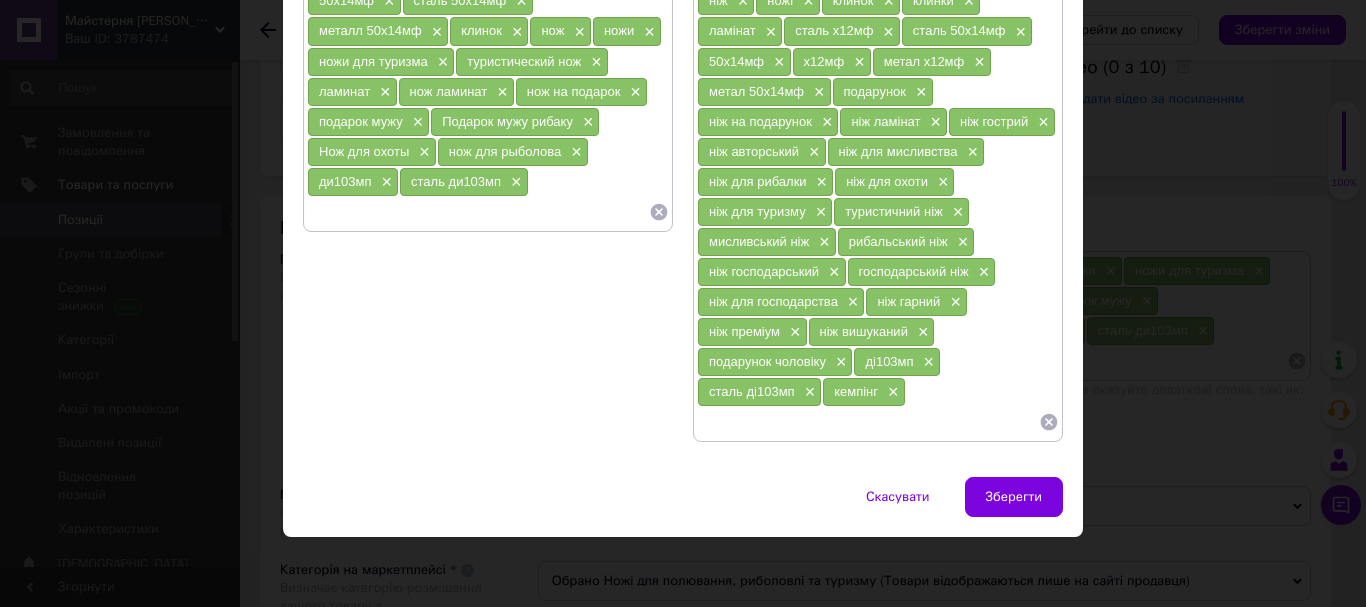 type on "ш" 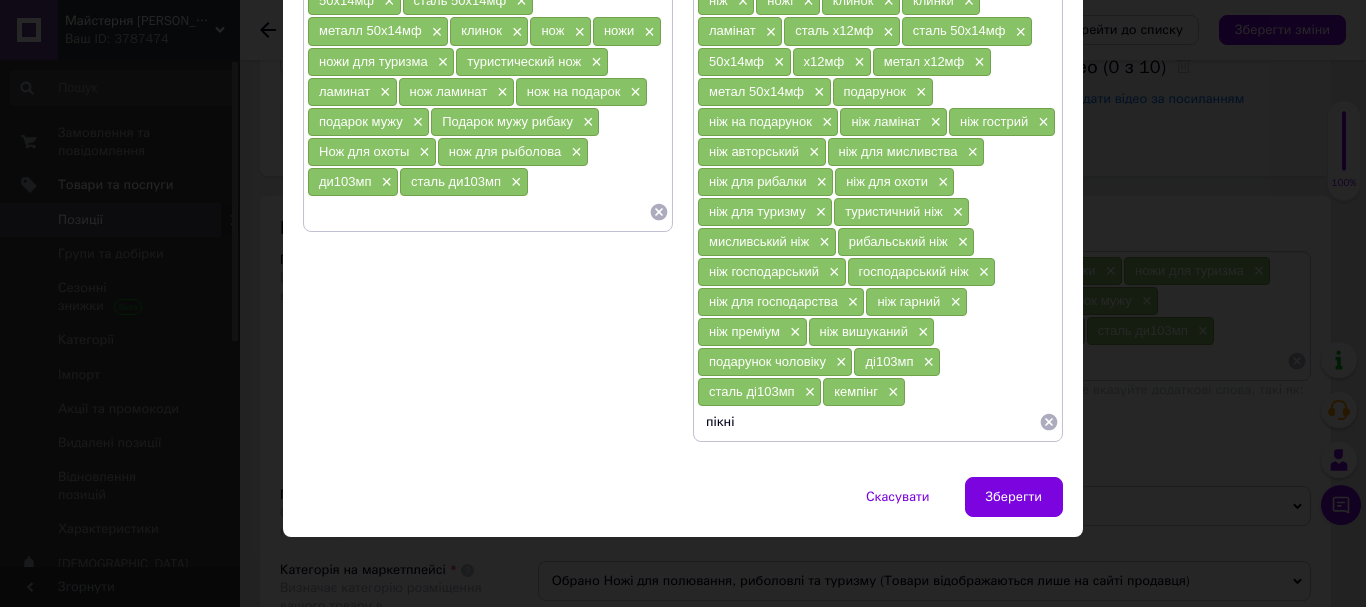 type on "пікнік" 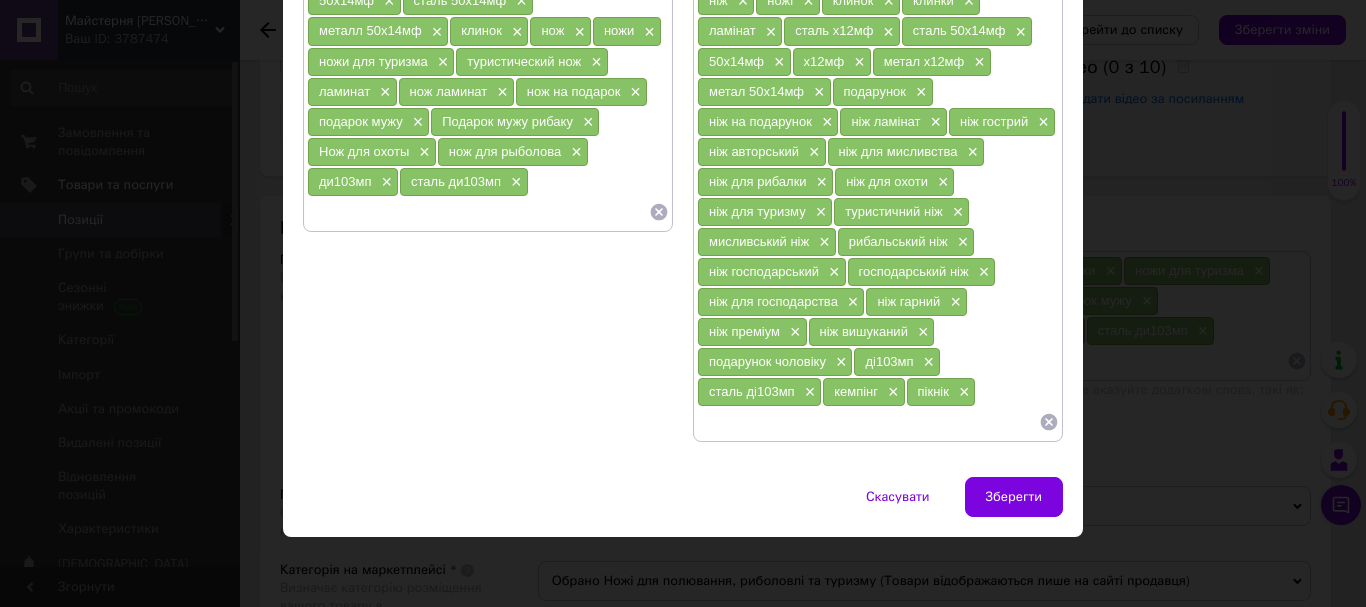 type 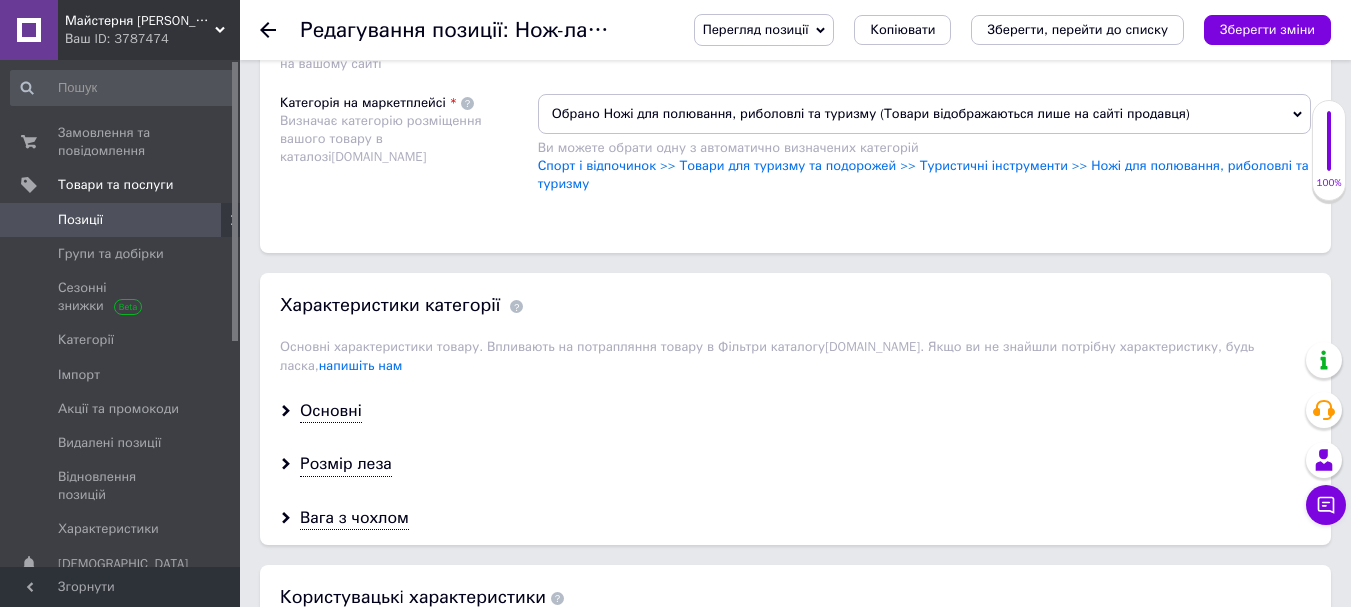 scroll, scrollTop: 1667, scrollLeft: 0, axis: vertical 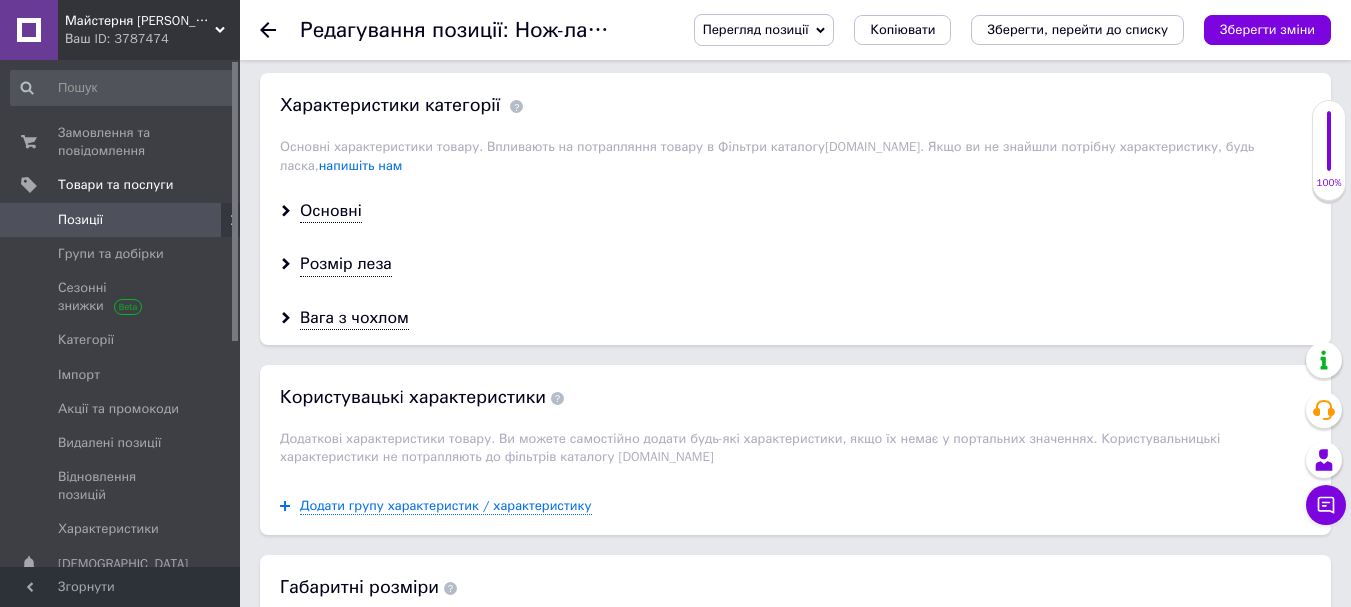 click on "Основні" at bounding box center [795, 211] 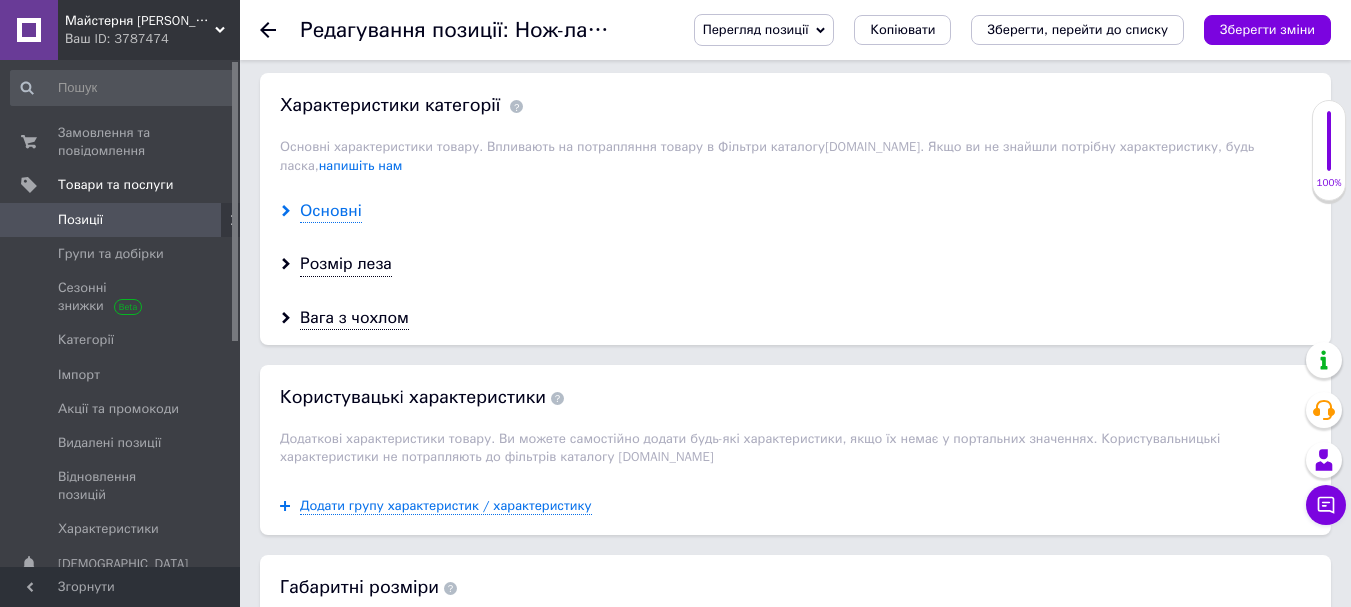 click on "Основні" at bounding box center [331, 211] 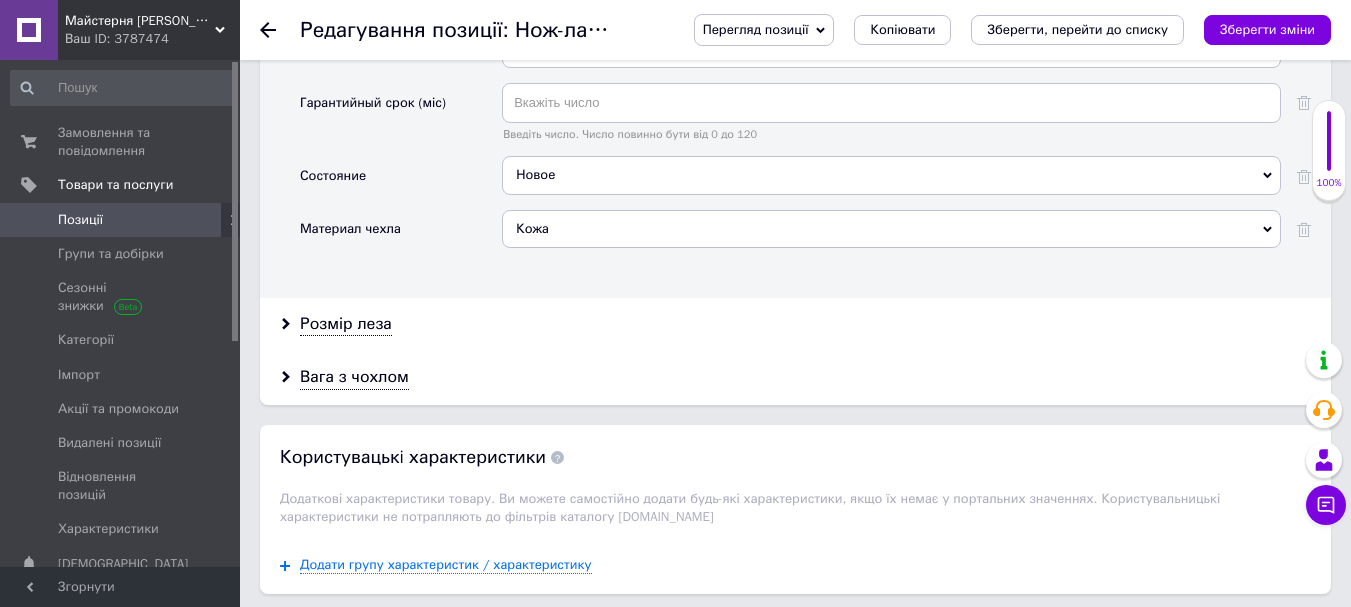 scroll, scrollTop: 2833, scrollLeft: 0, axis: vertical 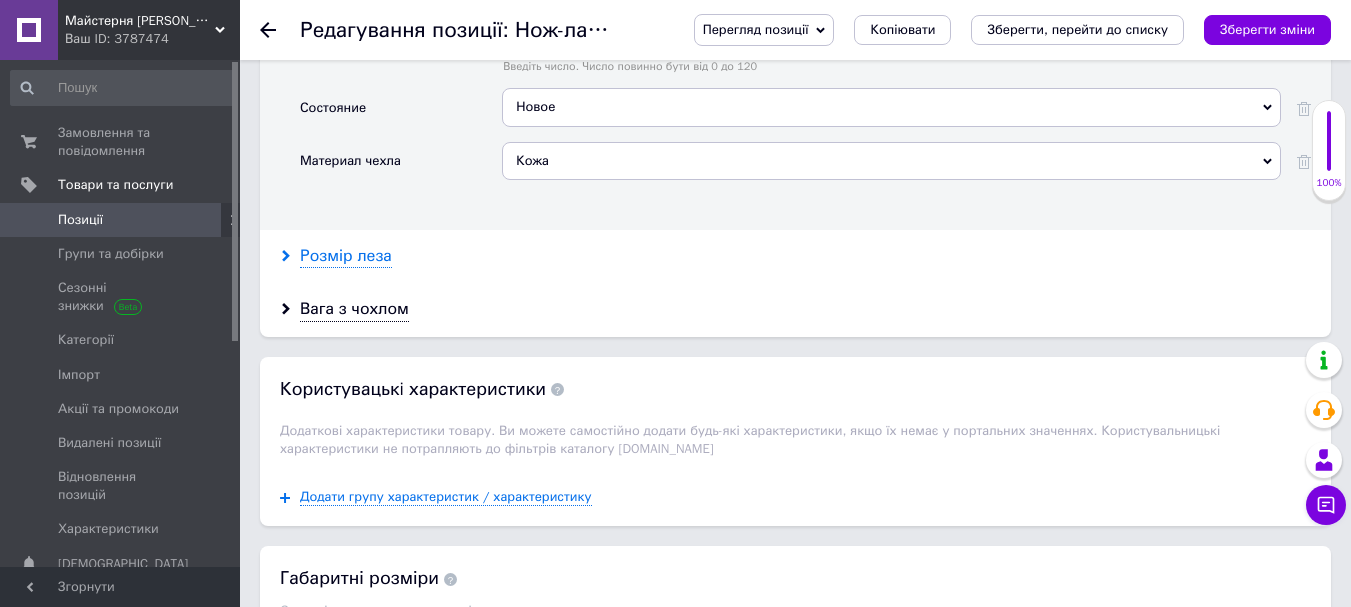 click on "Розмір леза" at bounding box center (346, 256) 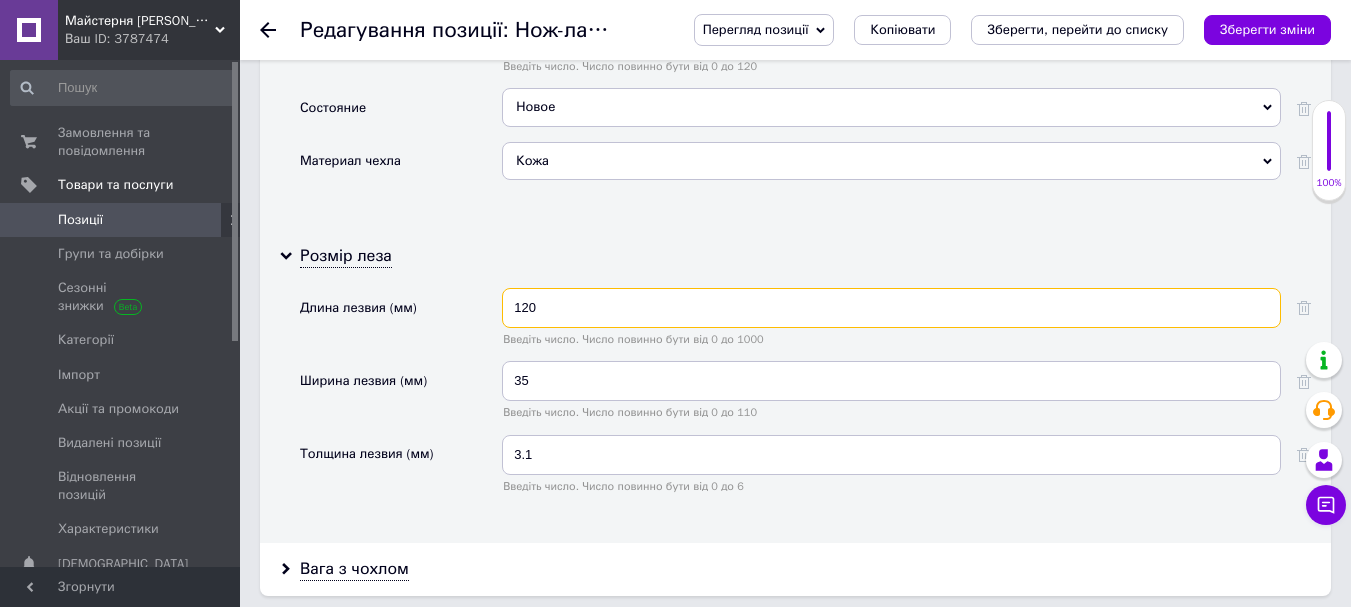 click on "120" at bounding box center (891, 308) 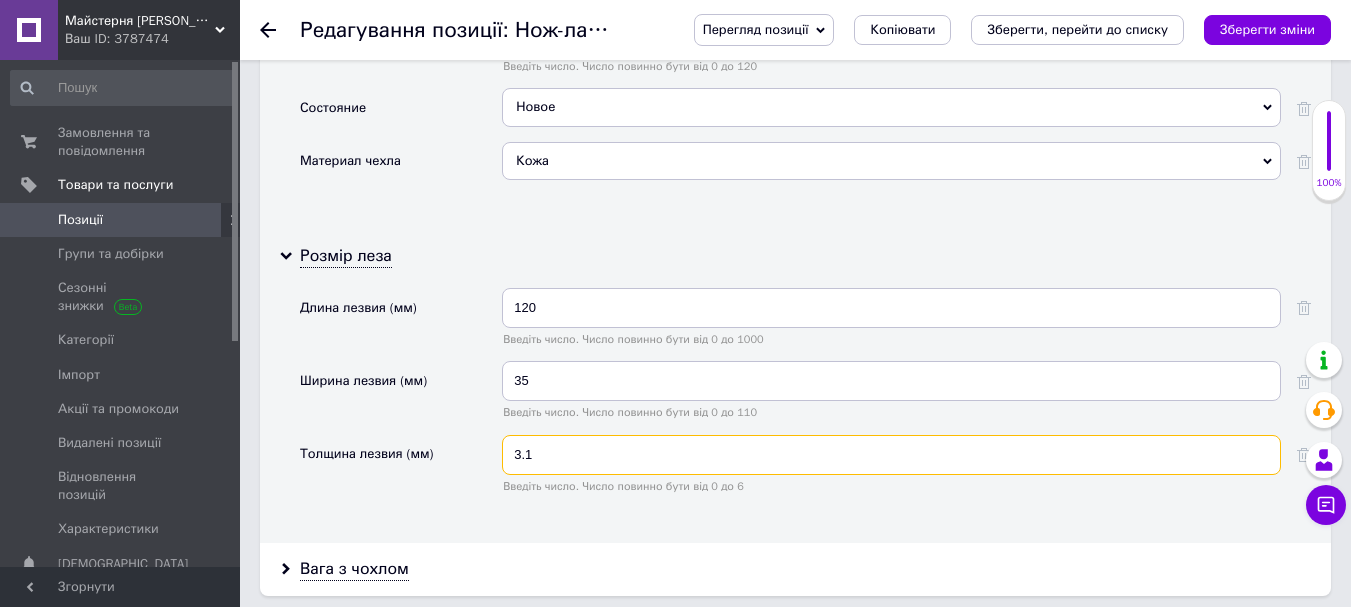 click on "3.1" at bounding box center [891, 455] 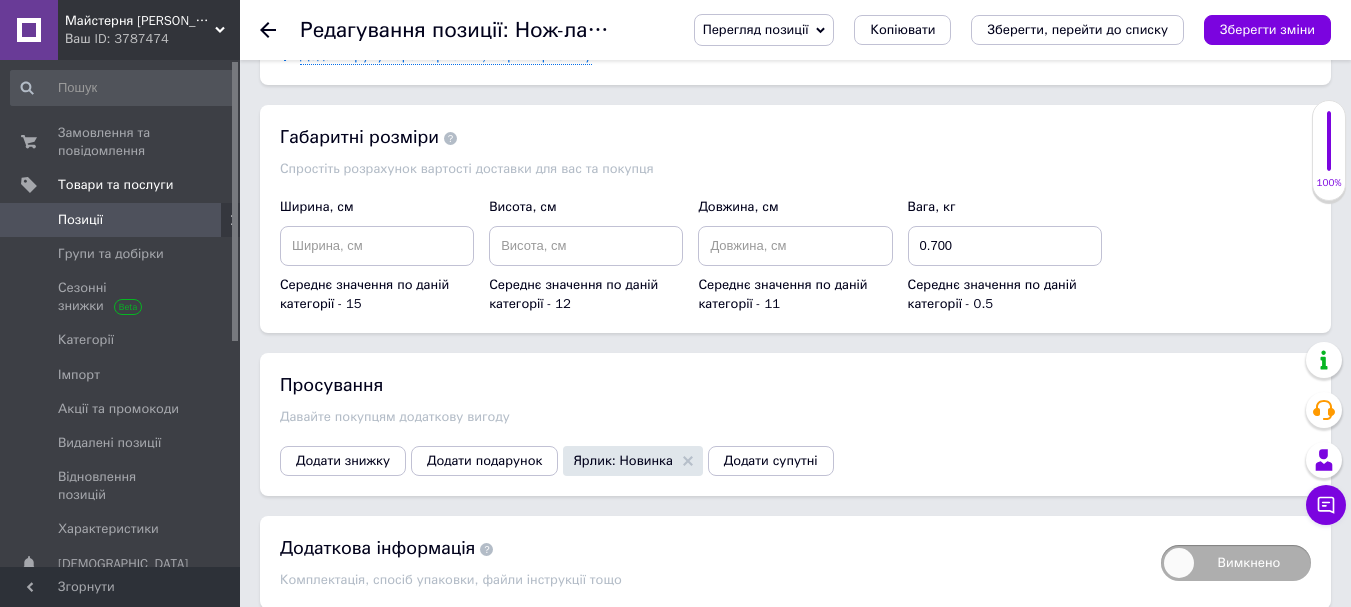 scroll, scrollTop: 3595, scrollLeft: 0, axis: vertical 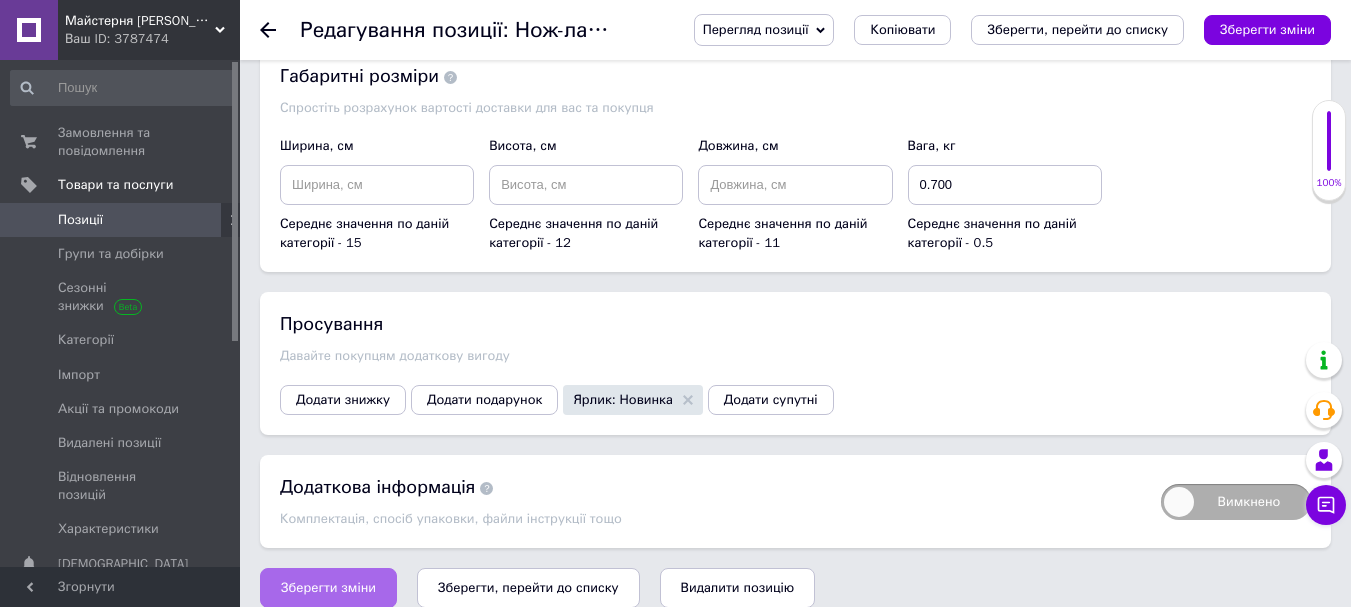 type on "3" 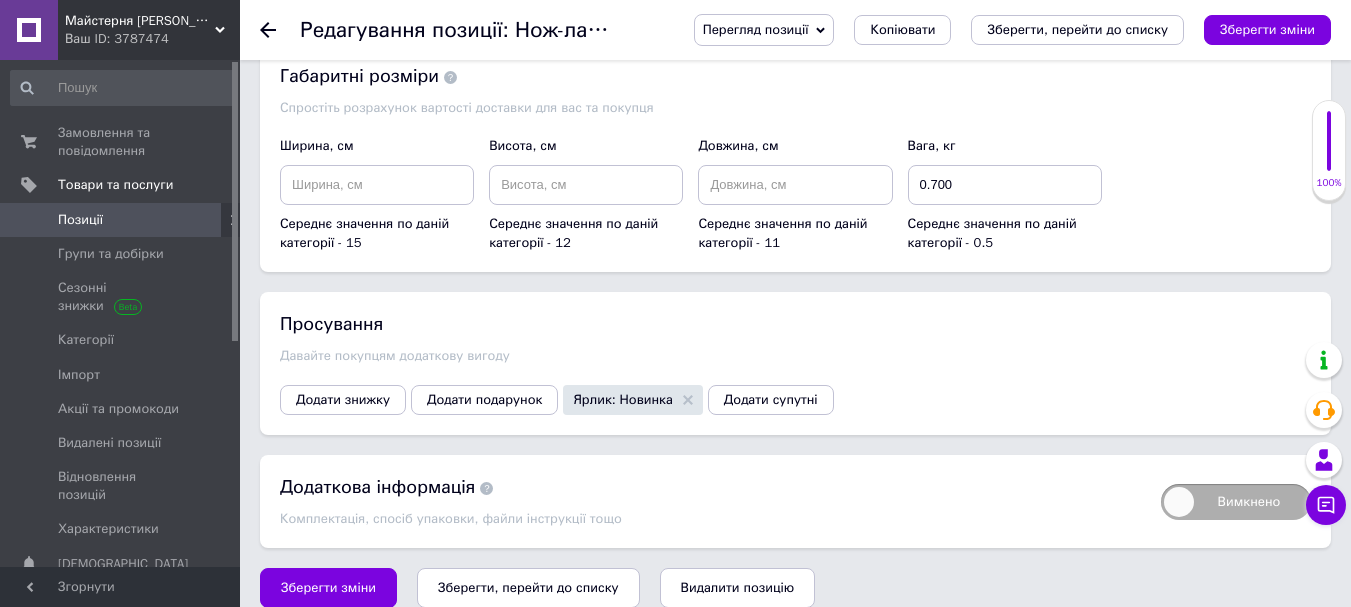 drag, startPoint x: 350, startPoint y: 579, endPoint x: 410, endPoint y: 557, distance: 63.90618 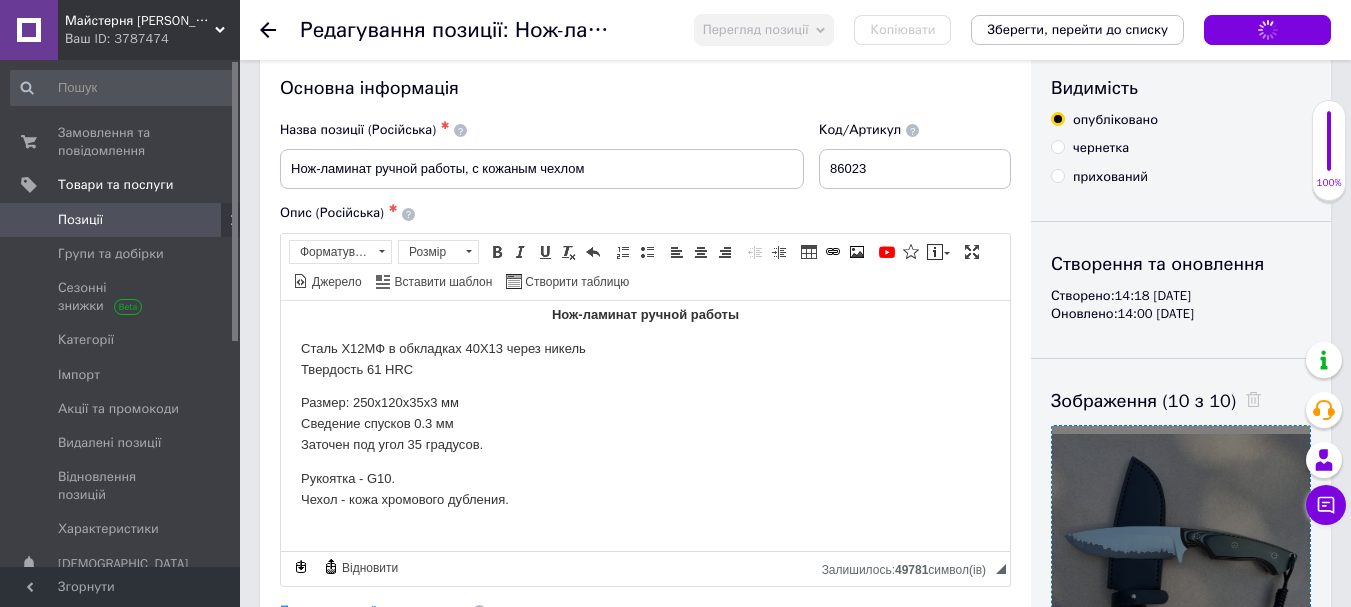 scroll, scrollTop: 0, scrollLeft: 0, axis: both 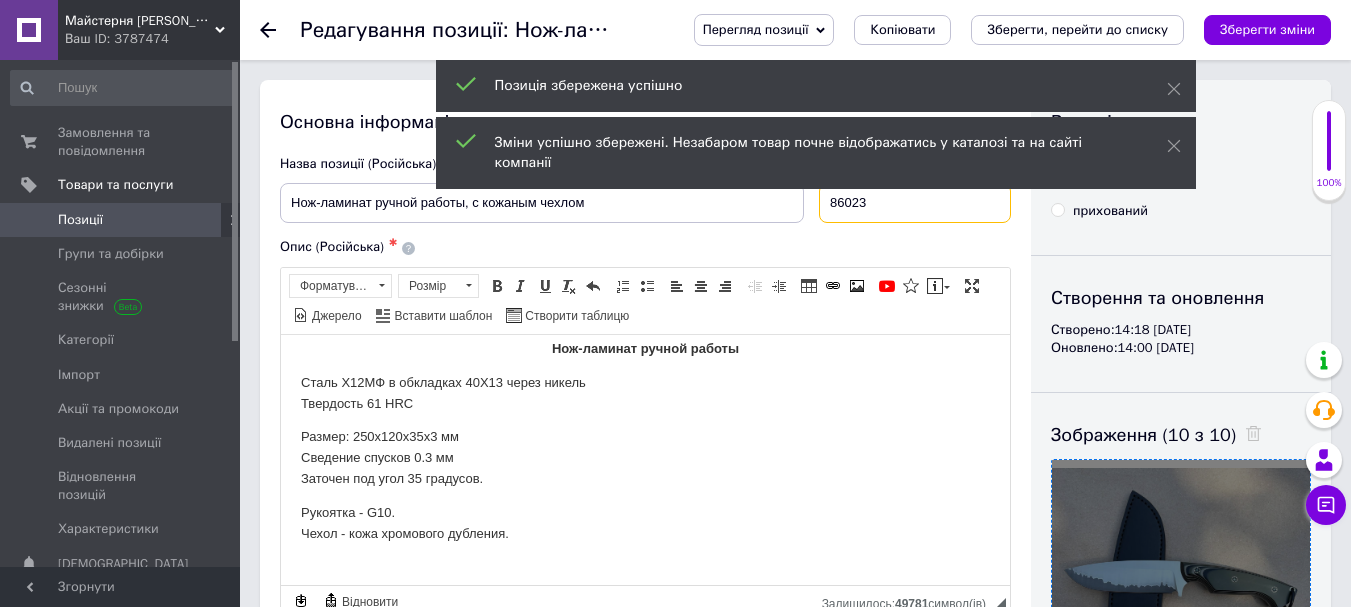click on "86023" at bounding box center (915, 203) 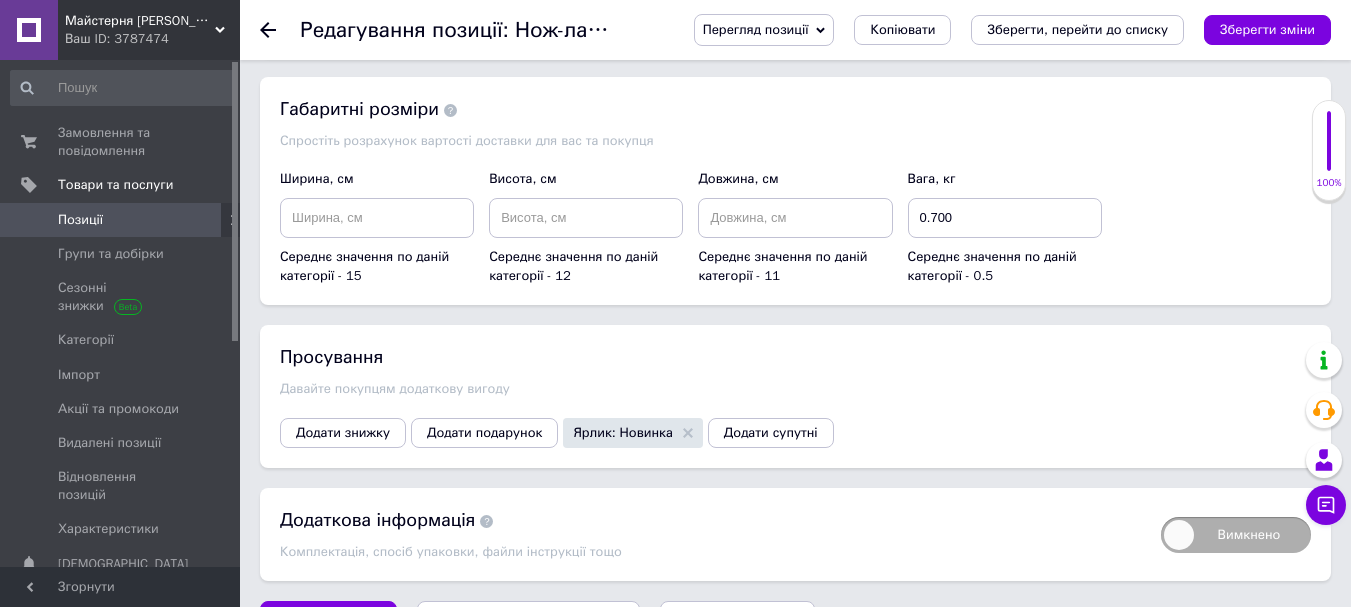 scroll, scrollTop: 3595, scrollLeft: 0, axis: vertical 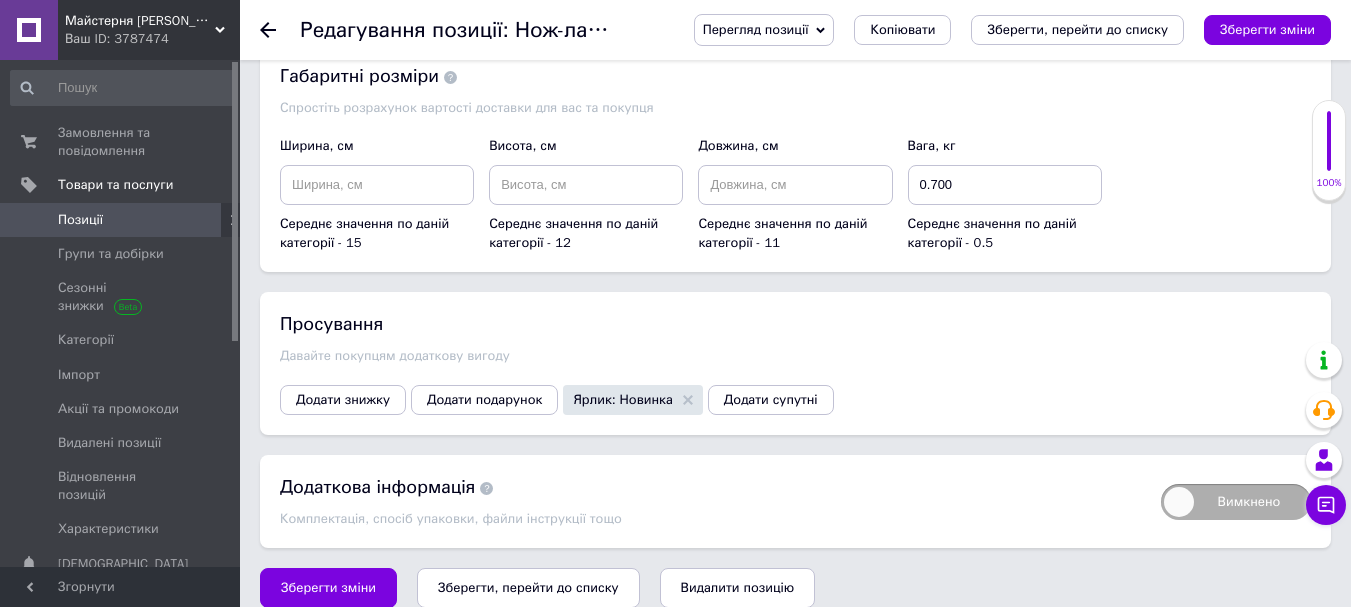 click on "Зберегти зміни" at bounding box center (328, 588) 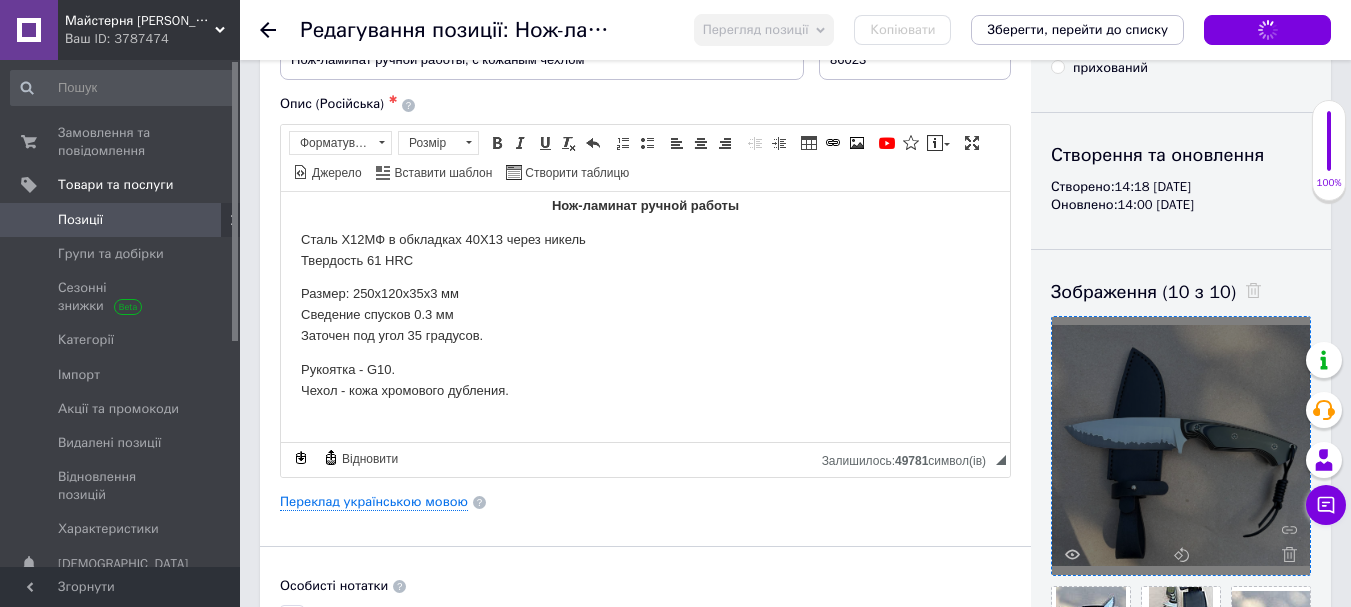 scroll, scrollTop: 0, scrollLeft: 0, axis: both 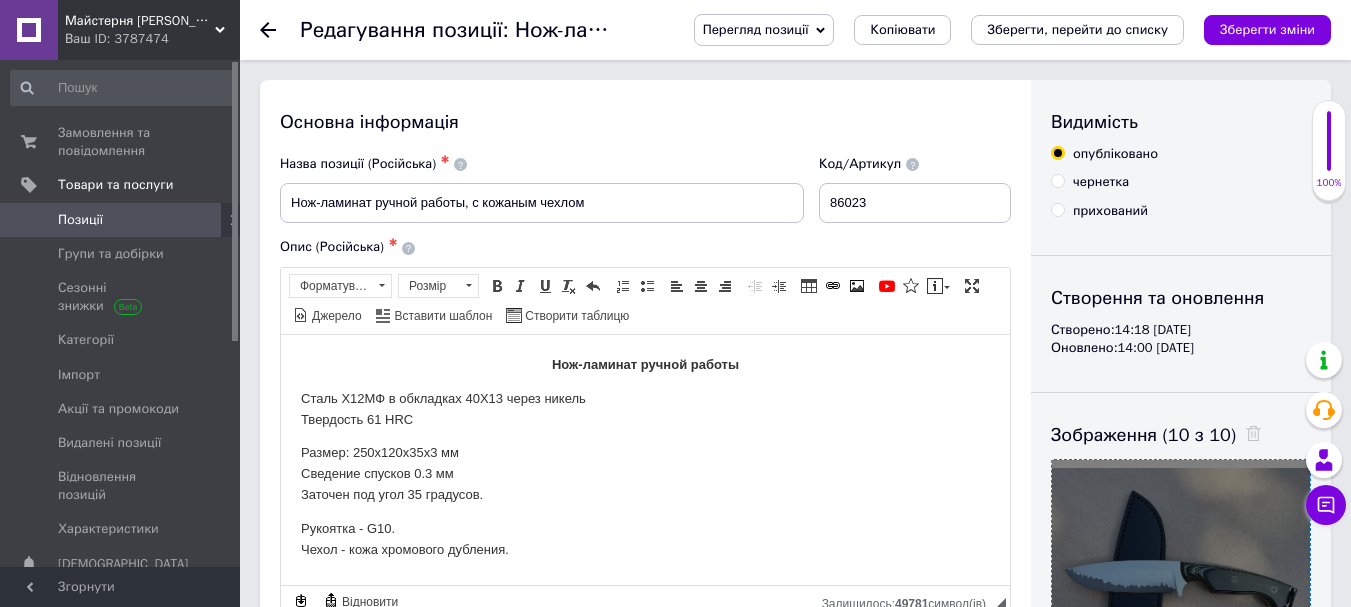 click at bounding box center (212, 220) 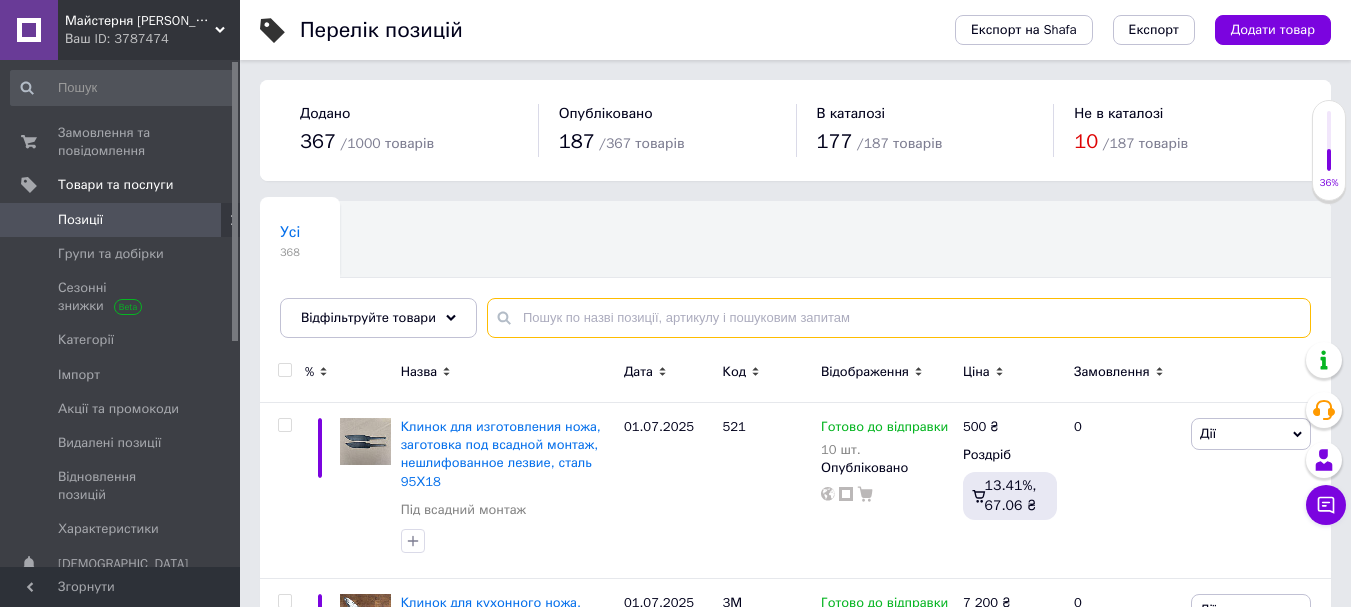 click at bounding box center [899, 318] 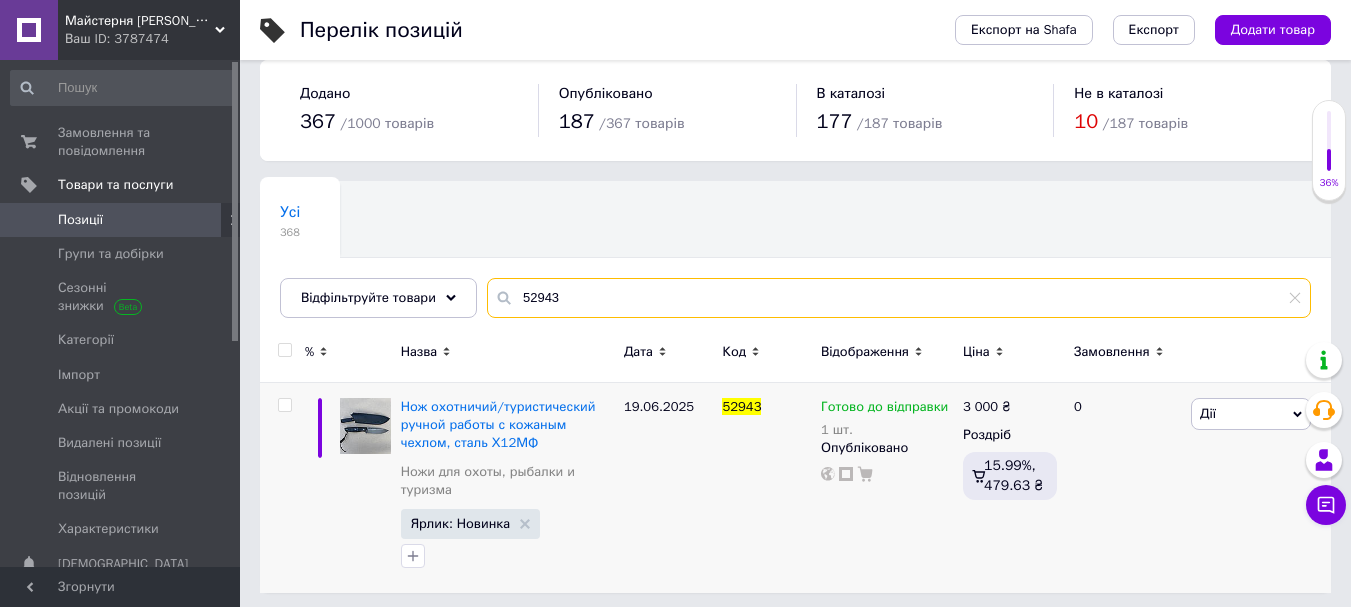 scroll, scrollTop: 26, scrollLeft: 0, axis: vertical 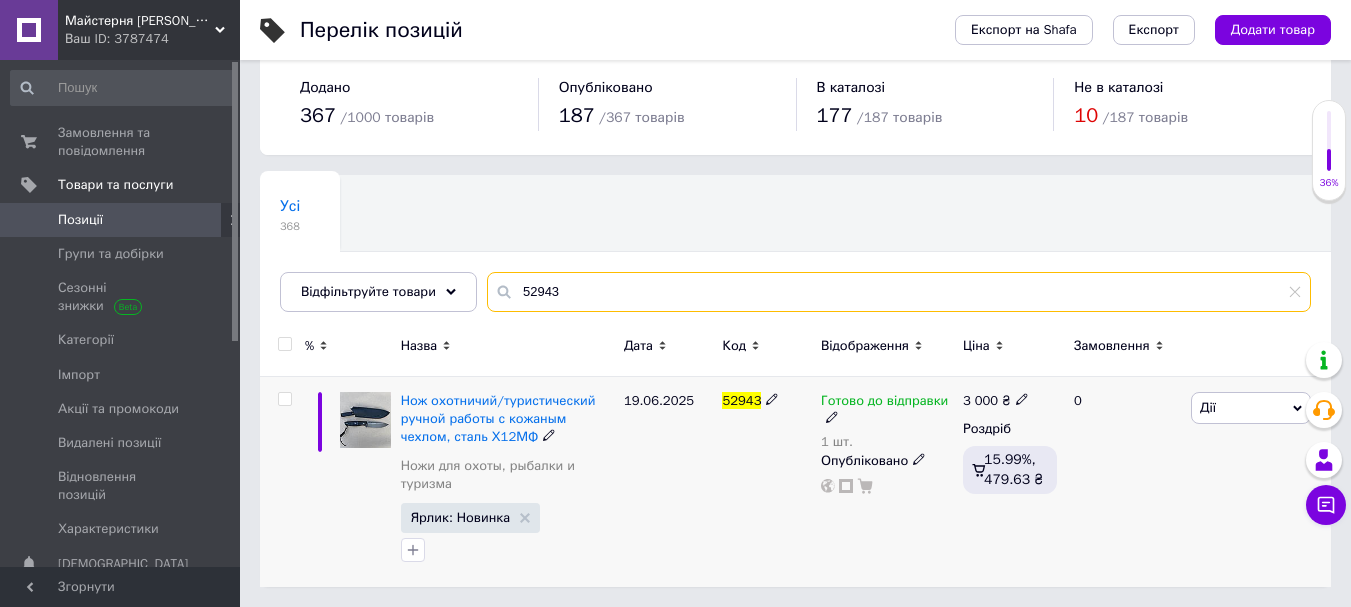 type on "52943" 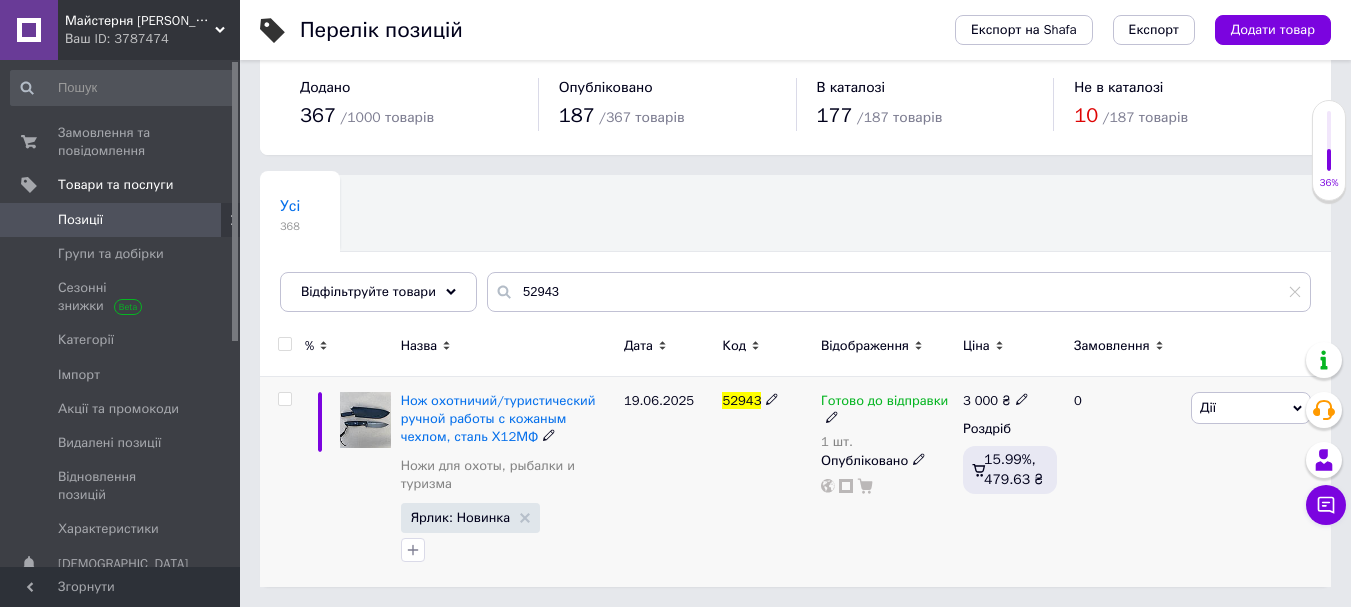 click at bounding box center [832, 417] 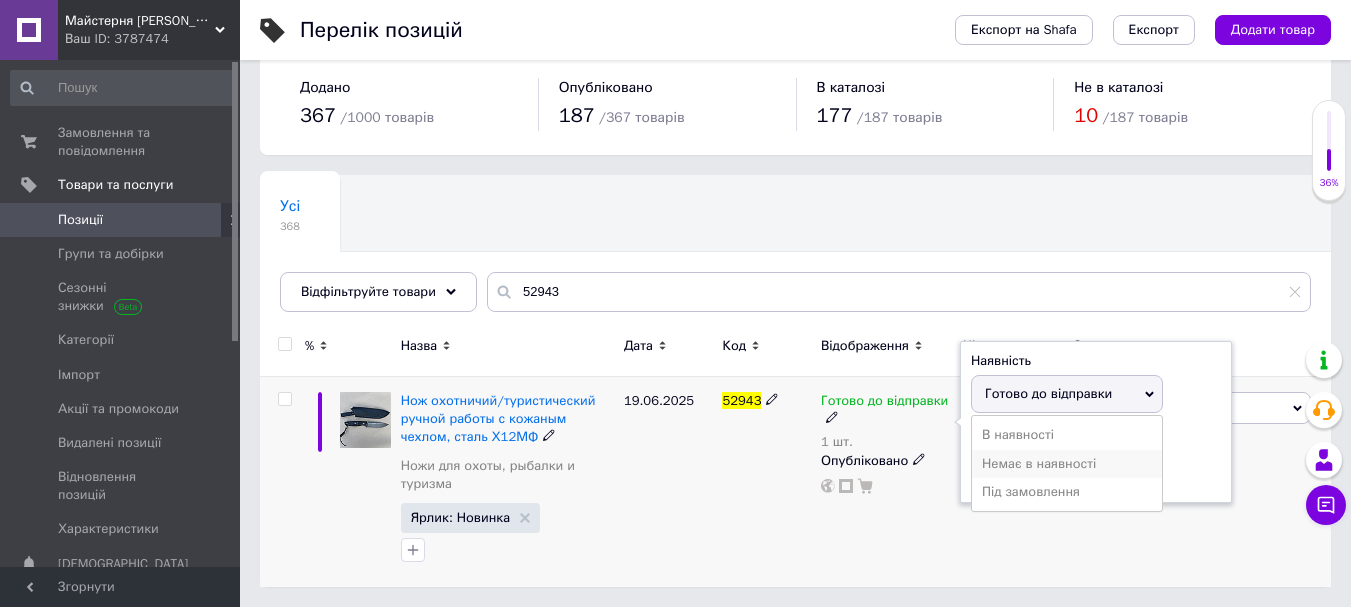 click on "Немає в наявності" at bounding box center [1067, 464] 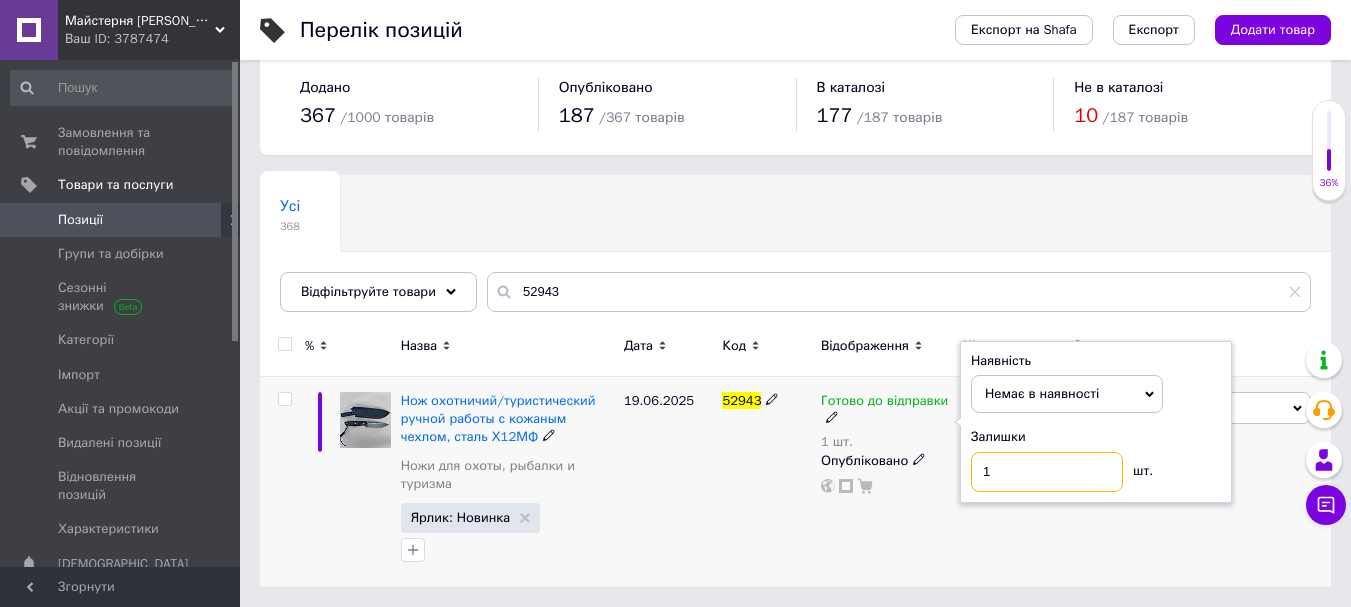click on "1" at bounding box center [1047, 472] 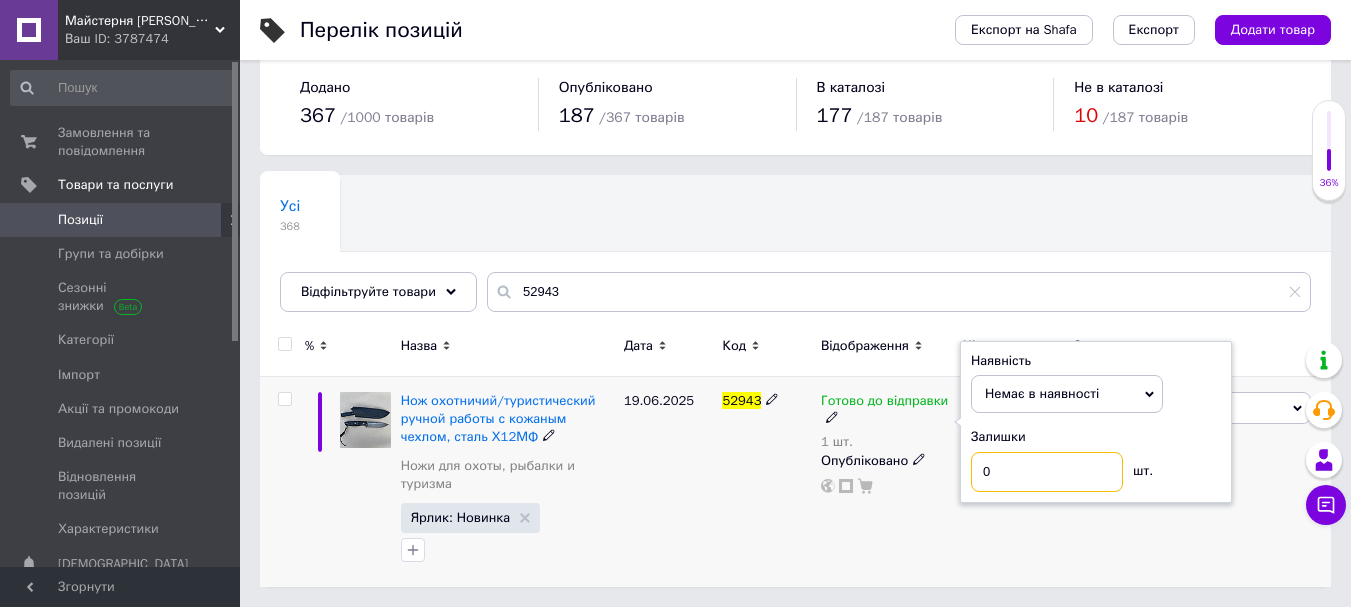 type on "0" 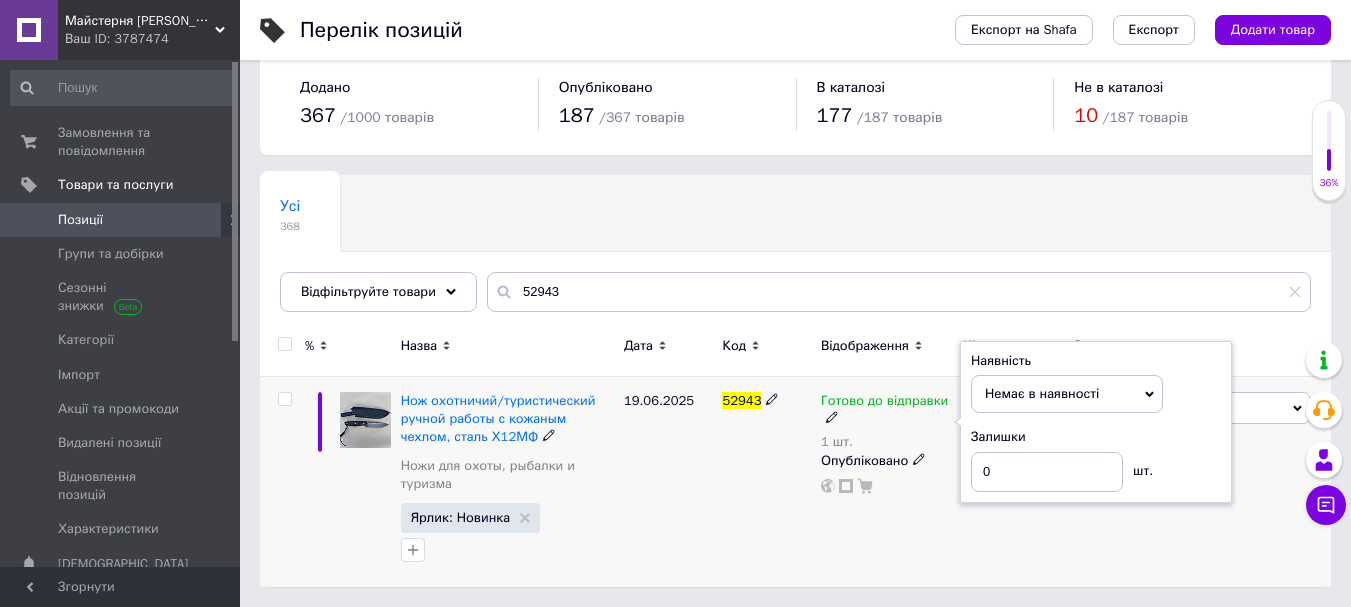 click on "Готово до відправки 1 шт. Наявність Немає в наявності В наявності Під замовлення Готово до відправки Залишки 0 шт. Опубліковано" at bounding box center [887, 482] 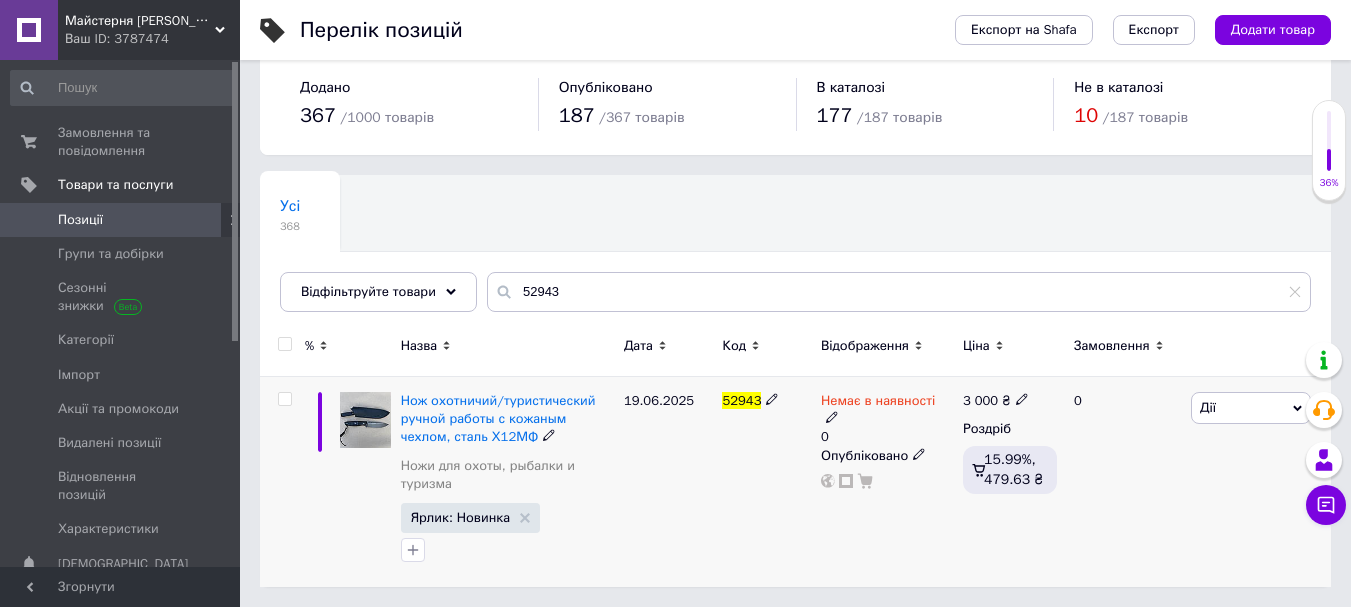 click 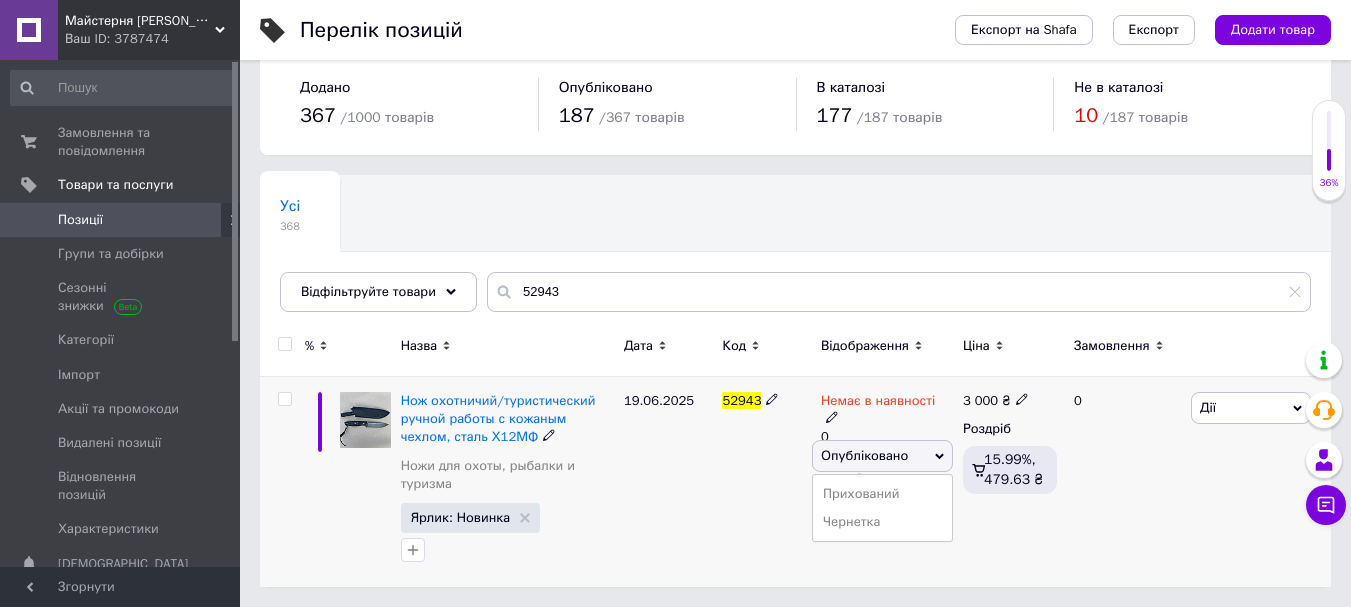 click on "Прихований" at bounding box center (882, 494) 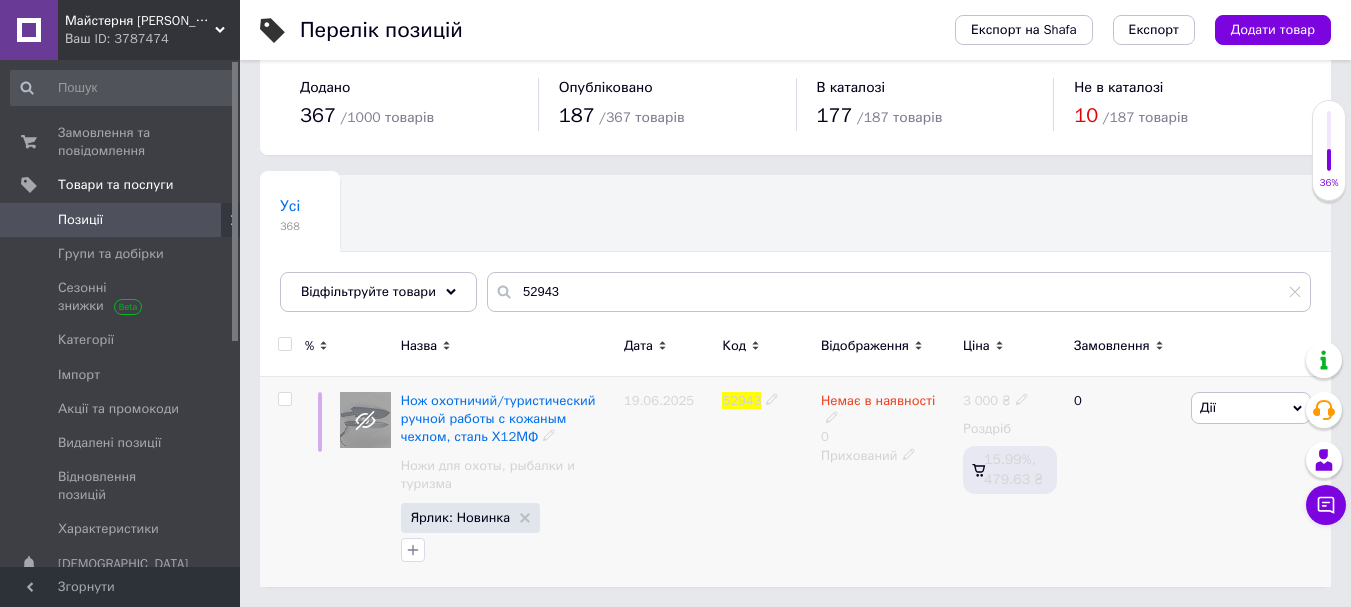 click on "Немає в наявності 0 Прихований" at bounding box center [887, 482] 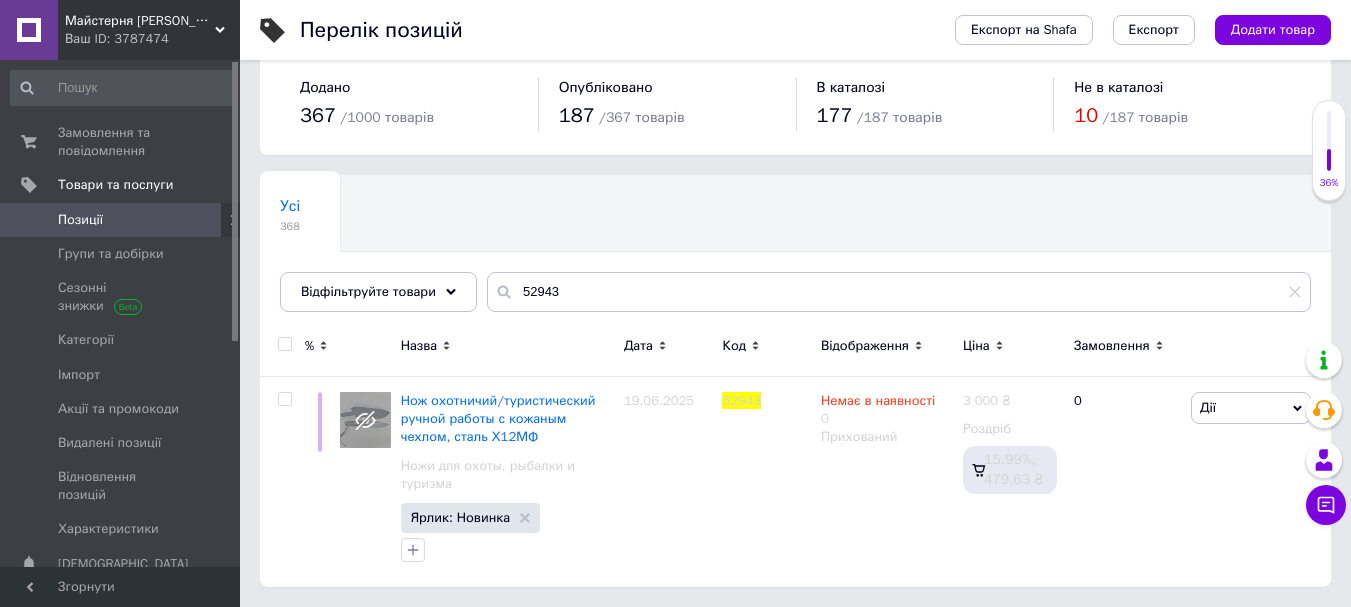 click on "10   / 187   товарів" at bounding box center (1182, 116) 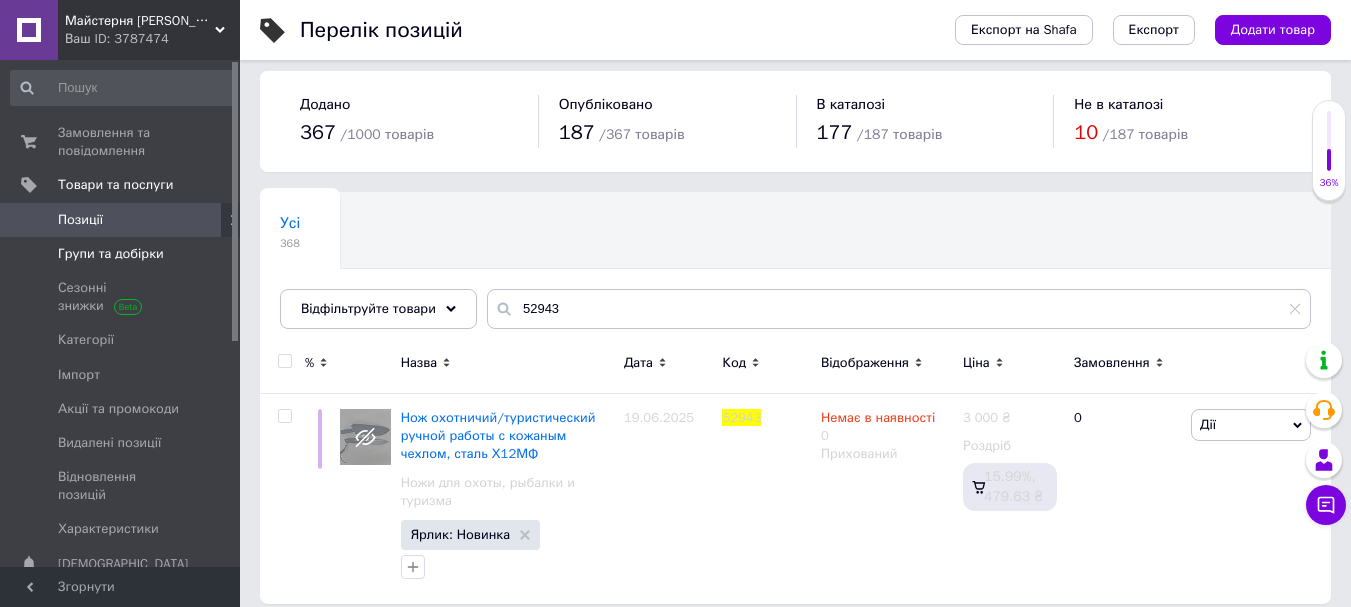 scroll, scrollTop: 0, scrollLeft: 0, axis: both 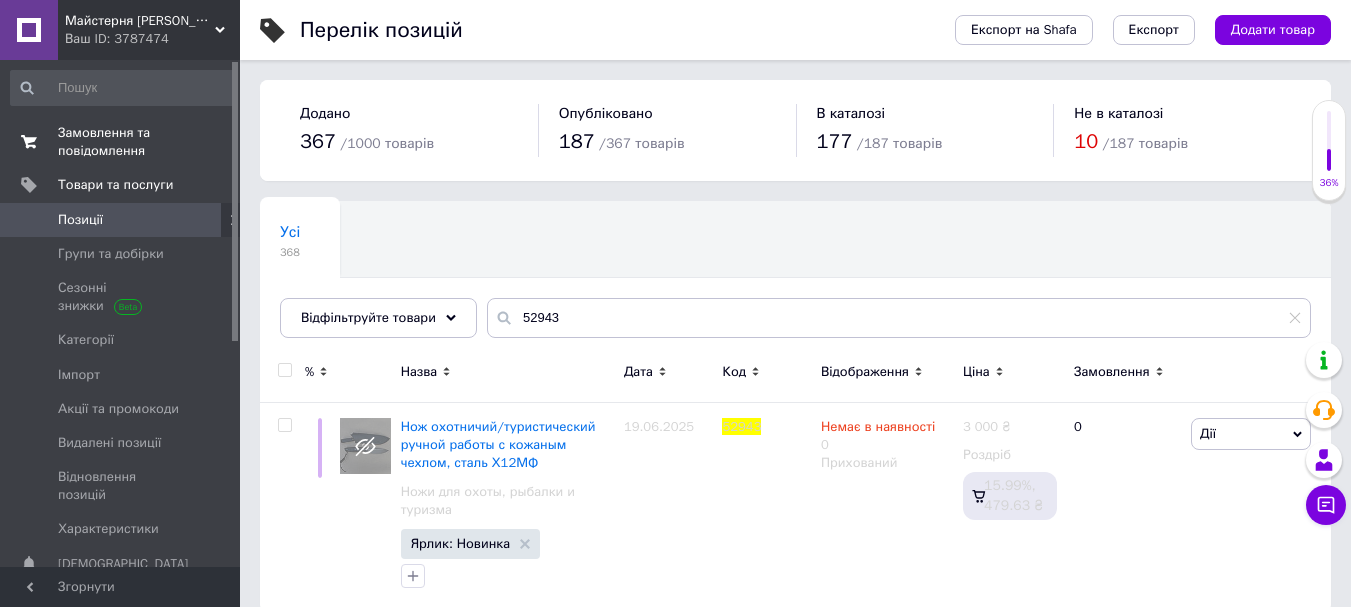 click on "Замовлення та повідомлення" at bounding box center [121, 142] 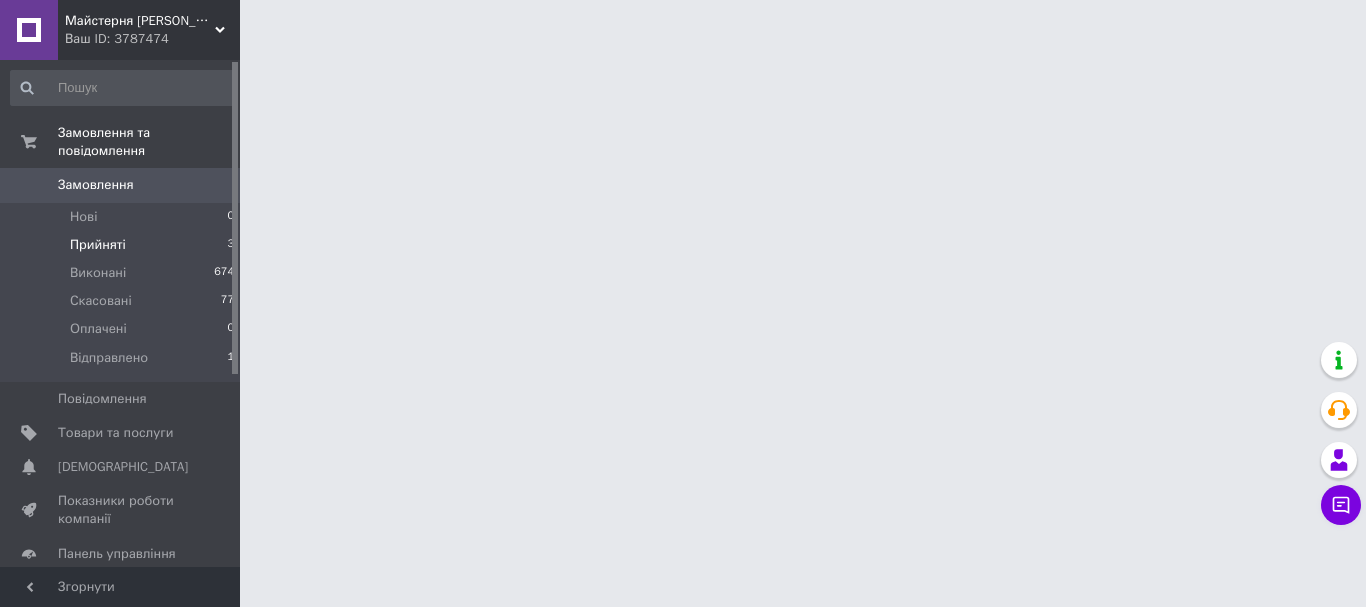 click on "Прийняті 3" at bounding box center (123, 245) 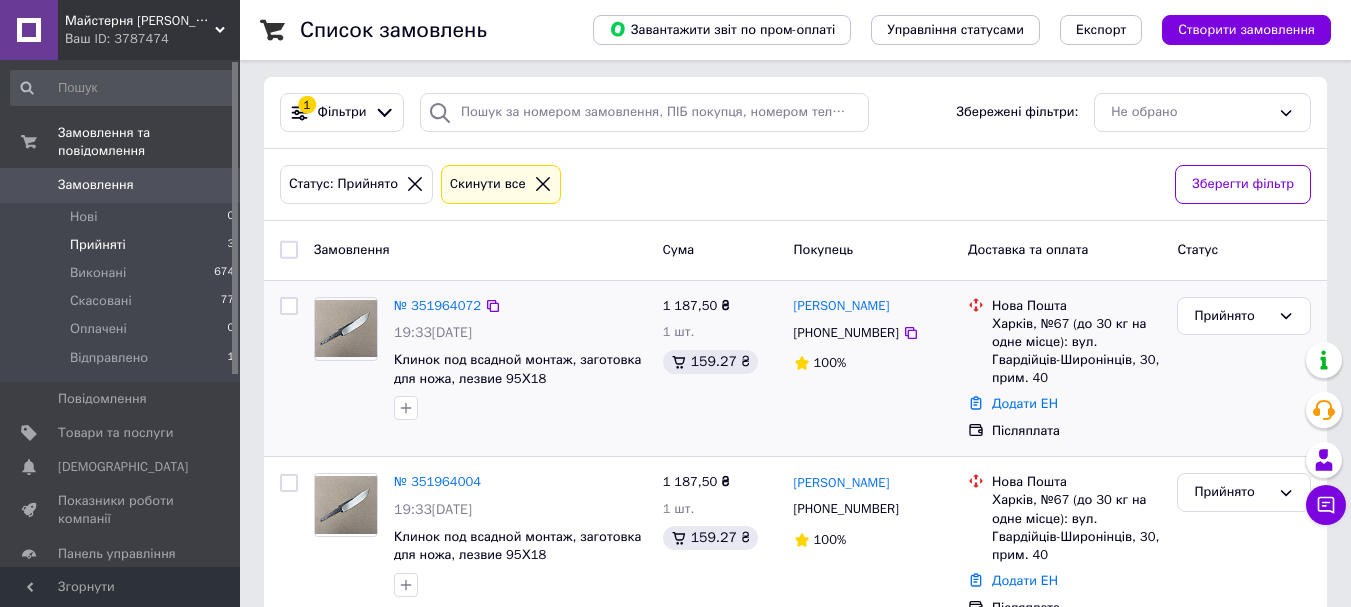scroll, scrollTop: 406, scrollLeft: 0, axis: vertical 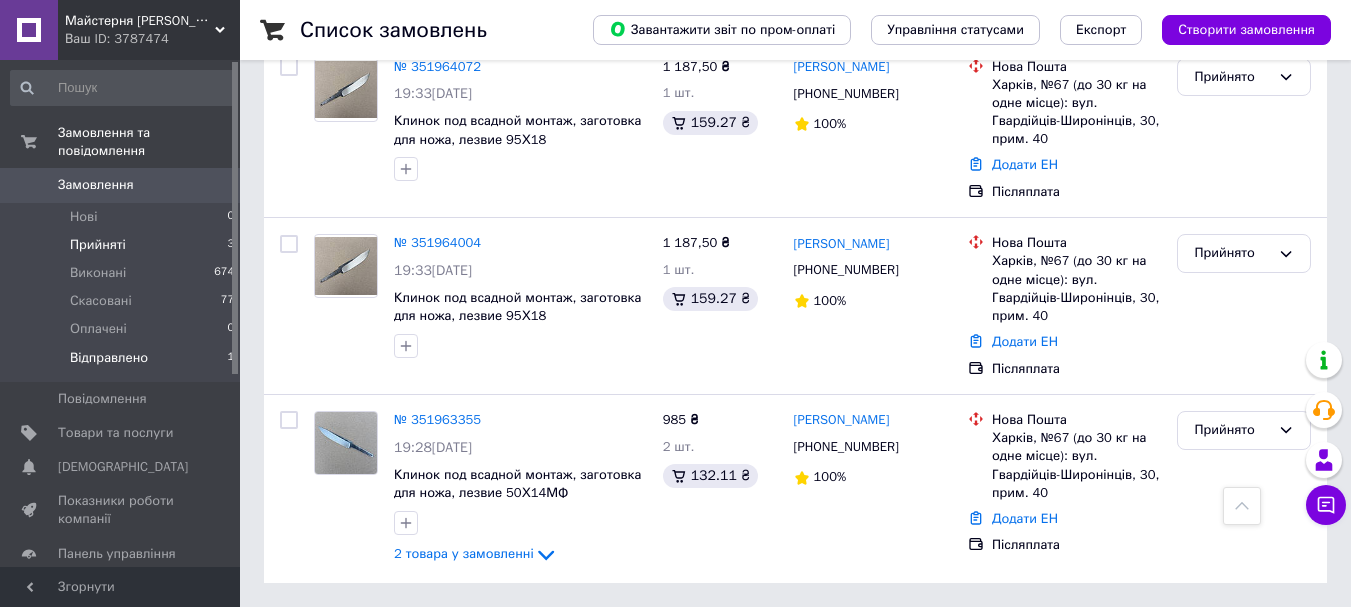 drag, startPoint x: 121, startPoint y: 337, endPoint x: 156, endPoint y: 335, distance: 35.057095 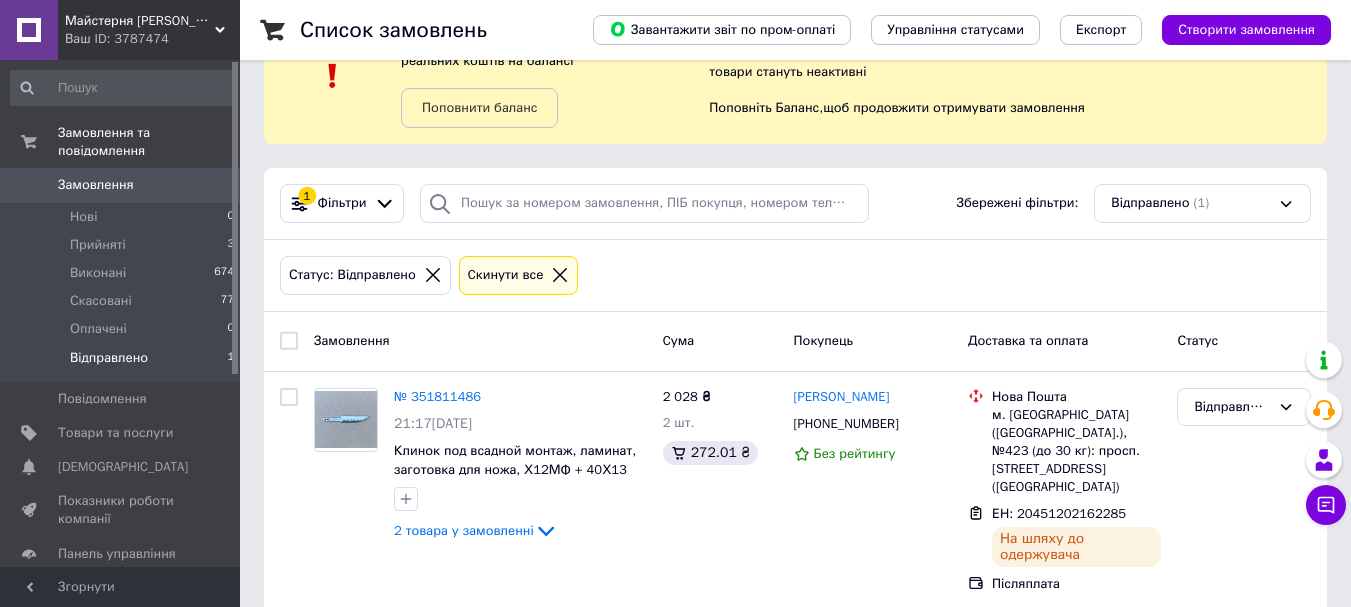 scroll, scrollTop: 84, scrollLeft: 0, axis: vertical 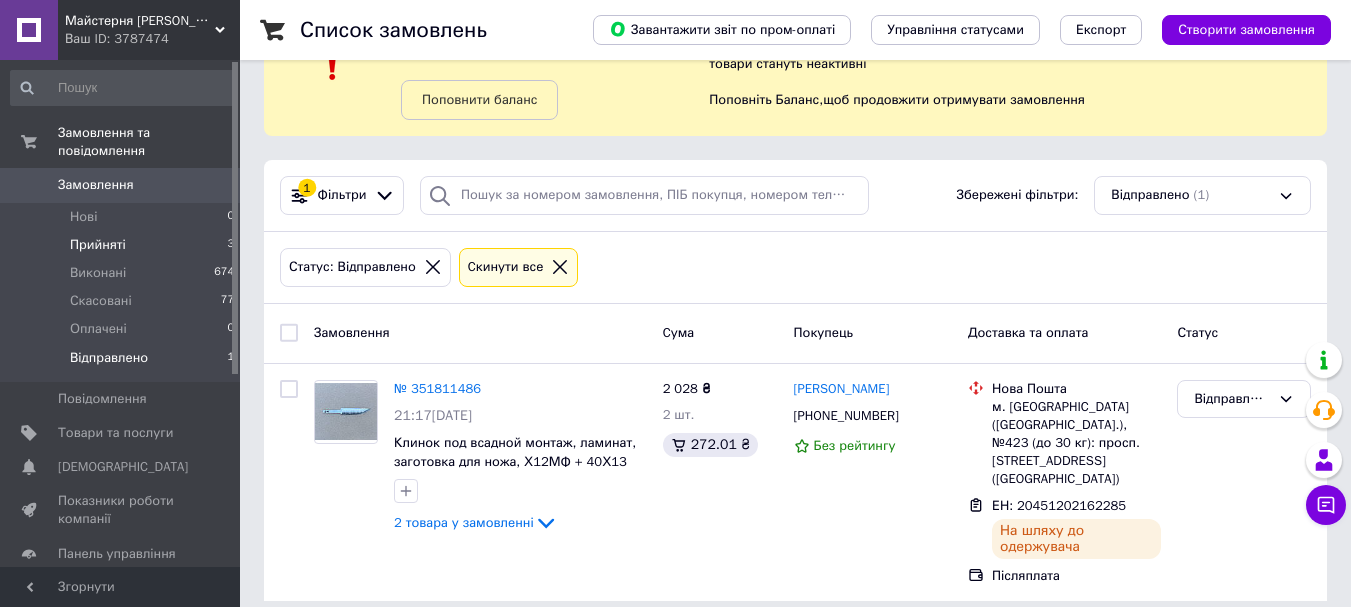 click on "Прийняті 3" at bounding box center [123, 245] 